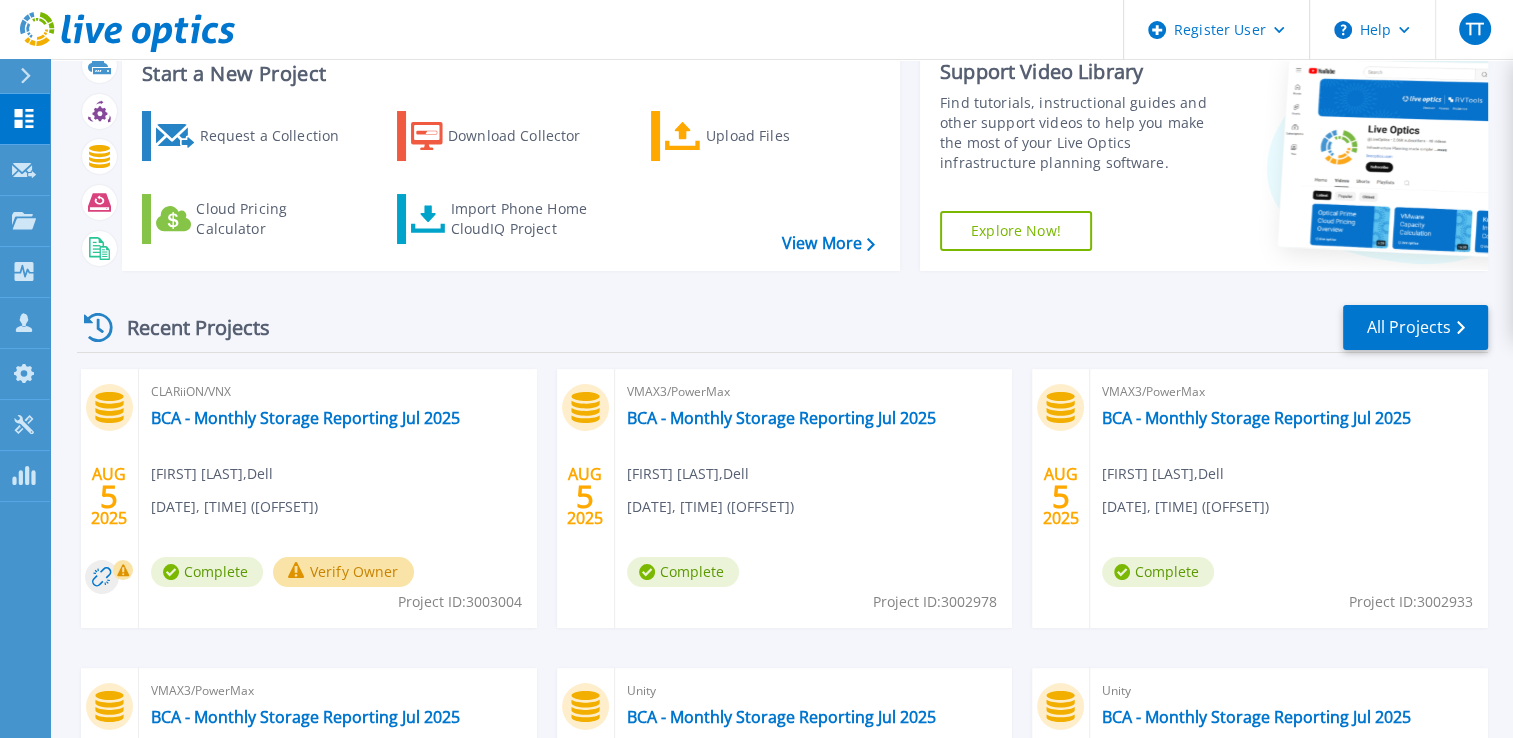scroll, scrollTop: 100, scrollLeft: 0, axis: vertical 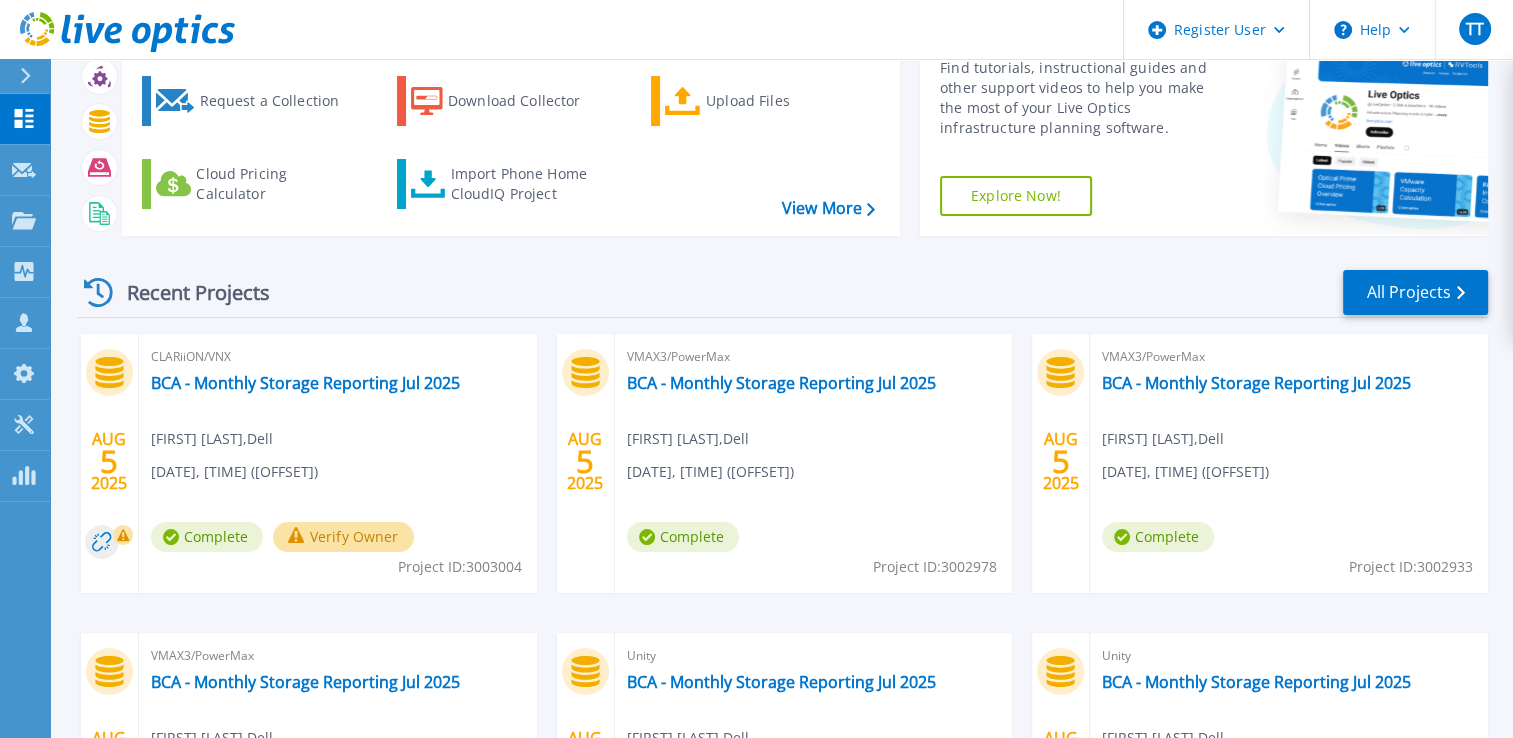 click on "Verify Owner" at bounding box center [343, 537] 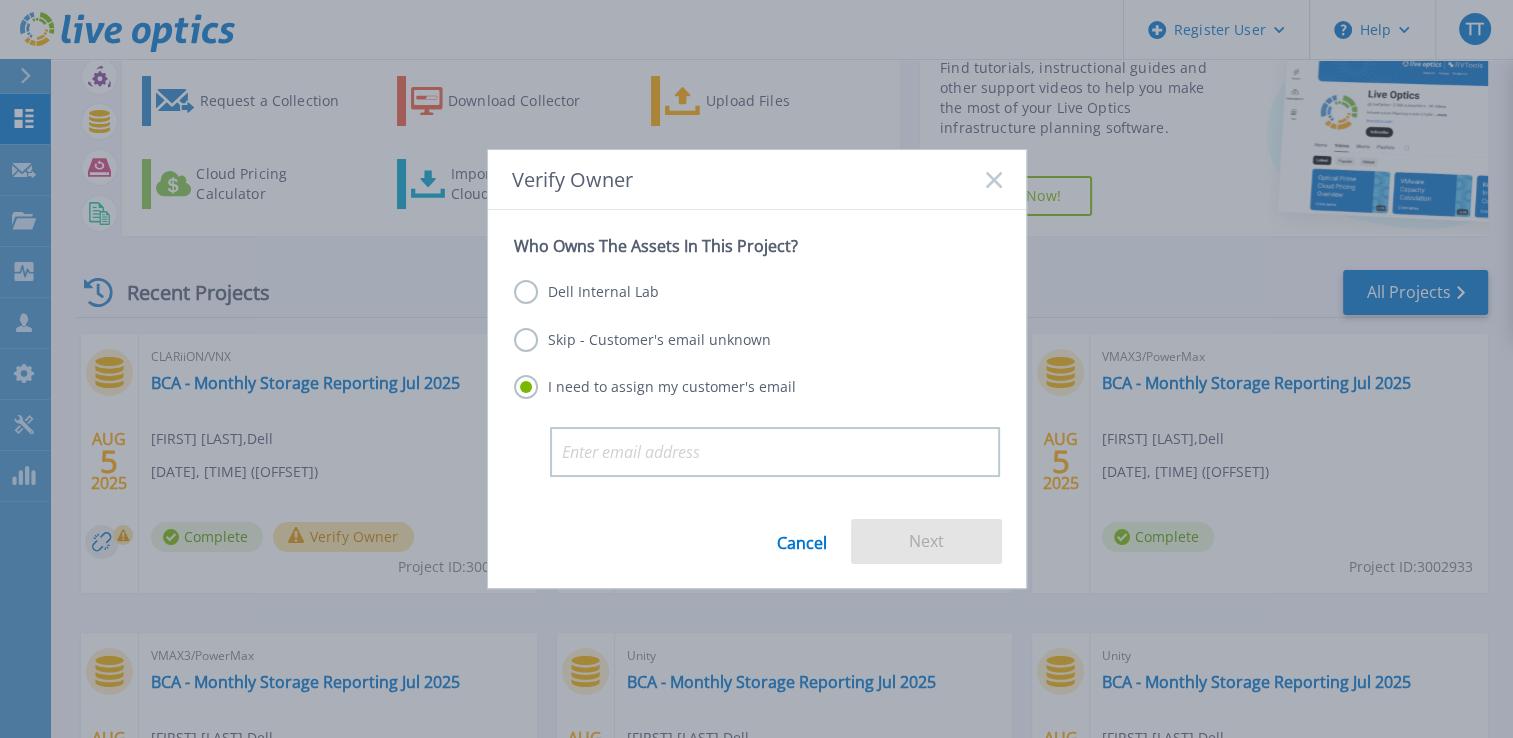 click on "Dell Internal Lab" at bounding box center [586, 292] 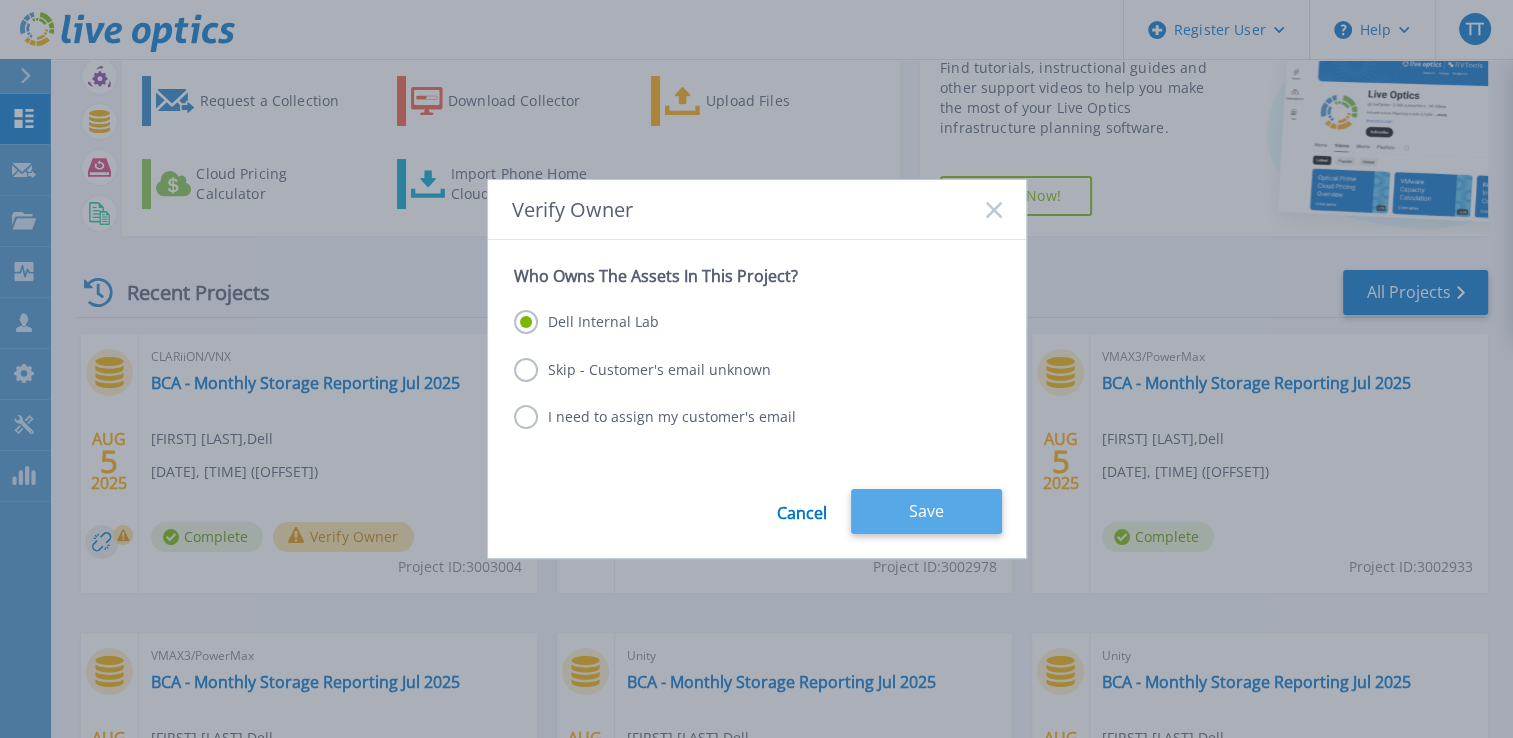 click on "Save" at bounding box center [926, 511] 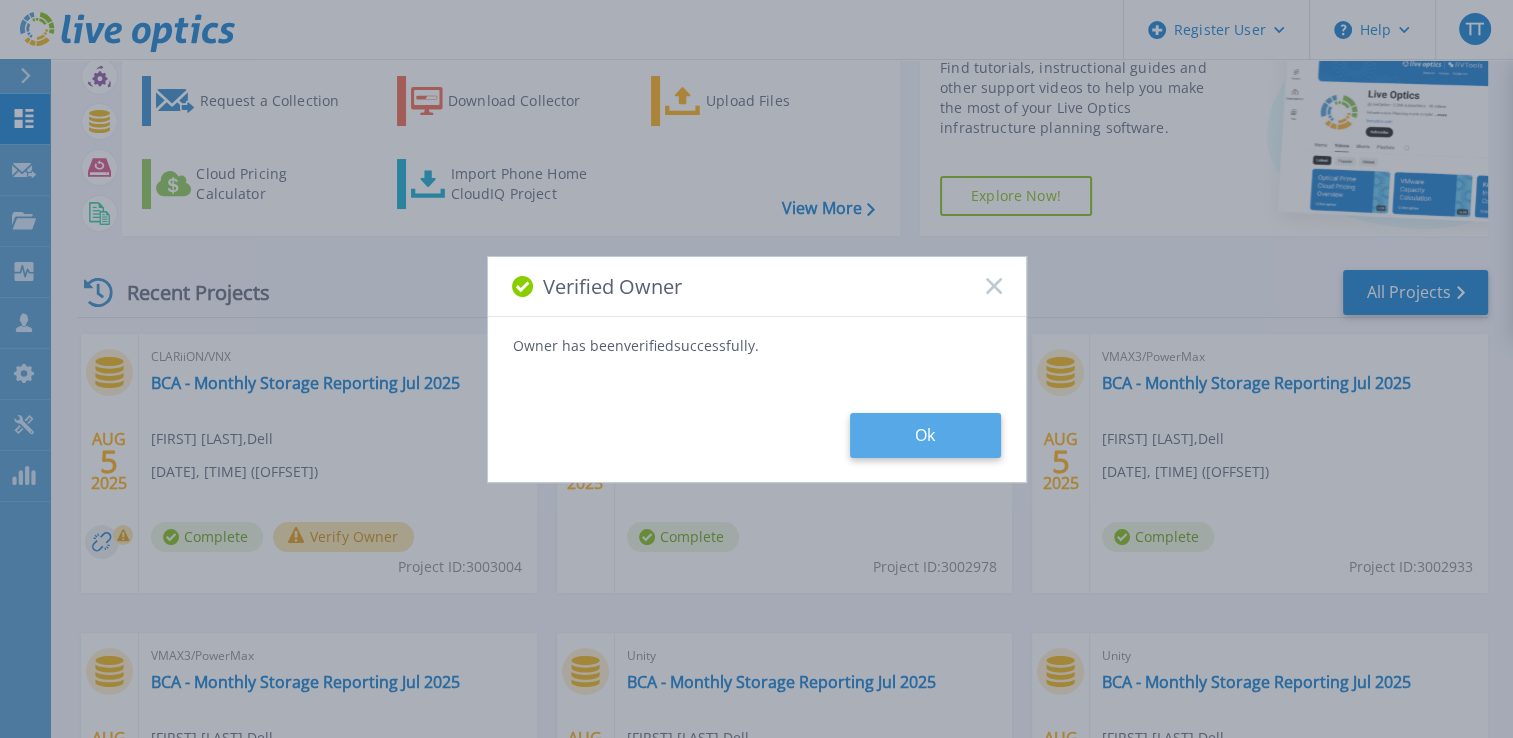 click on "Ok" at bounding box center [925, 435] 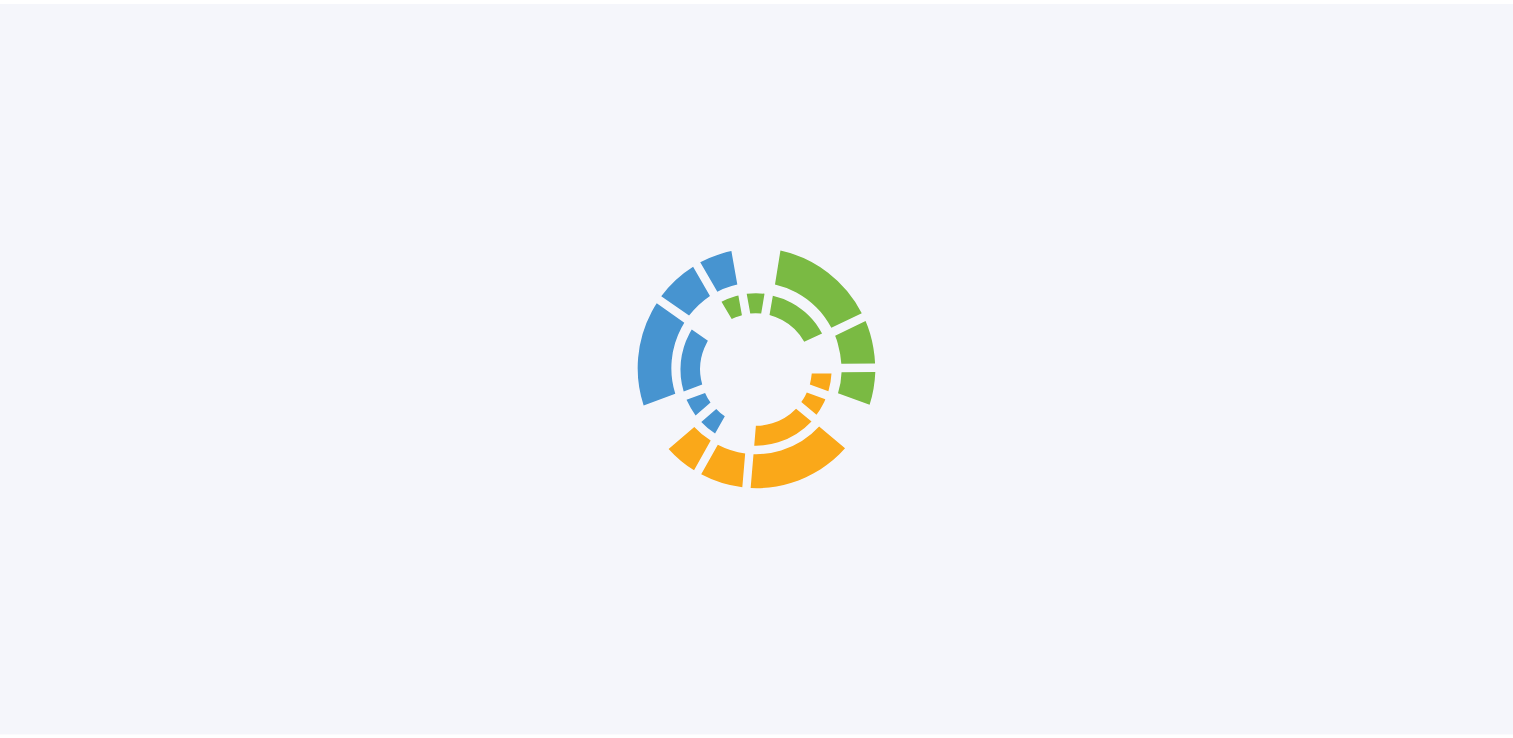 scroll, scrollTop: 0, scrollLeft: 0, axis: both 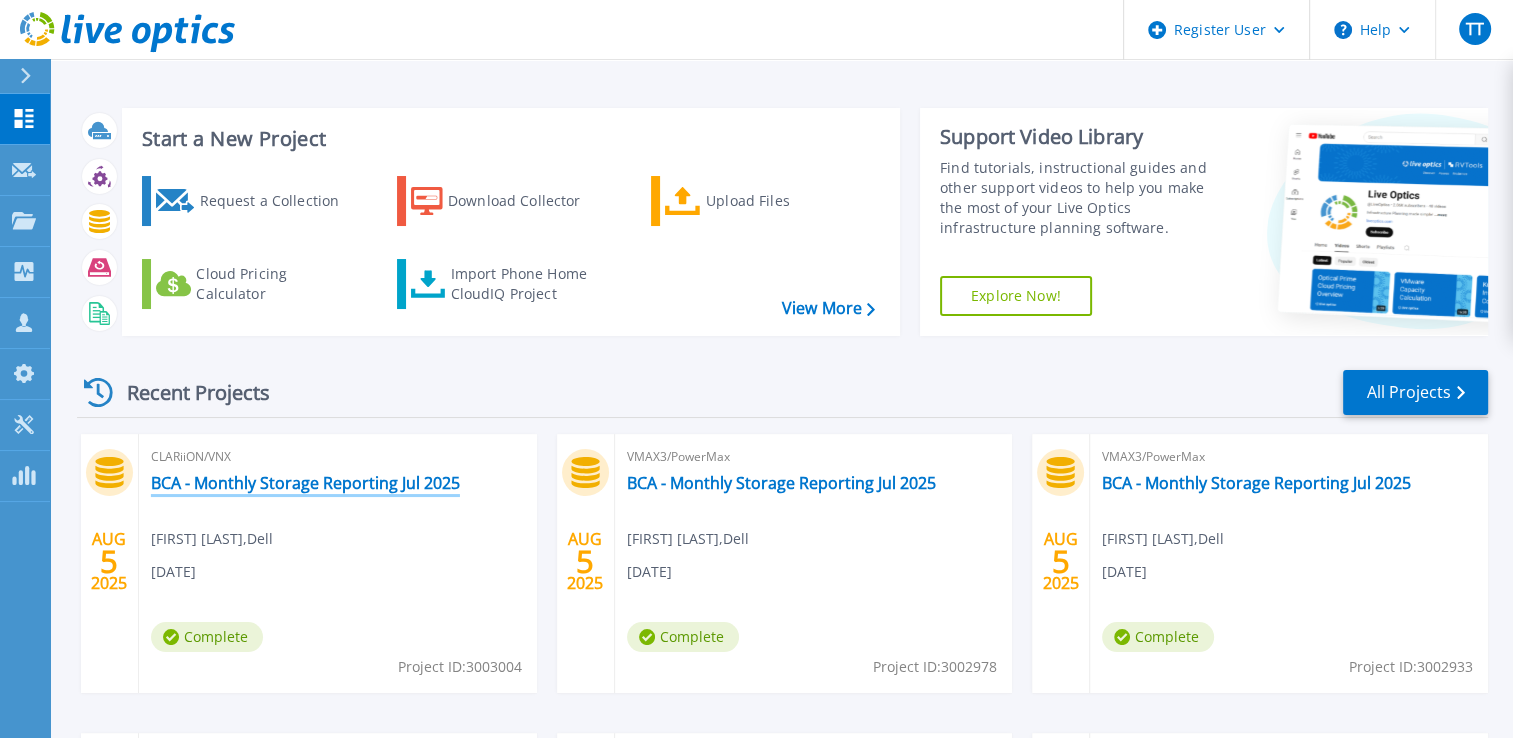 click on "BCA - Monthly Storage Reporting Jul 2025" at bounding box center (305, 483) 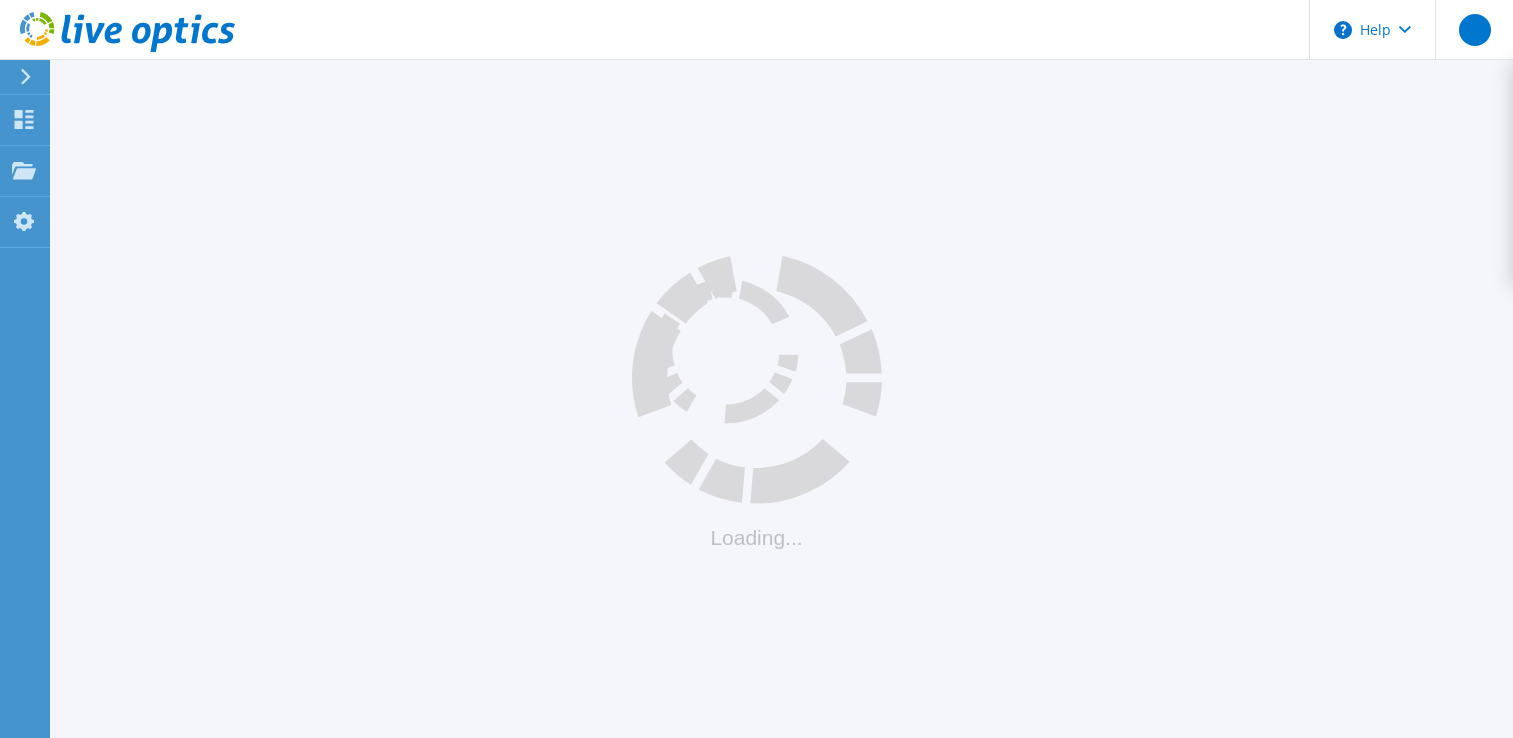 scroll, scrollTop: 0, scrollLeft: 0, axis: both 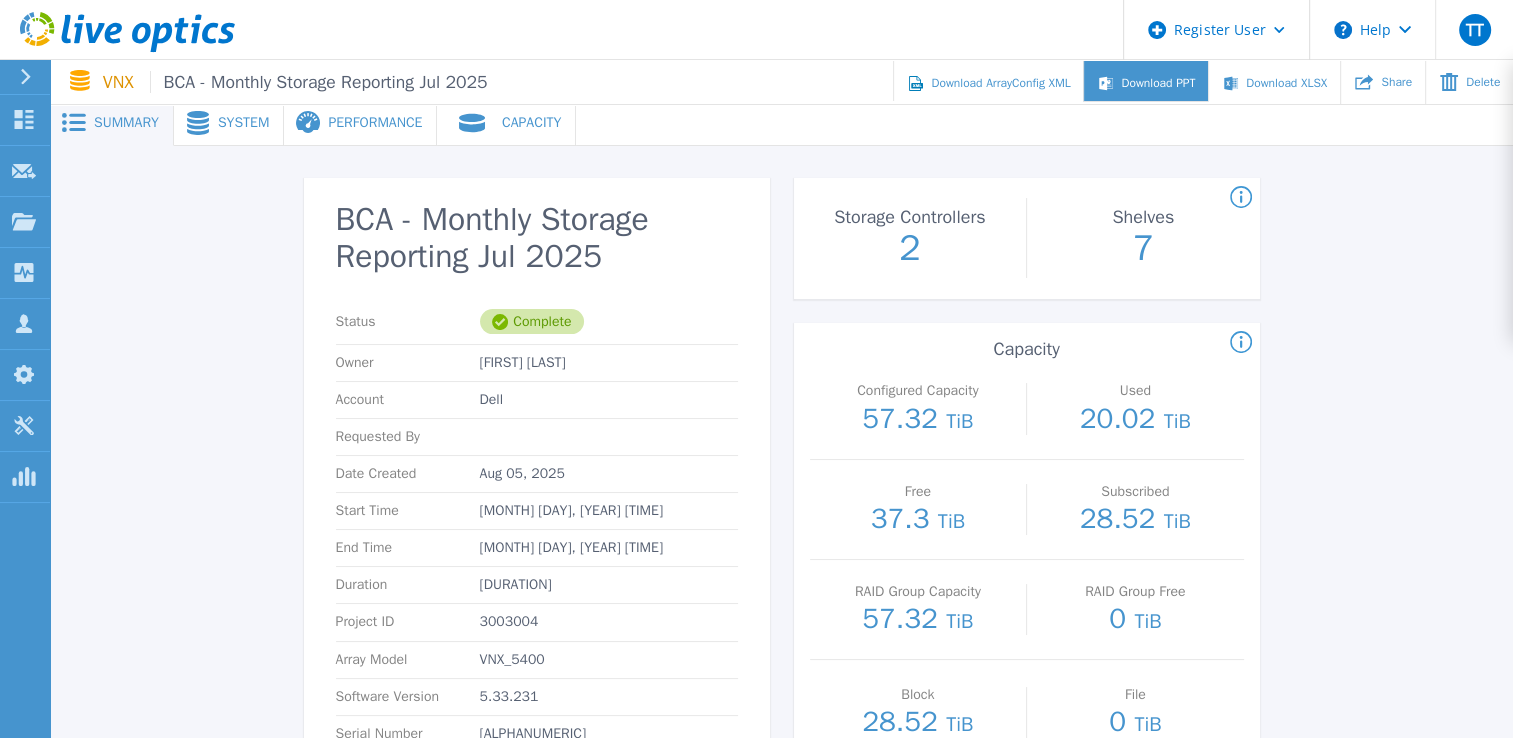click on "Download PPT" at bounding box center [1158, 83] 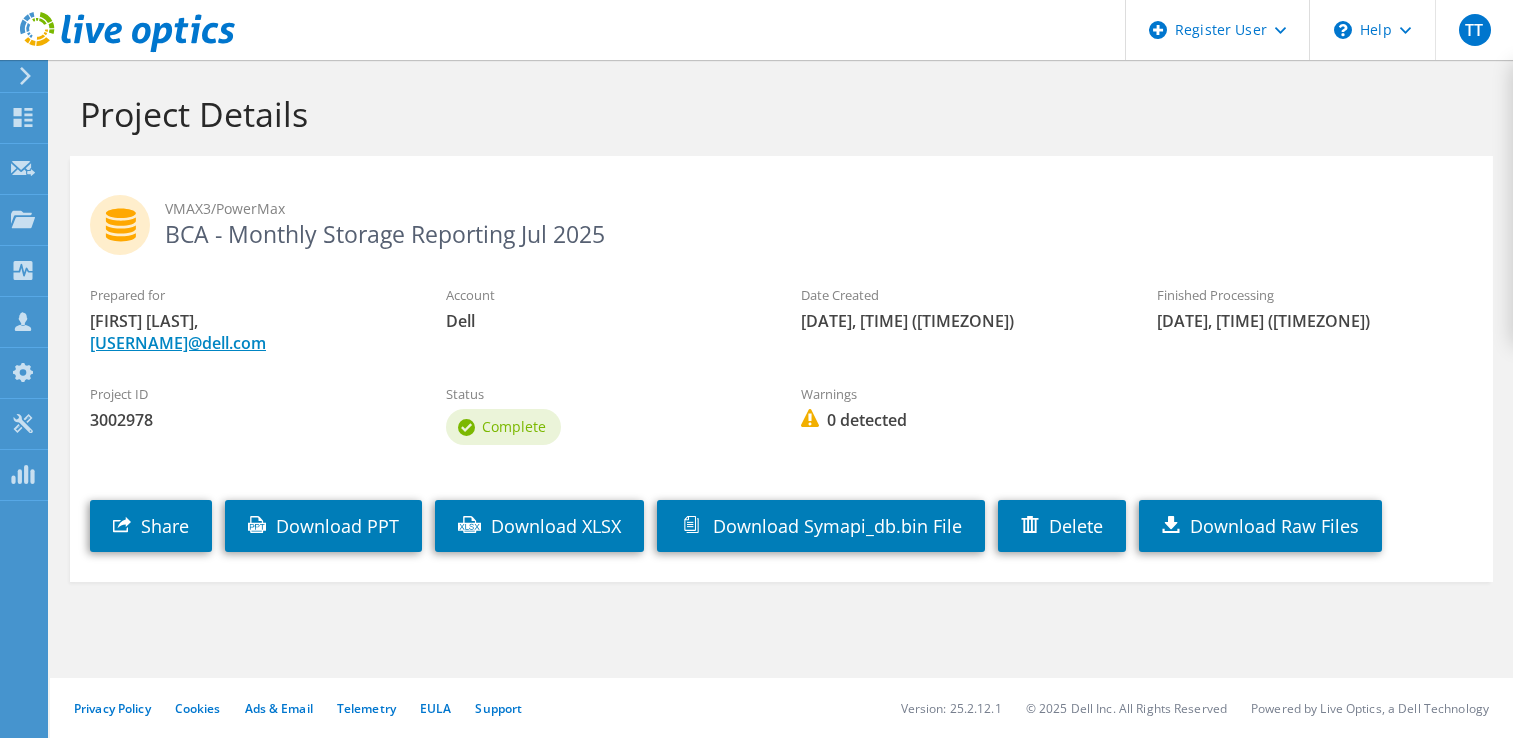 scroll, scrollTop: 0, scrollLeft: 0, axis: both 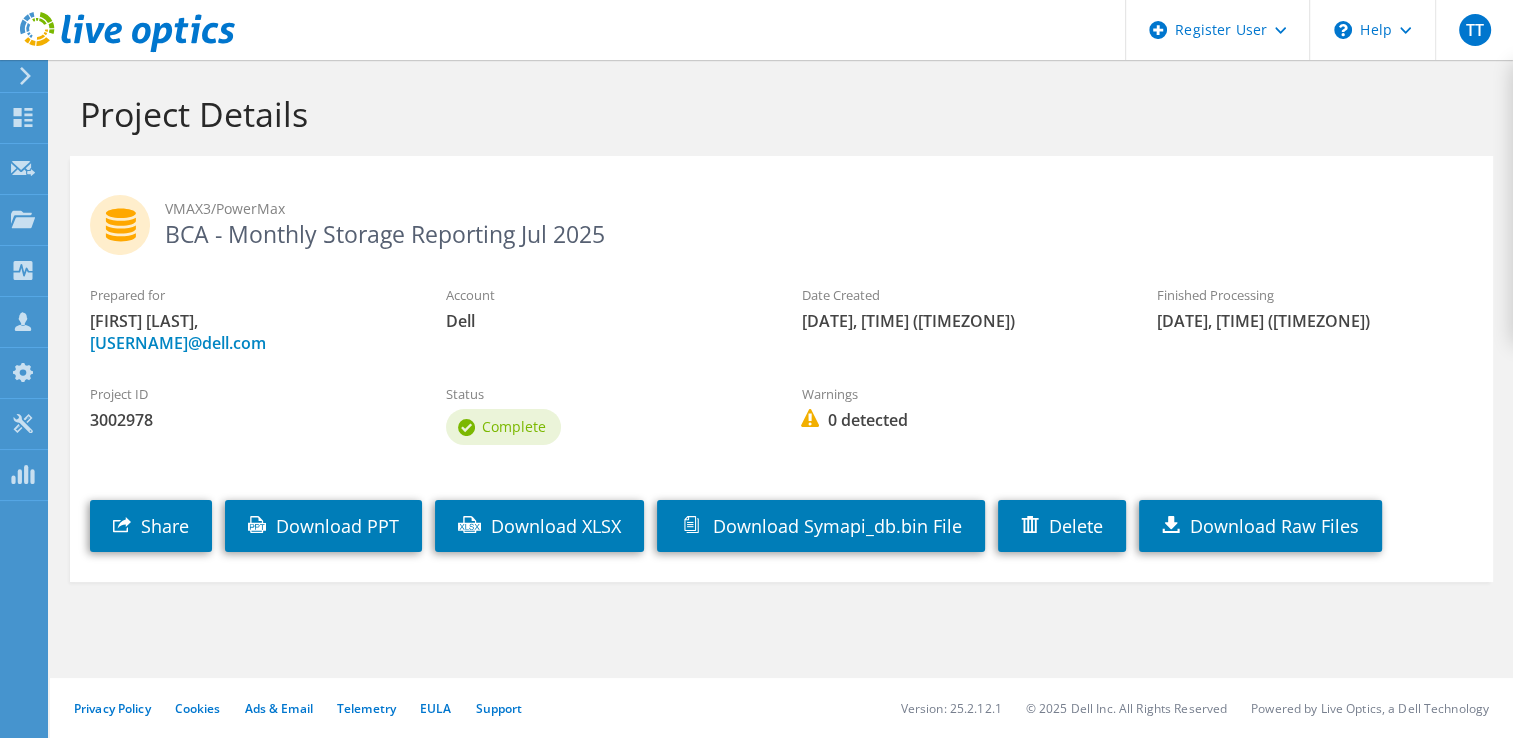 drag, startPoint x: 158, startPoint y: 229, endPoint x: 611, endPoint y: 221, distance: 453.07065 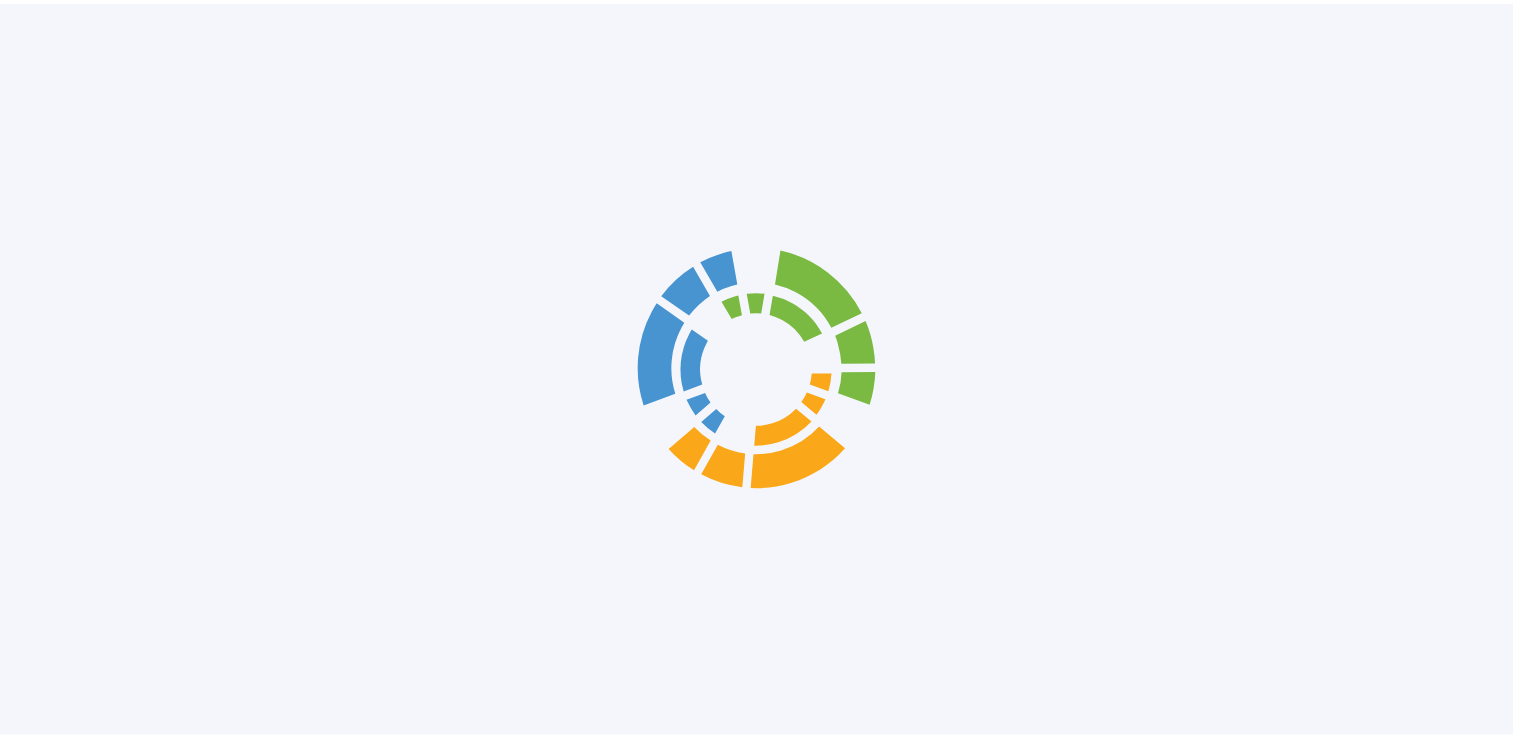 scroll, scrollTop: 0, scrollLeft: 0, axis: both 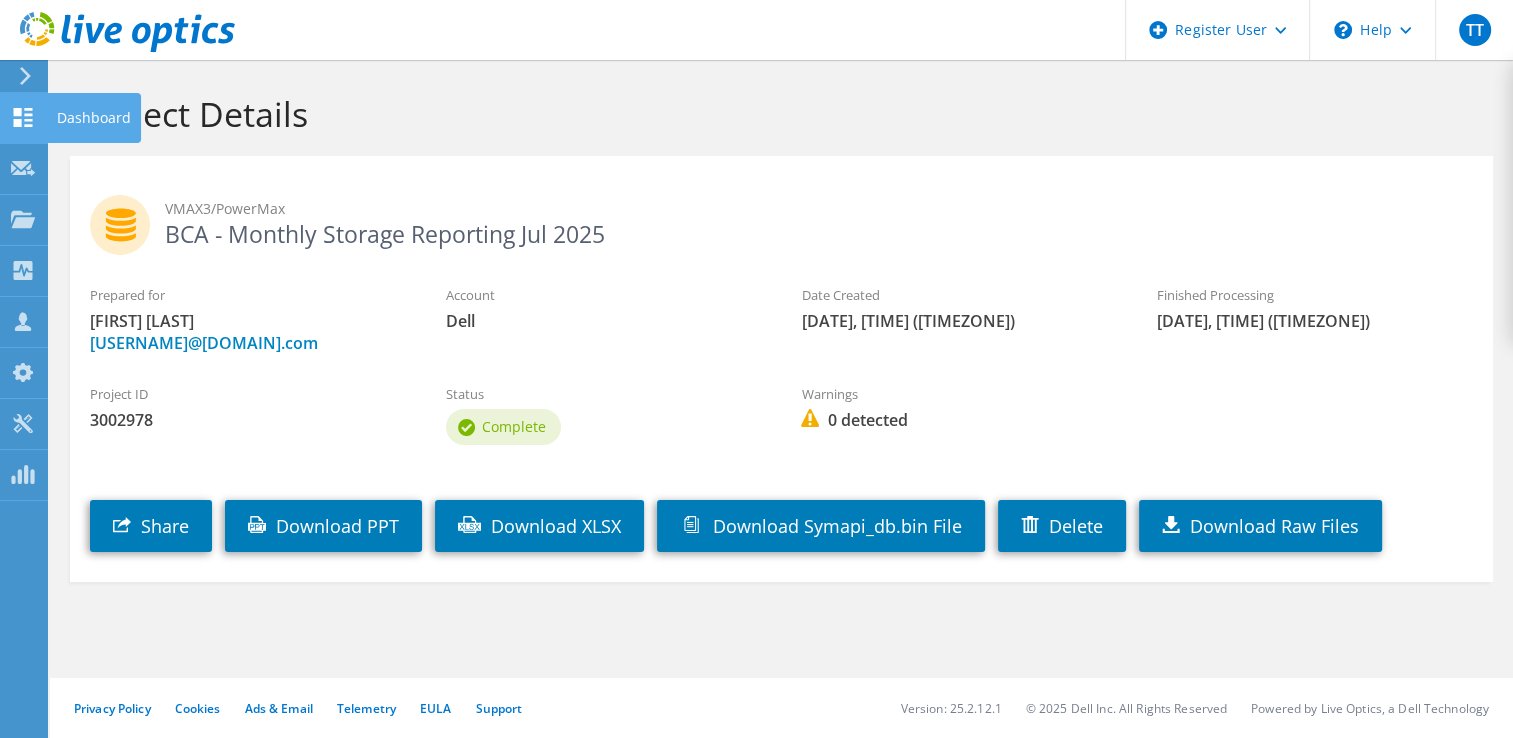 click on "Dashboard" at bounding box center (94, 118) 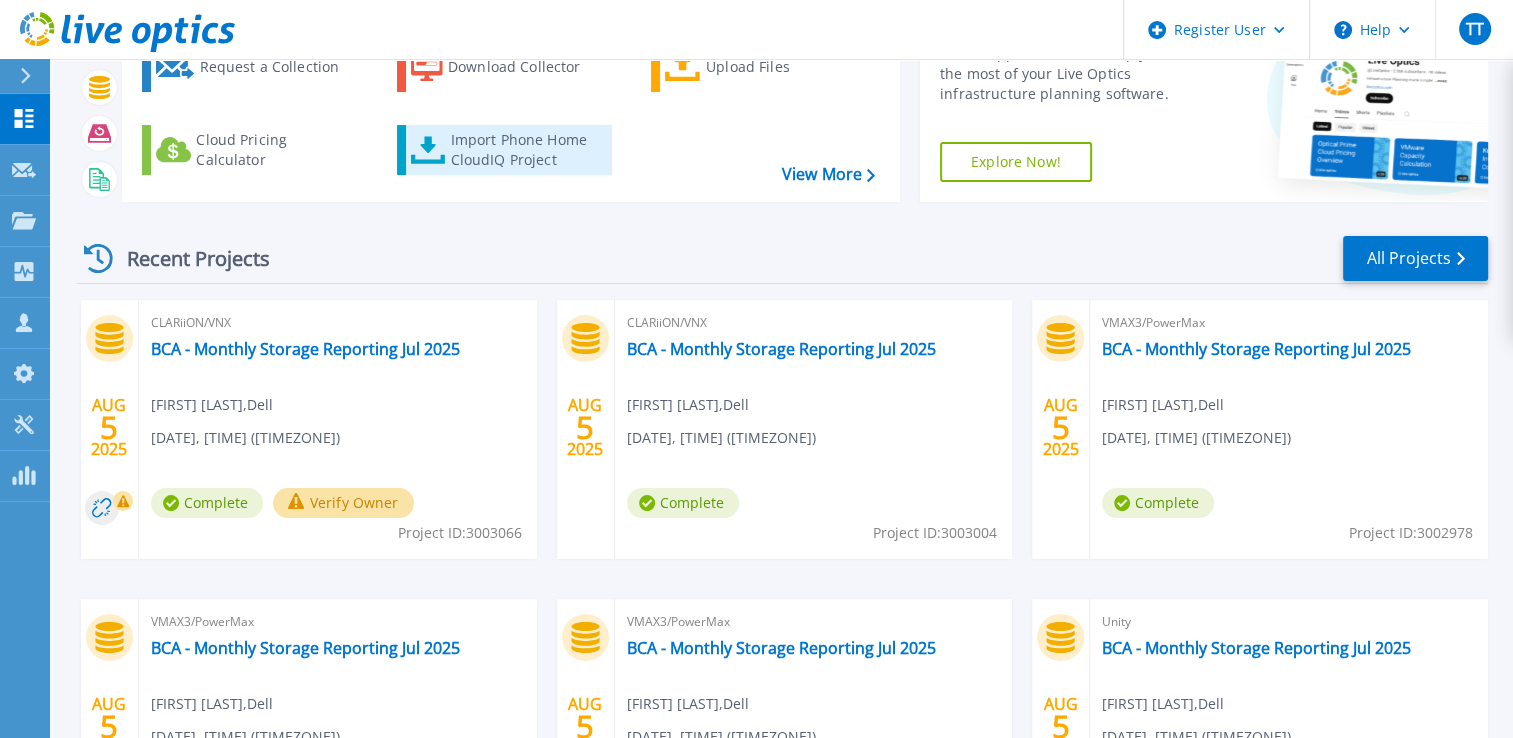 scroll, scrollTop: 0, scrollLeft: 0, axis: both 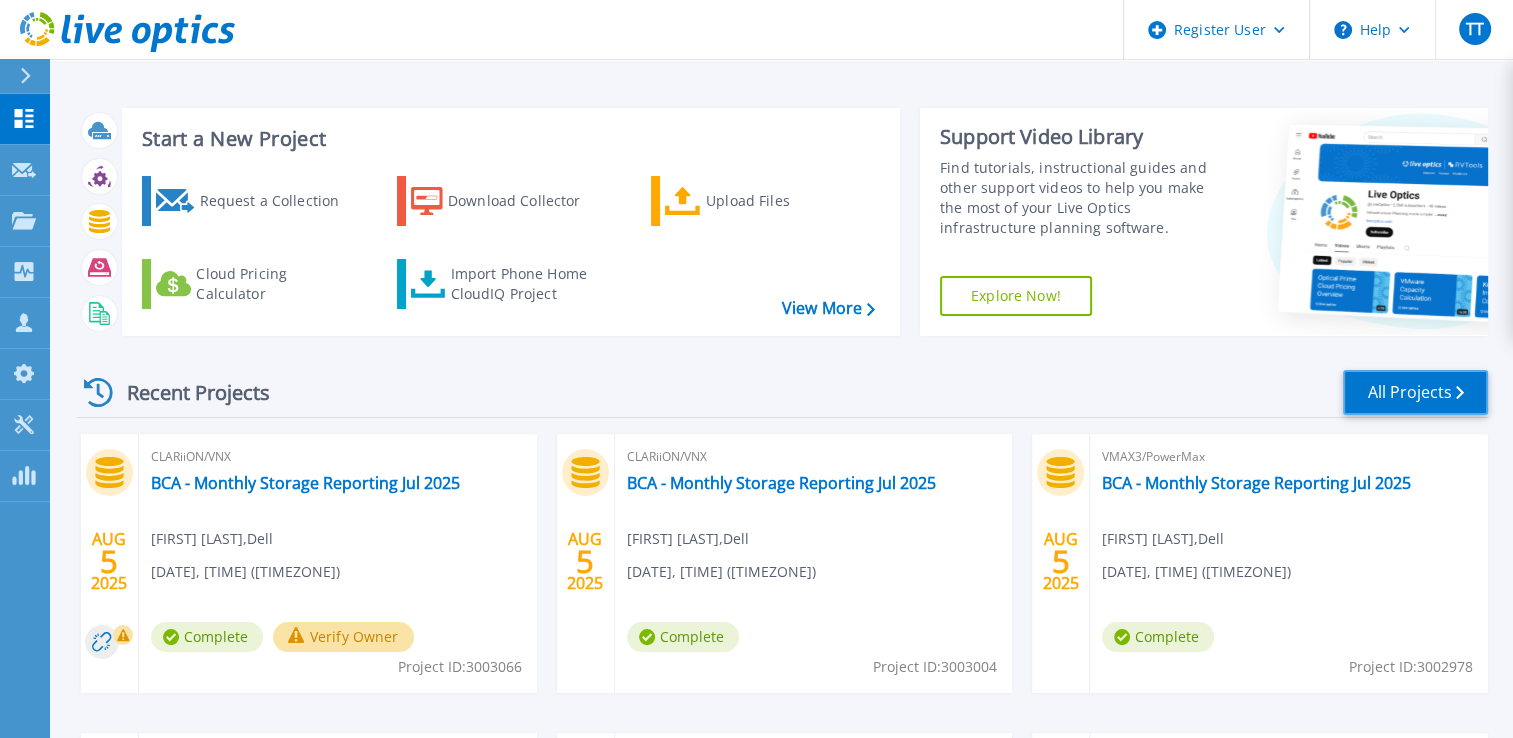 click on "All Projects" at bounding box center [1415, 392] 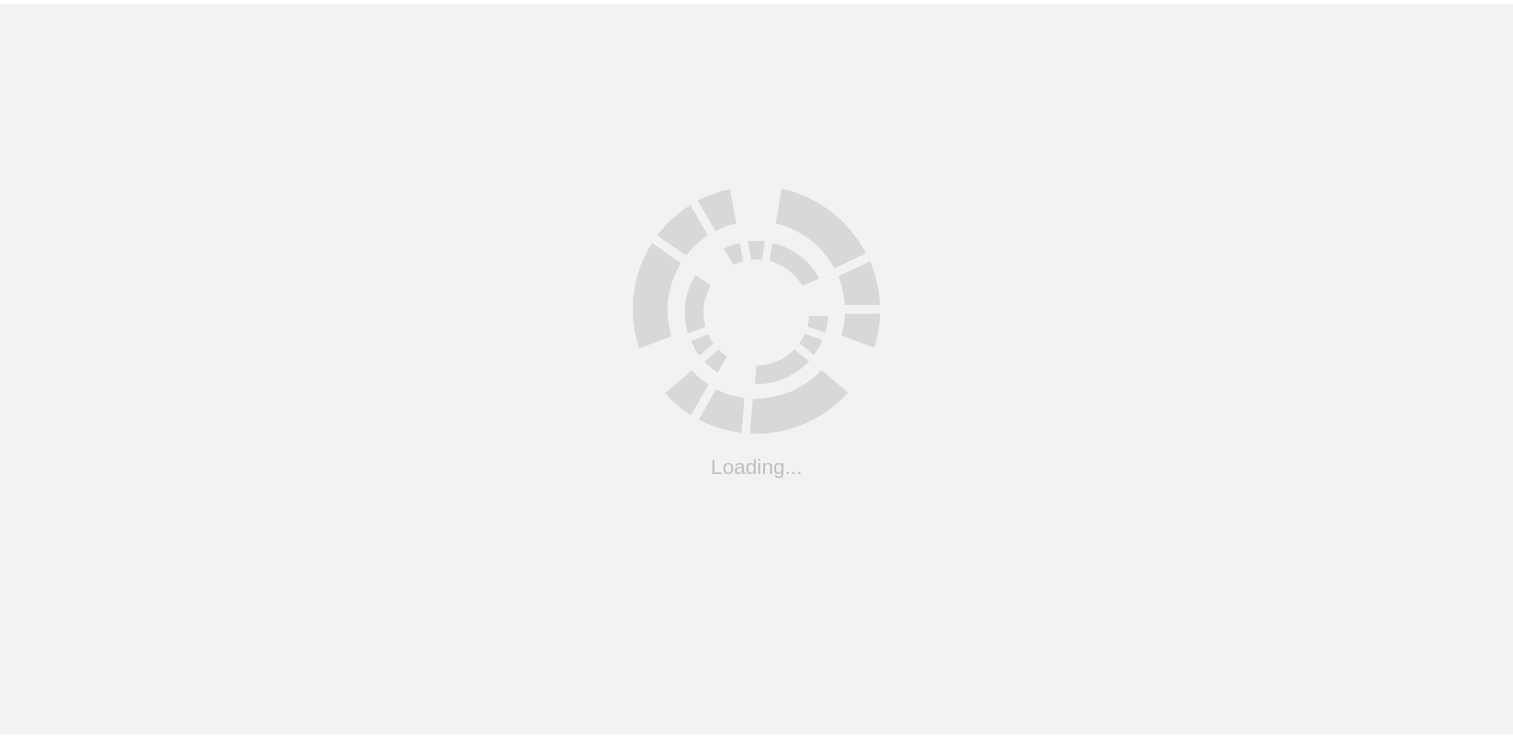 scroll, scrollTop: 0, scrollLeft: 0, axis: both 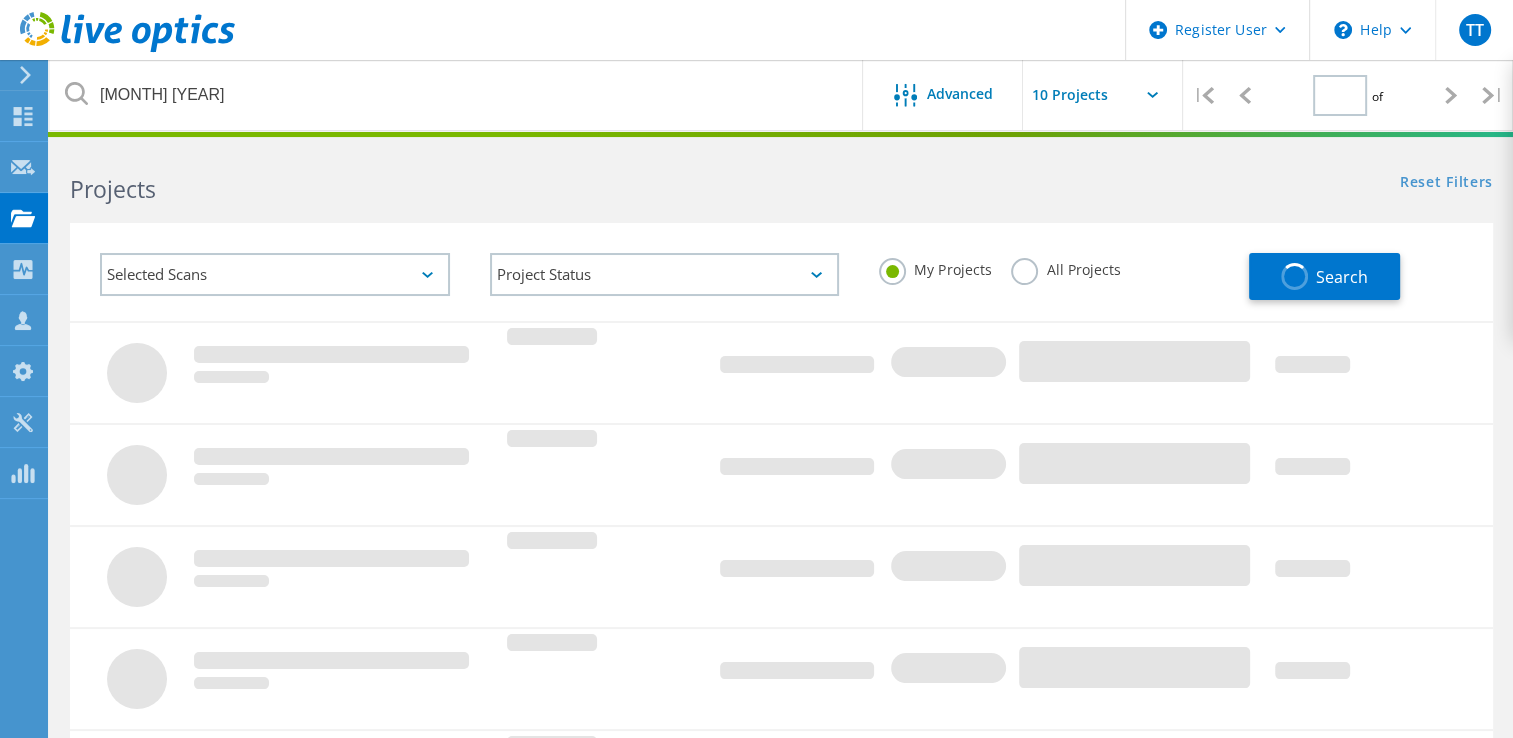 type on "1" 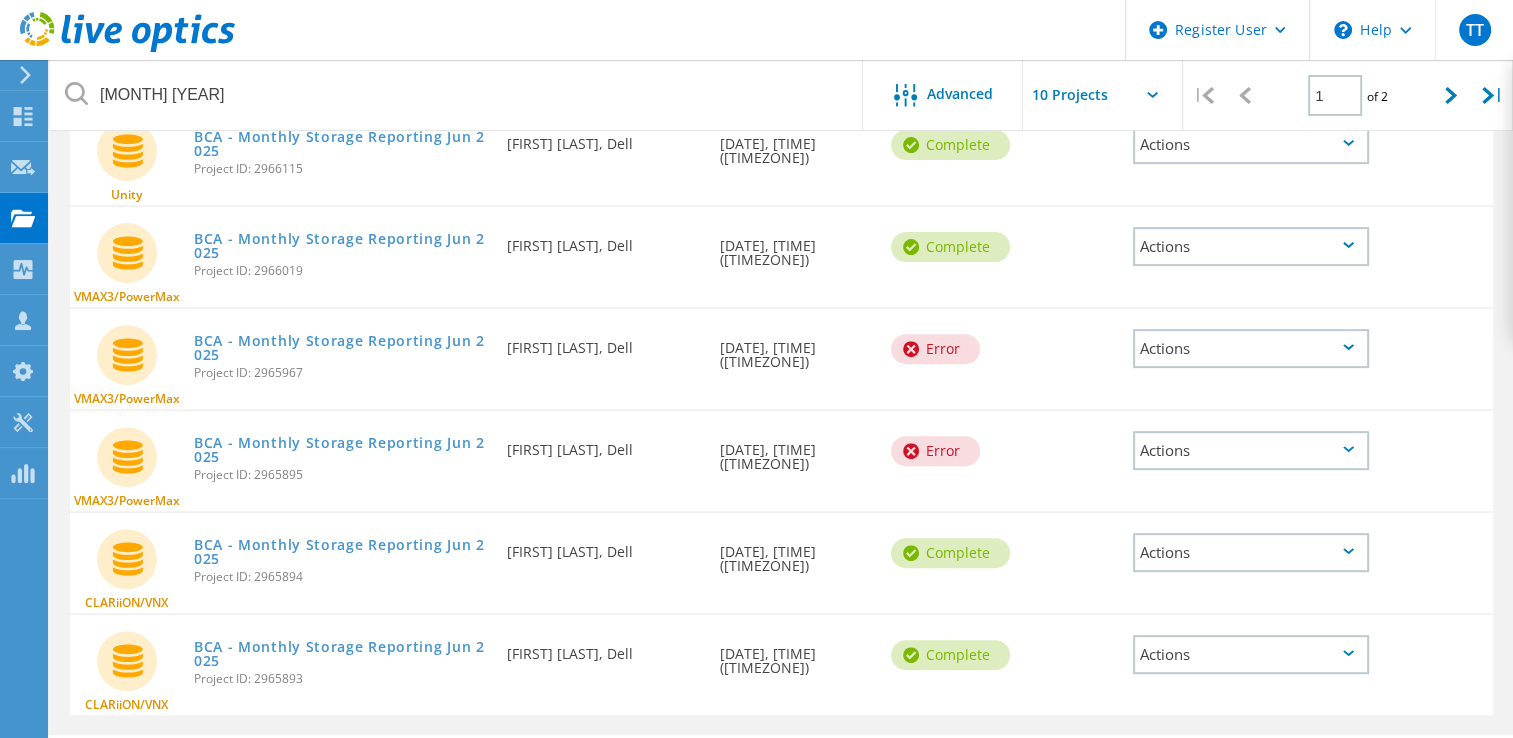 scroll, scrollTop: 700, scrollLeft: 0, axis: vertical 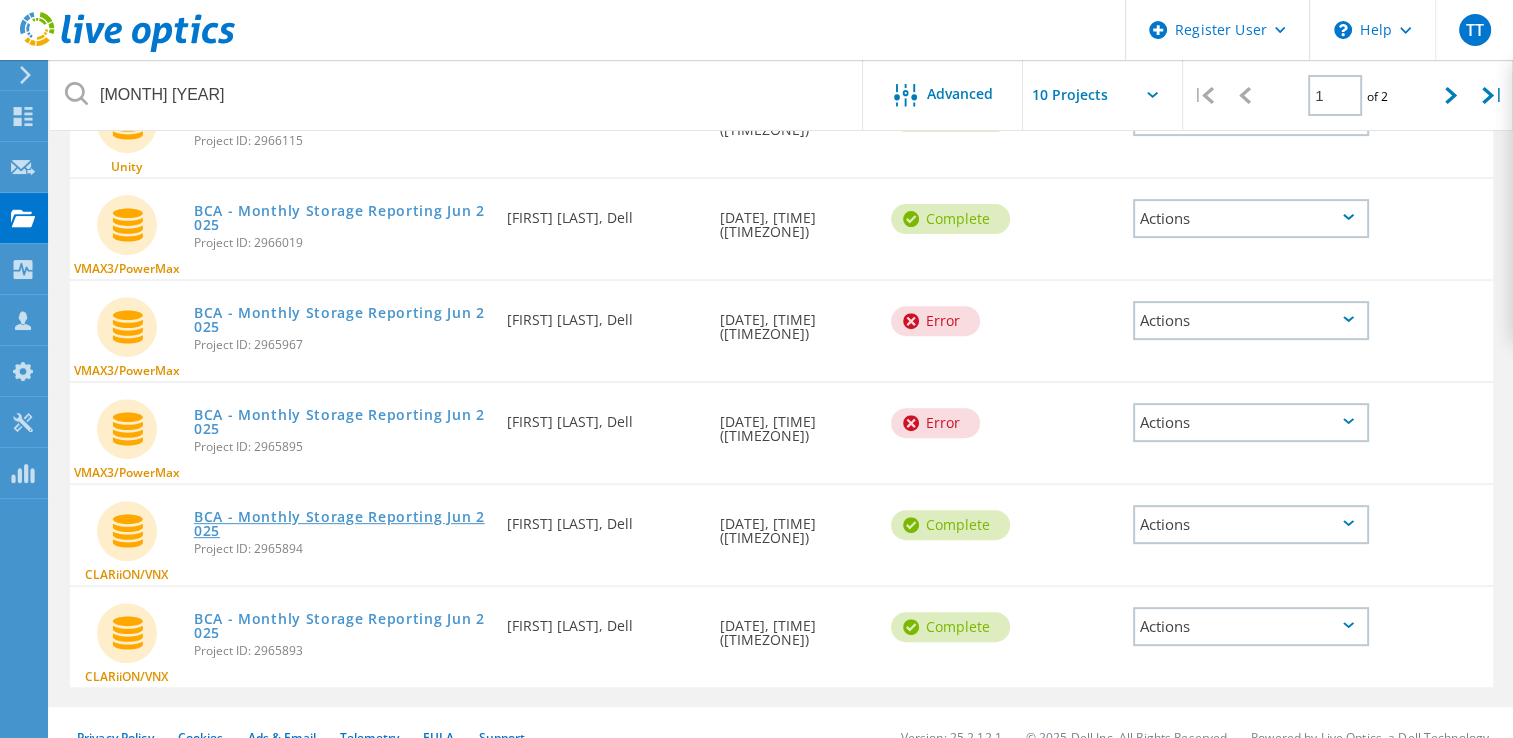 click on "BCA - Monthly Storage Reporting Jun 2025" 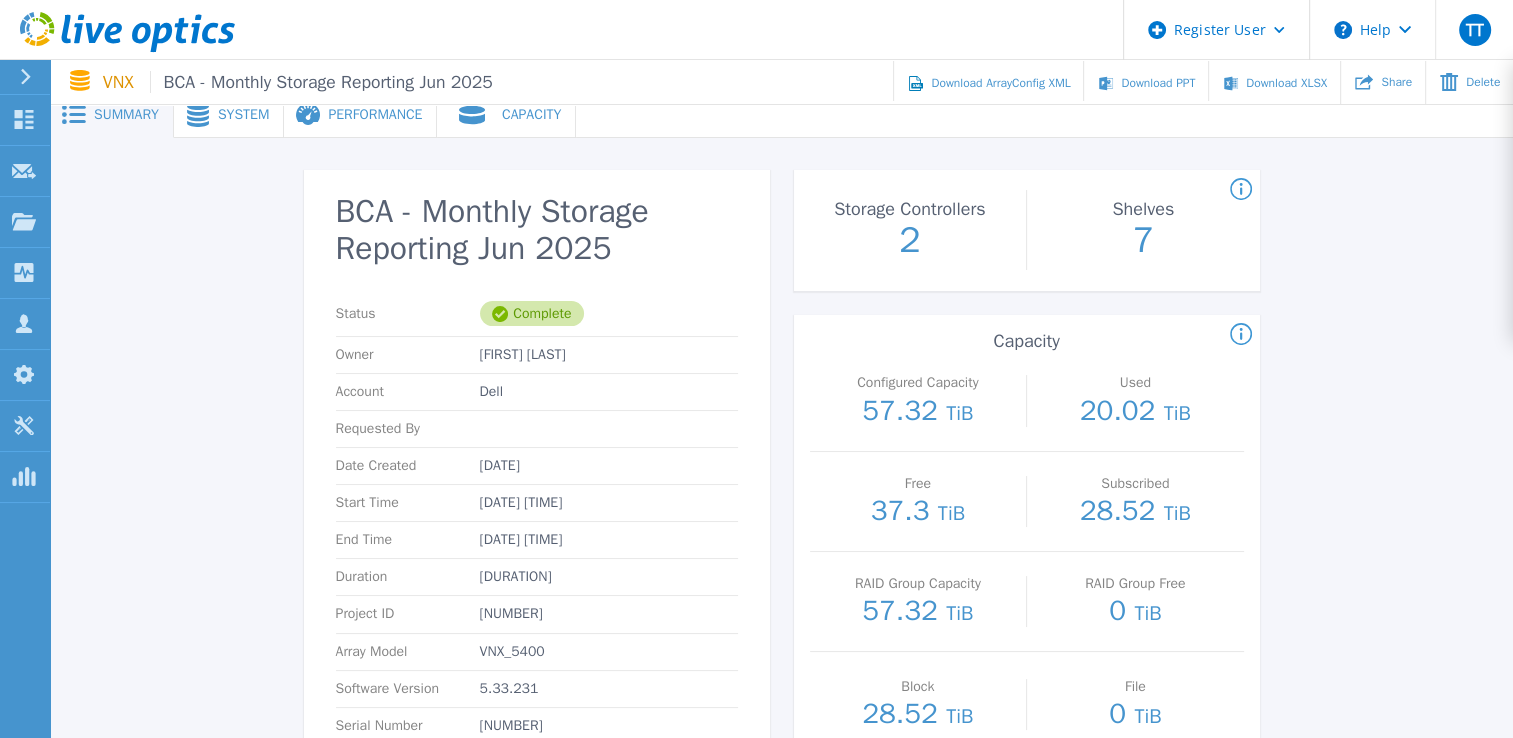 scroll, scrollTop: 0, scrollLeft: 0, axis: both 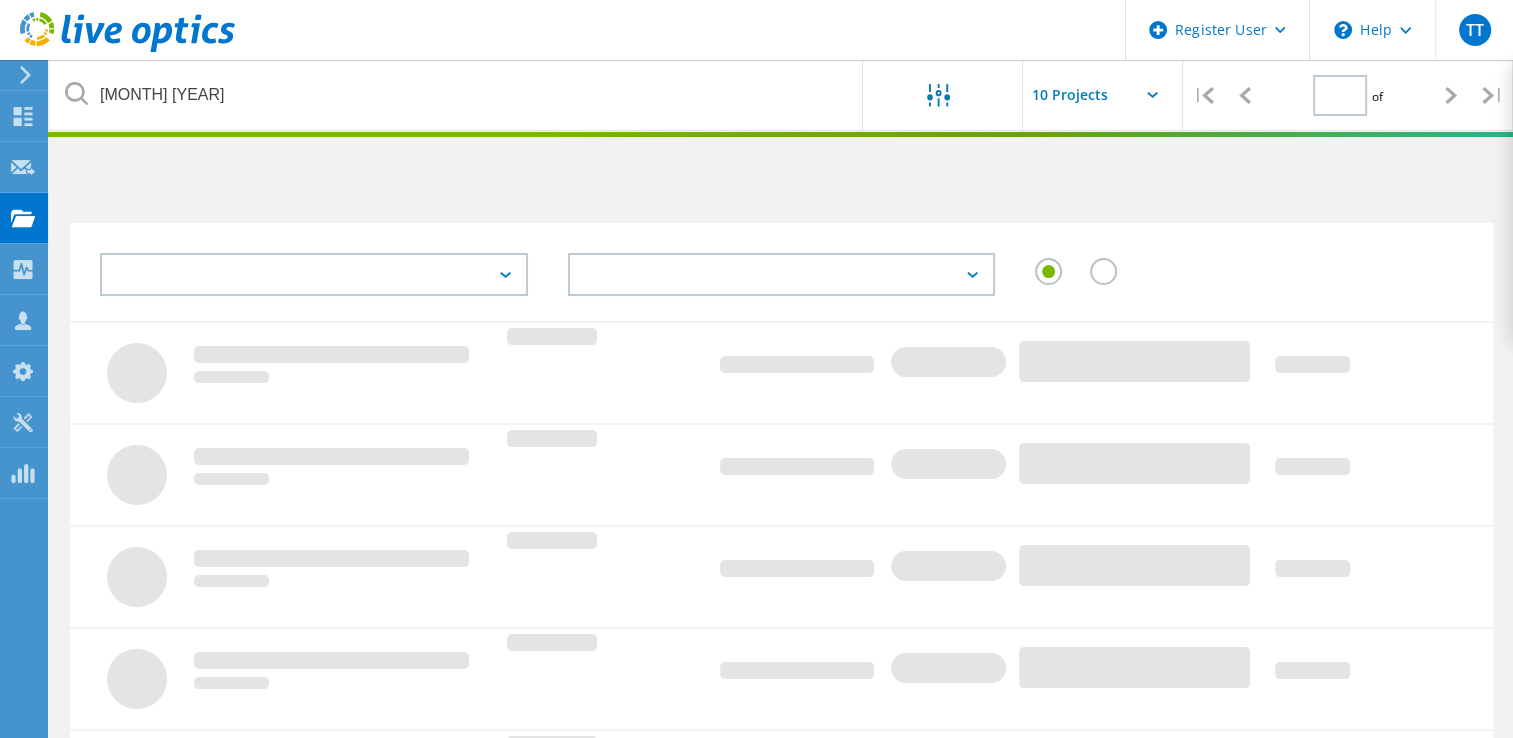 type on "1" 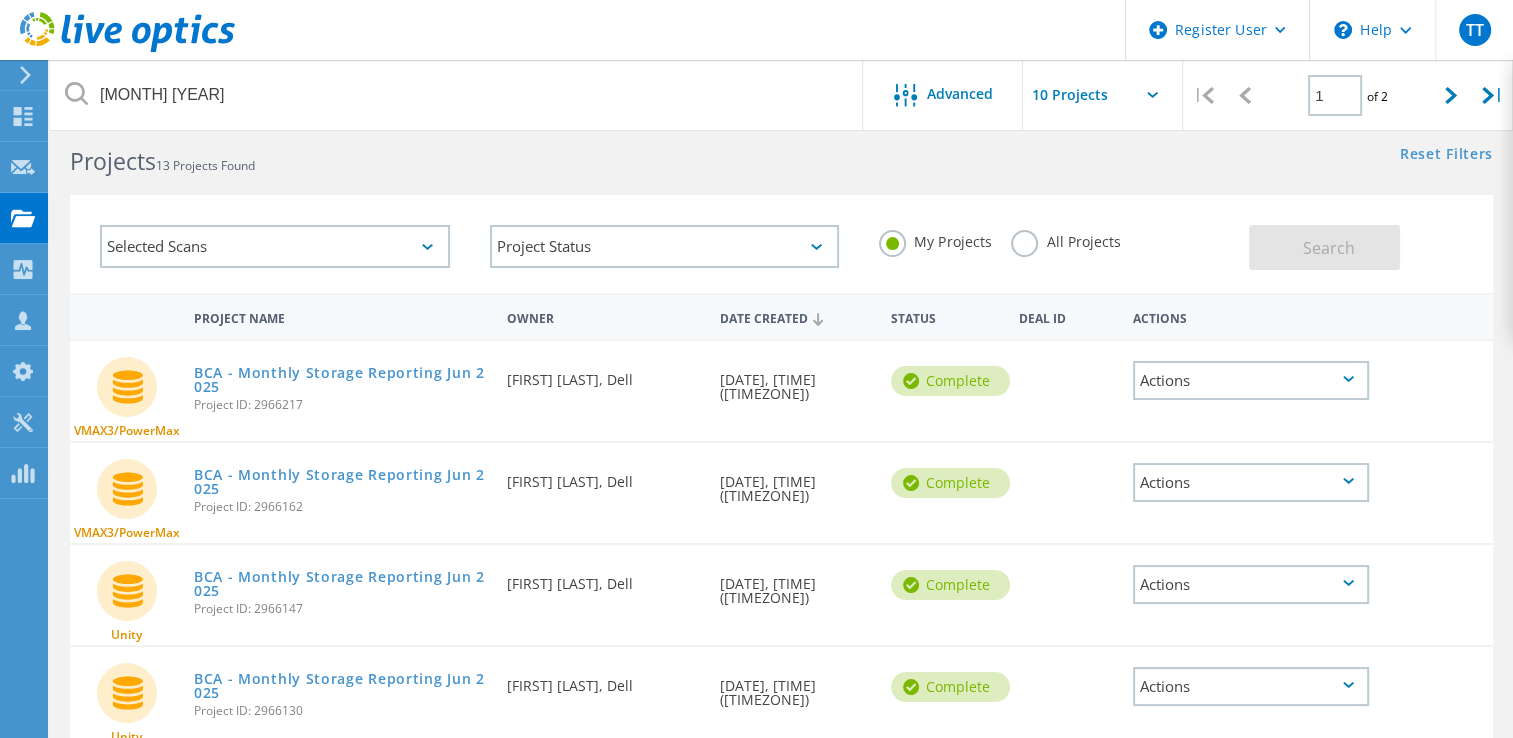 scroll, scrollTop: 0, scrollLeft: 0, axis: both 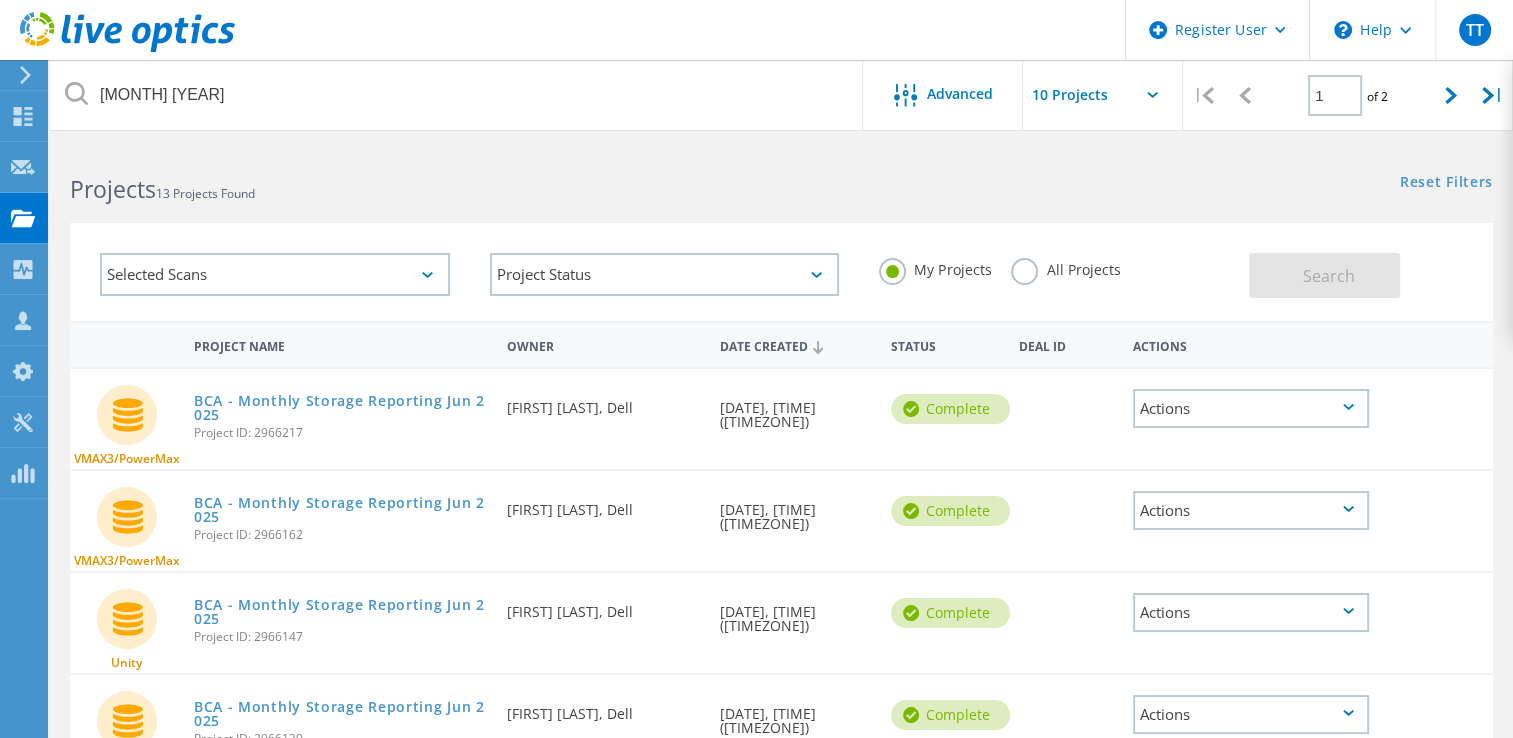 click on "Selected Scans" 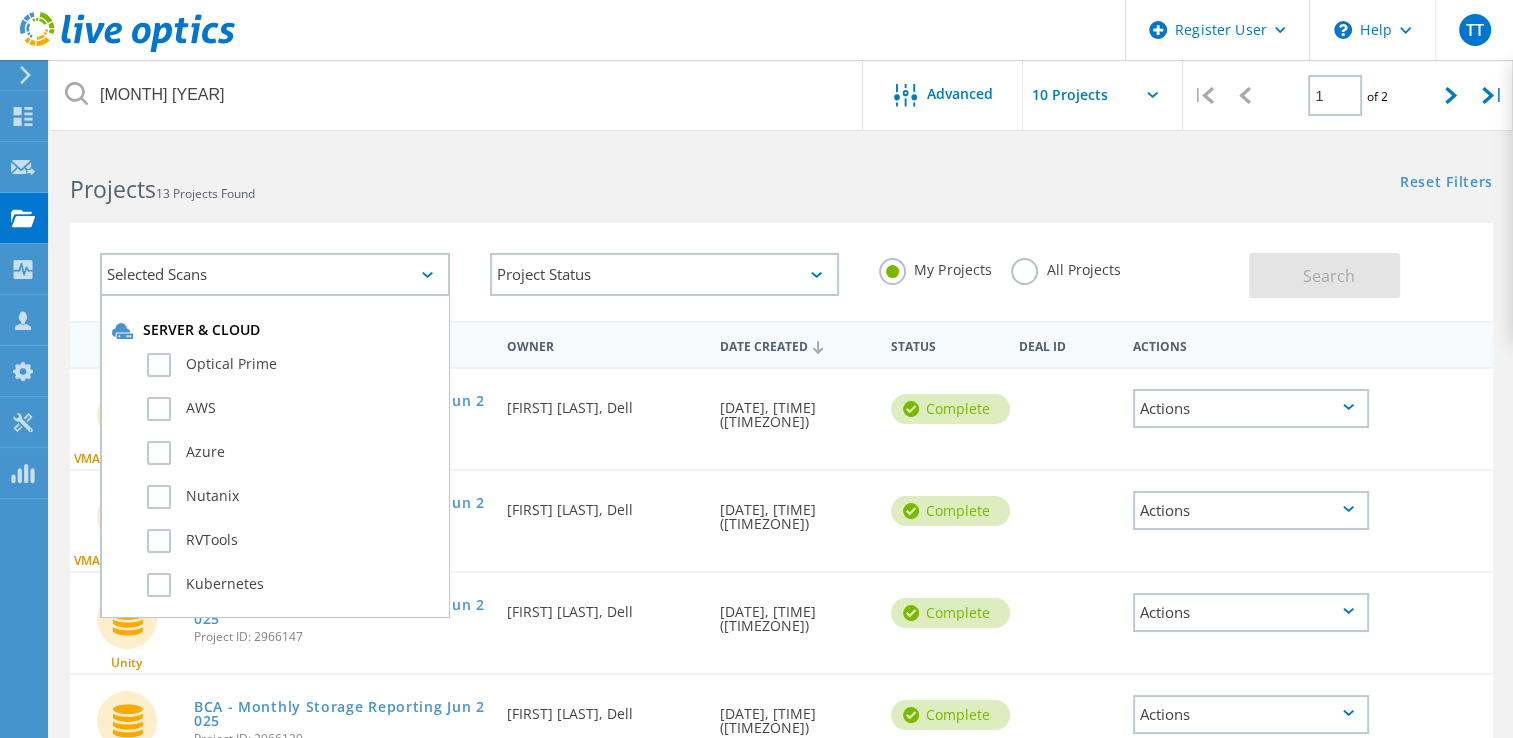 click on "Selected Scans" 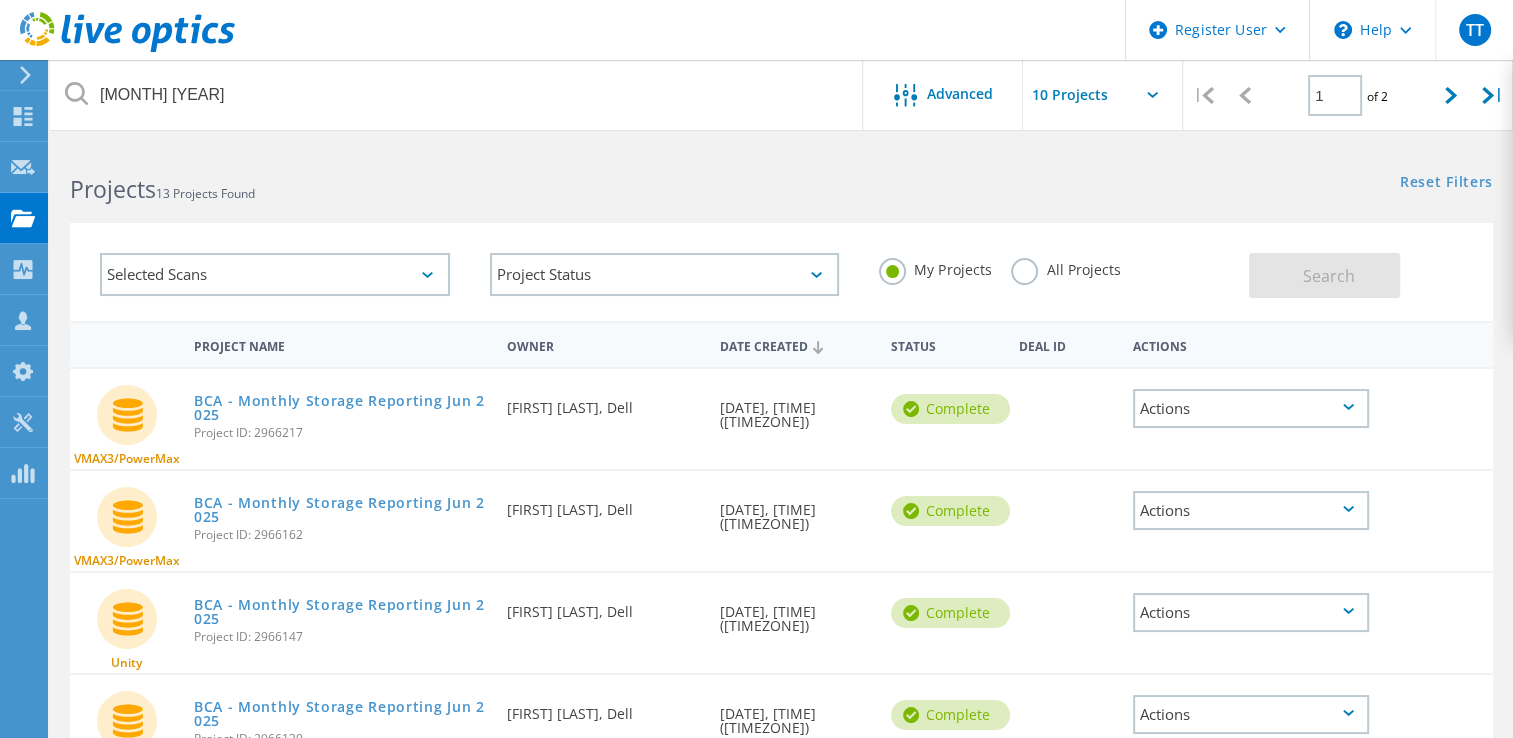 click on "All Projects" 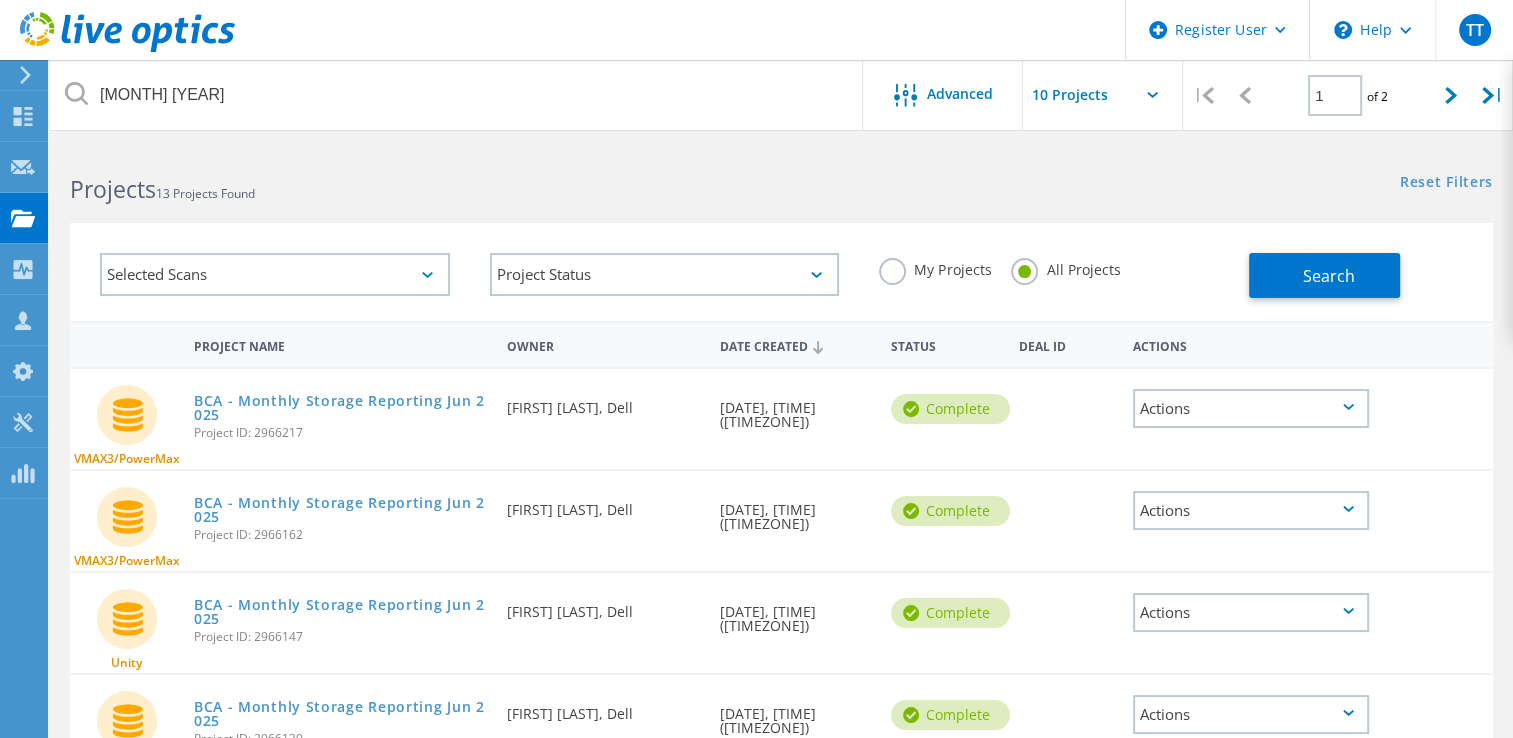 click on "Date Created" 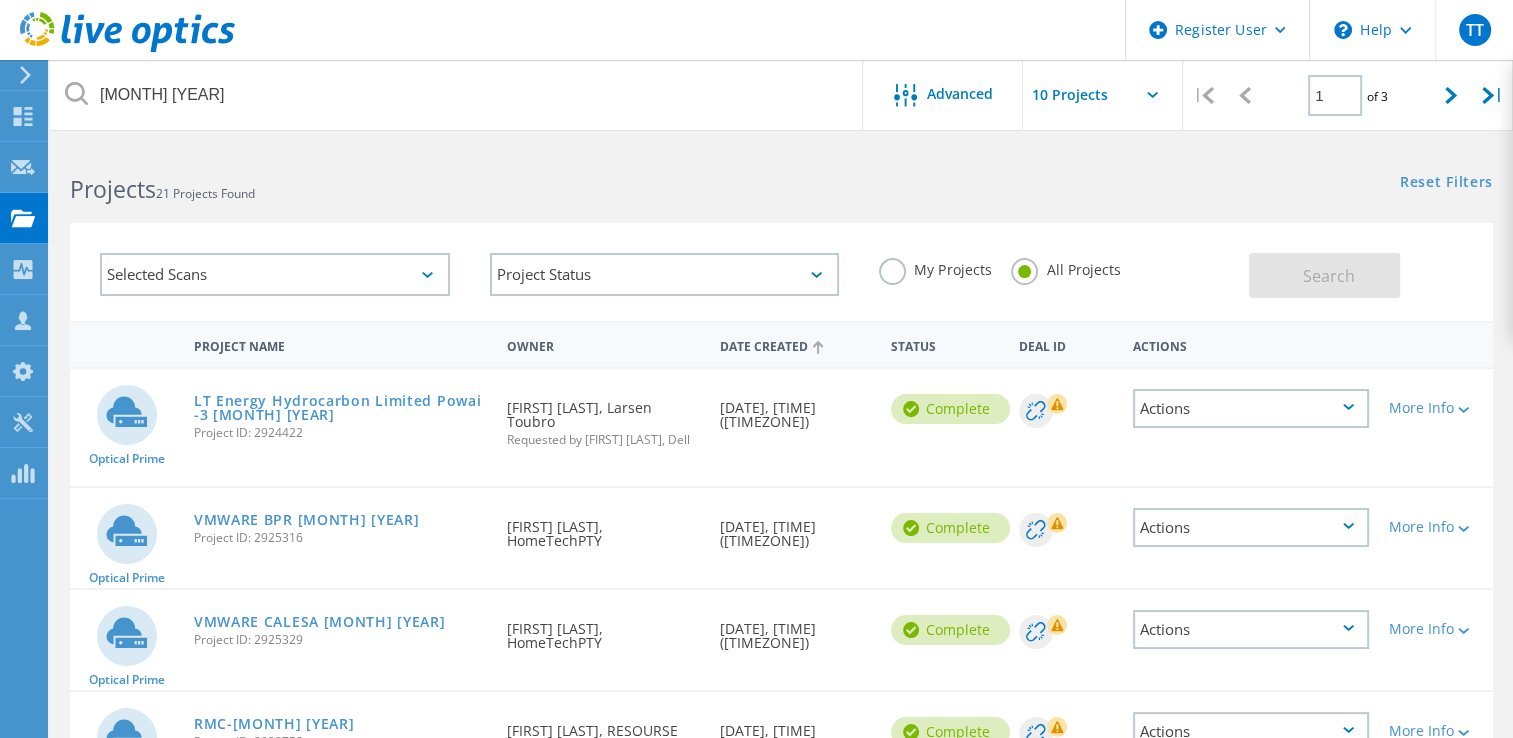 click on "Date Created" 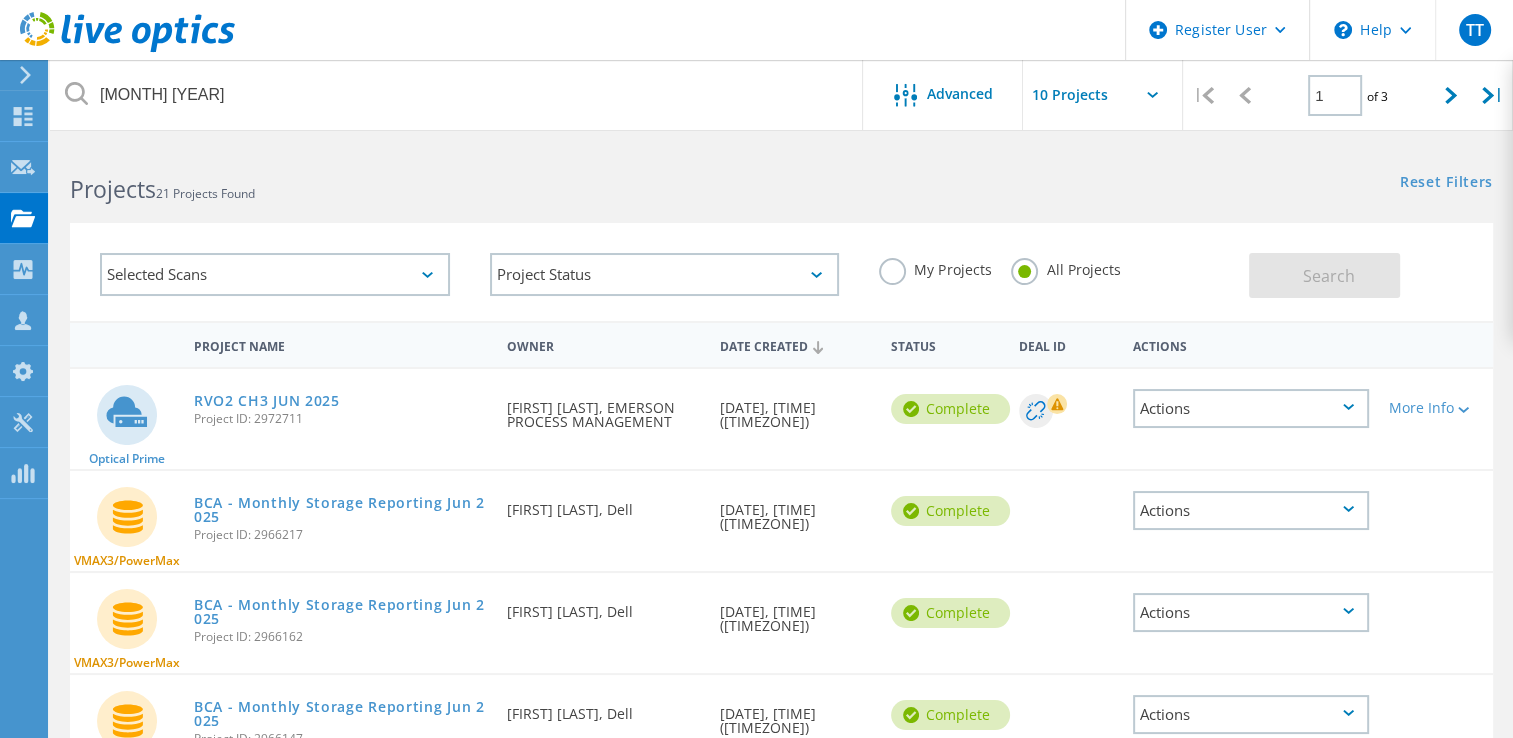 click on "My Projects" 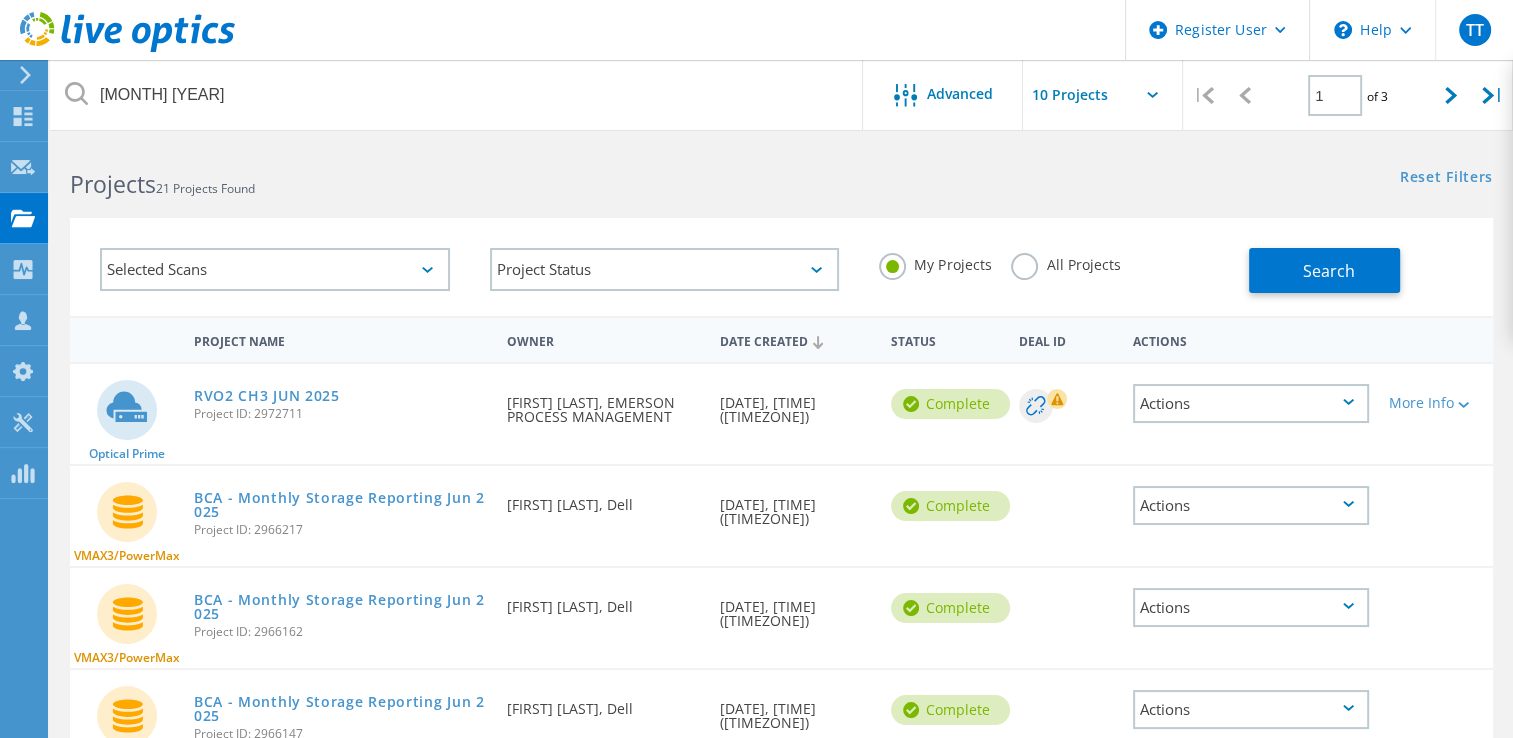 scroll, scrollTop: 0, scrollLeft: 0, axis: both 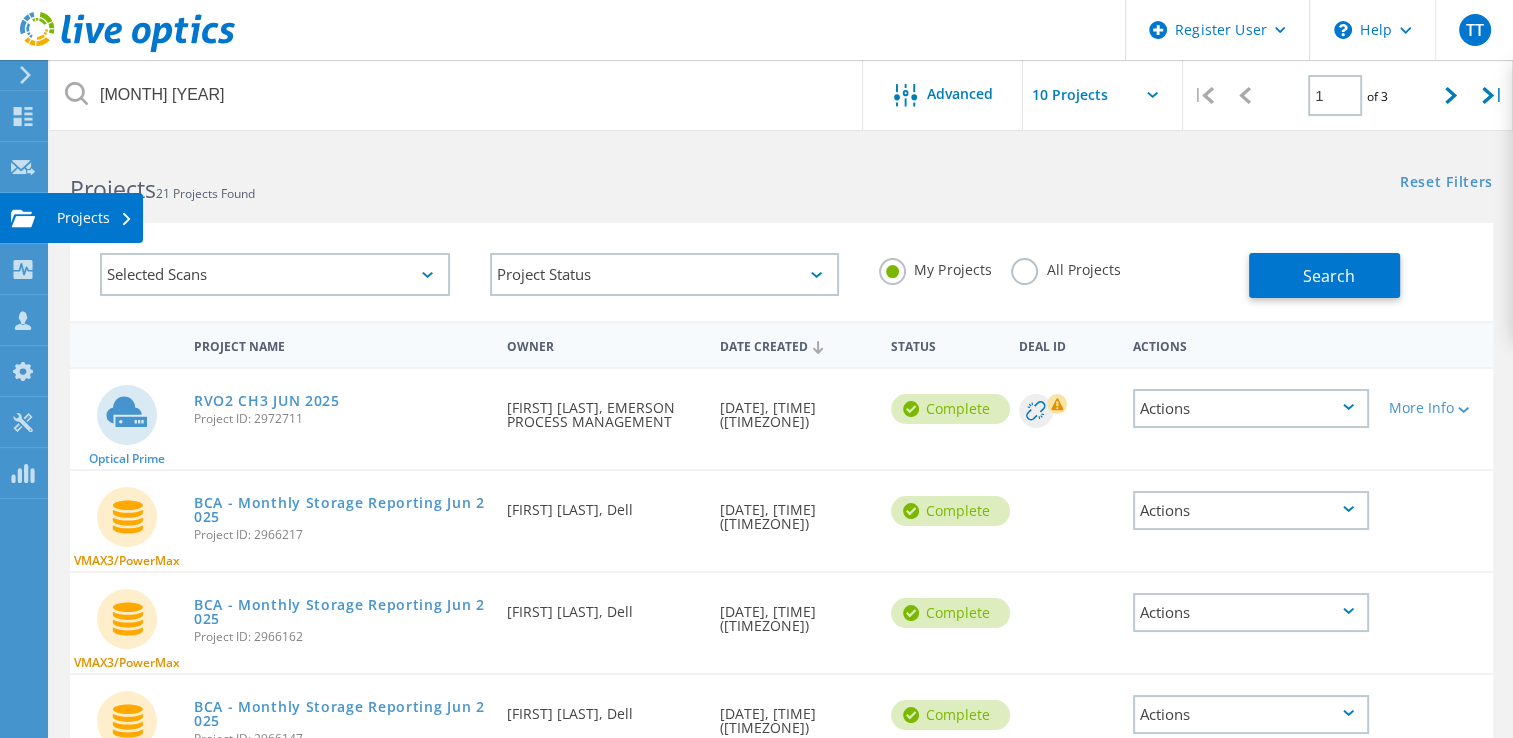 click on "Projects" at bounding box center [95, 218] 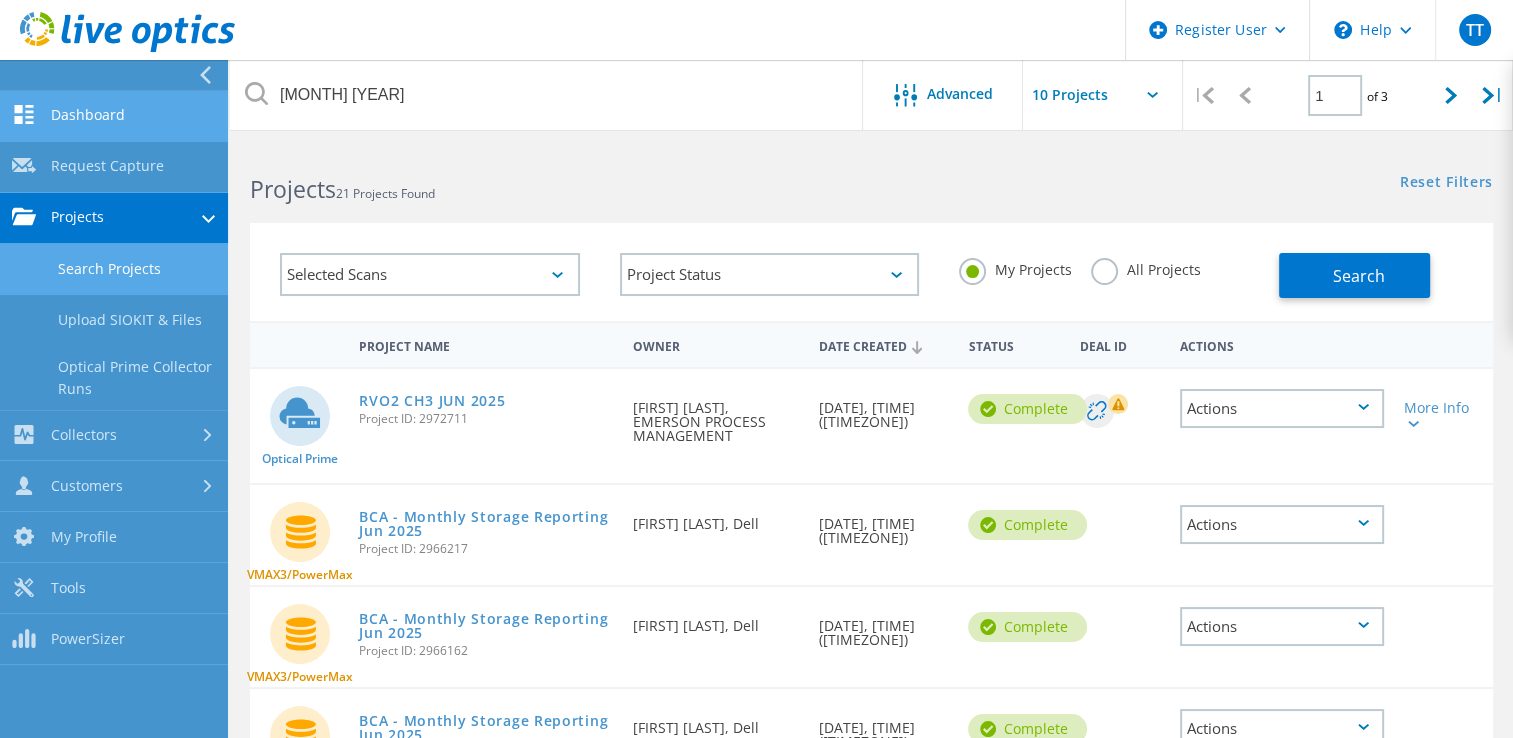 click on "Dashboard" at bounding box center (114, 116) 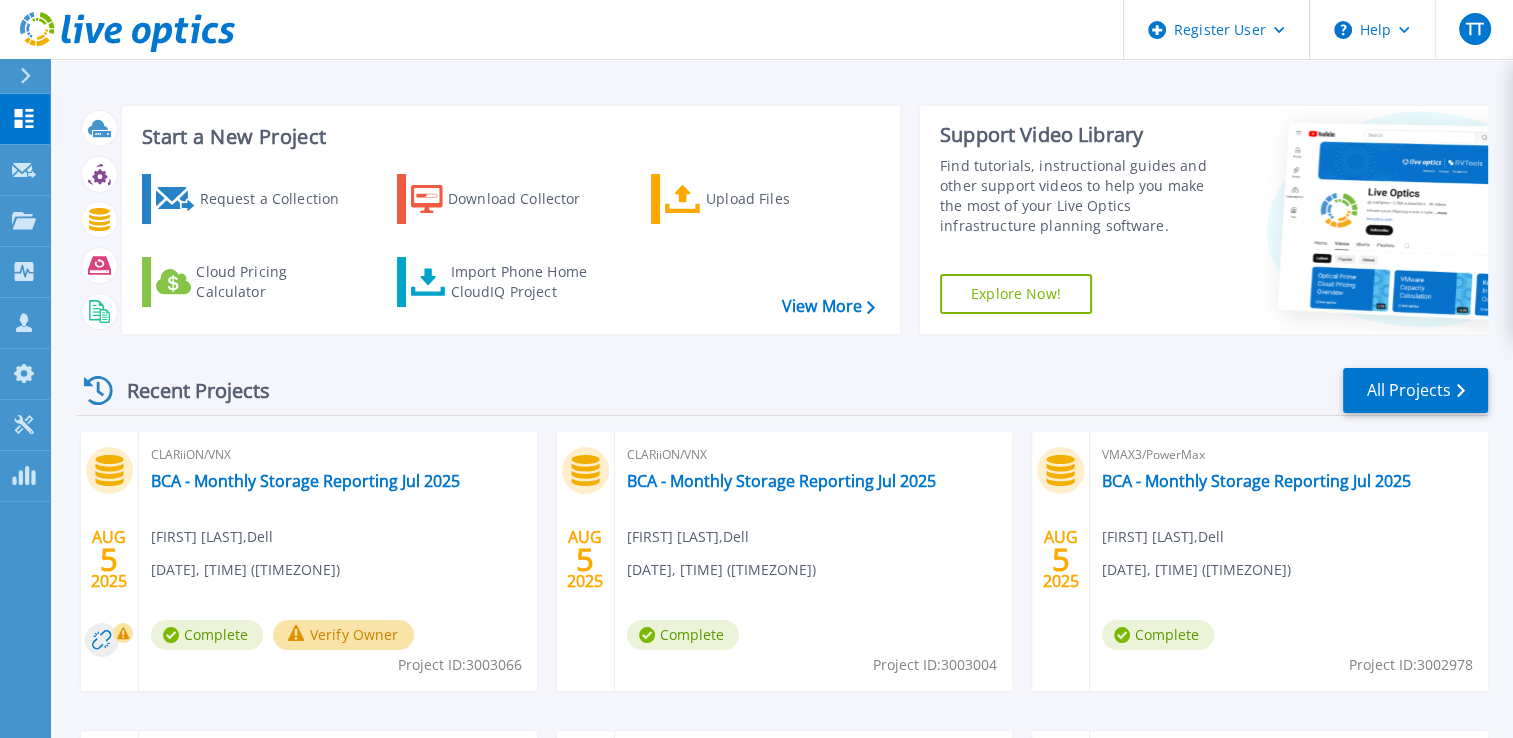 scroll, scrollTop: 0, scrollLeft: 0, axis: both 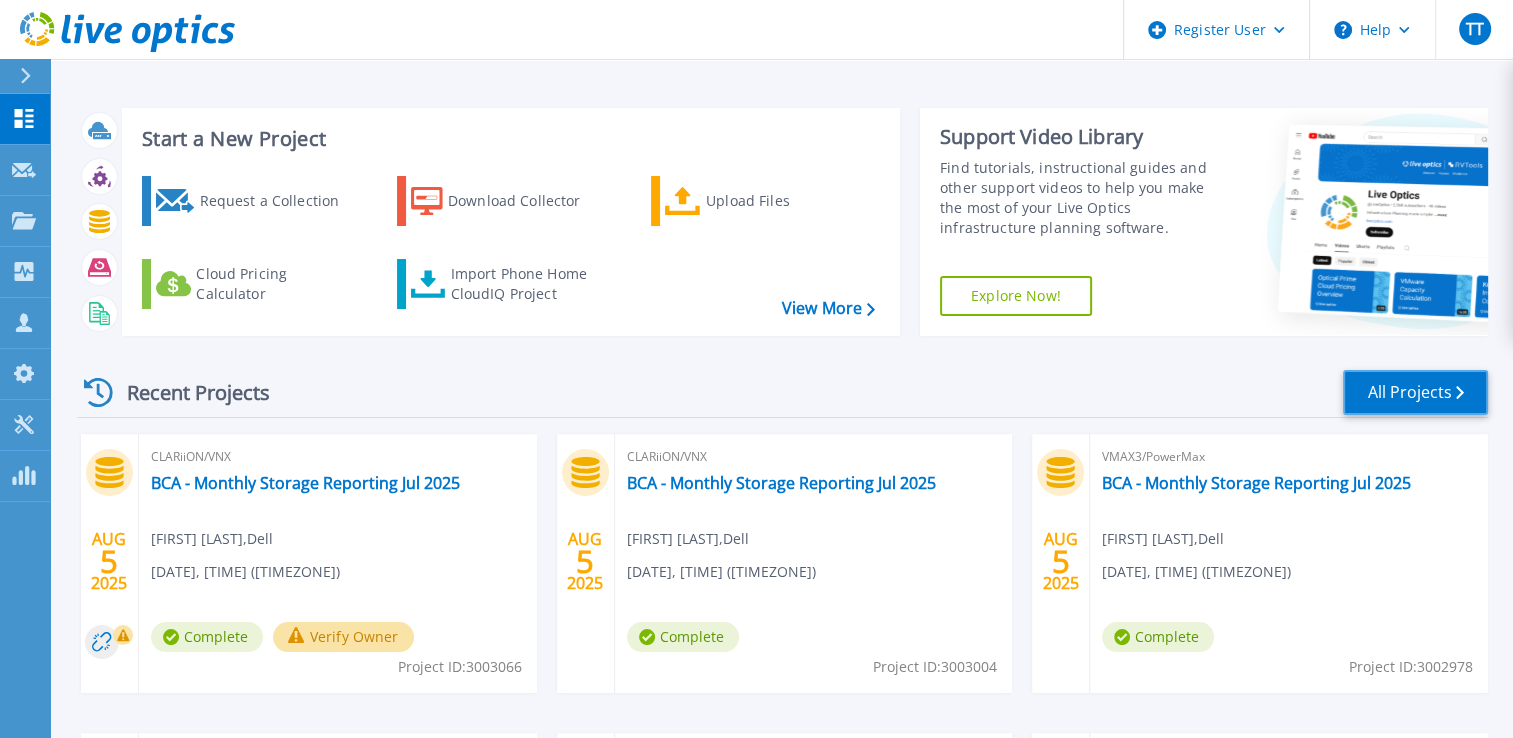 click on "All Projects" at bounding box center (1415, 392) 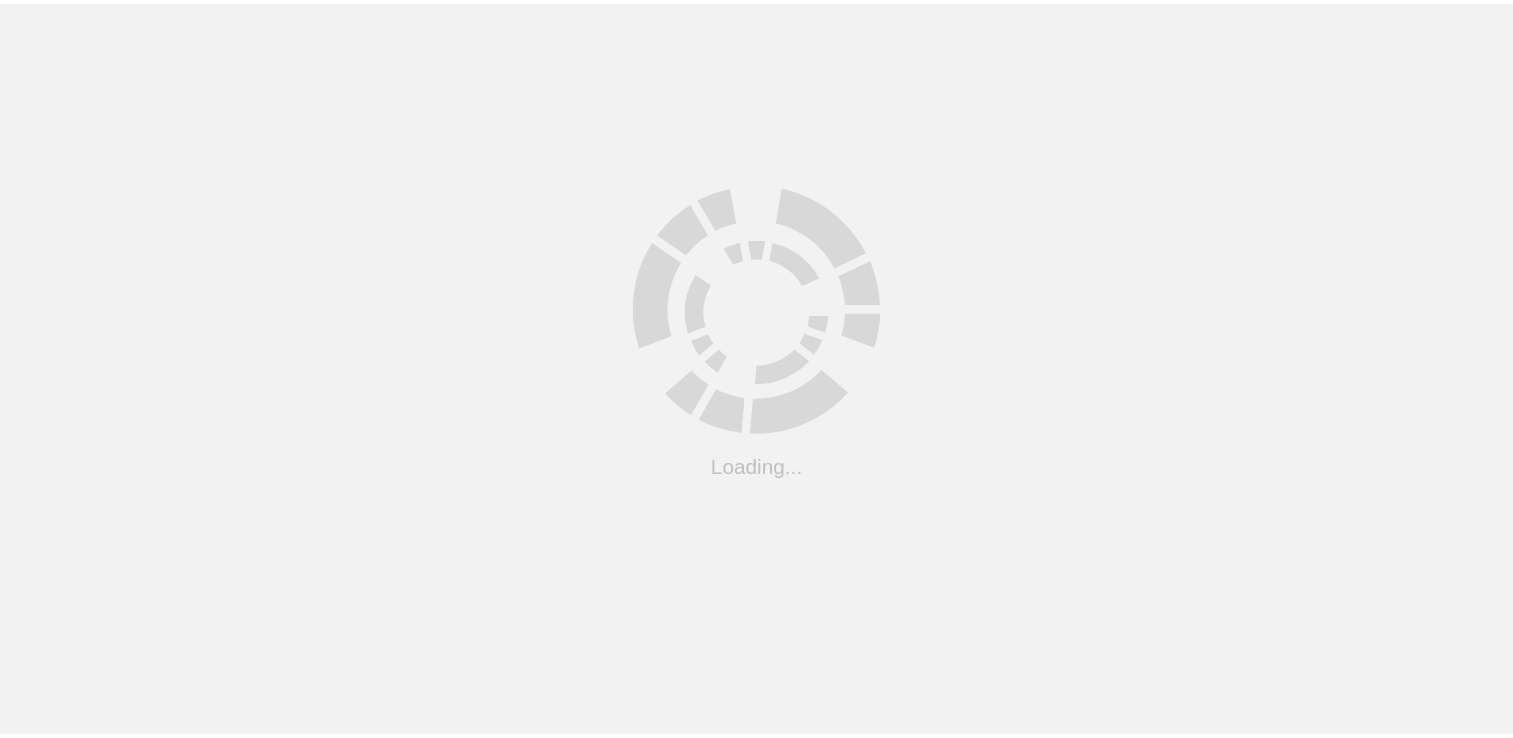 scroll, scrollTop: 0, scrollLeft: 0, axis: both 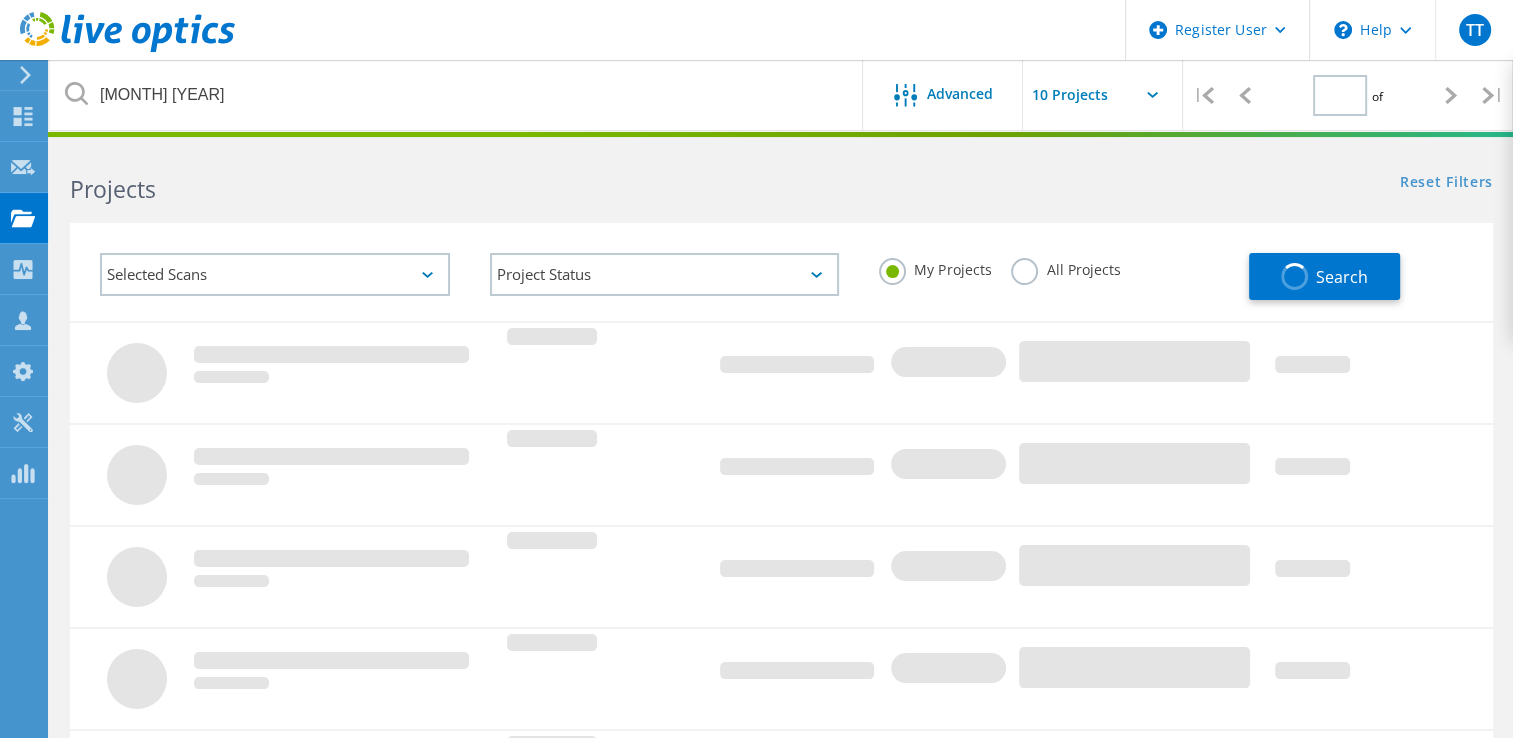type on "1" 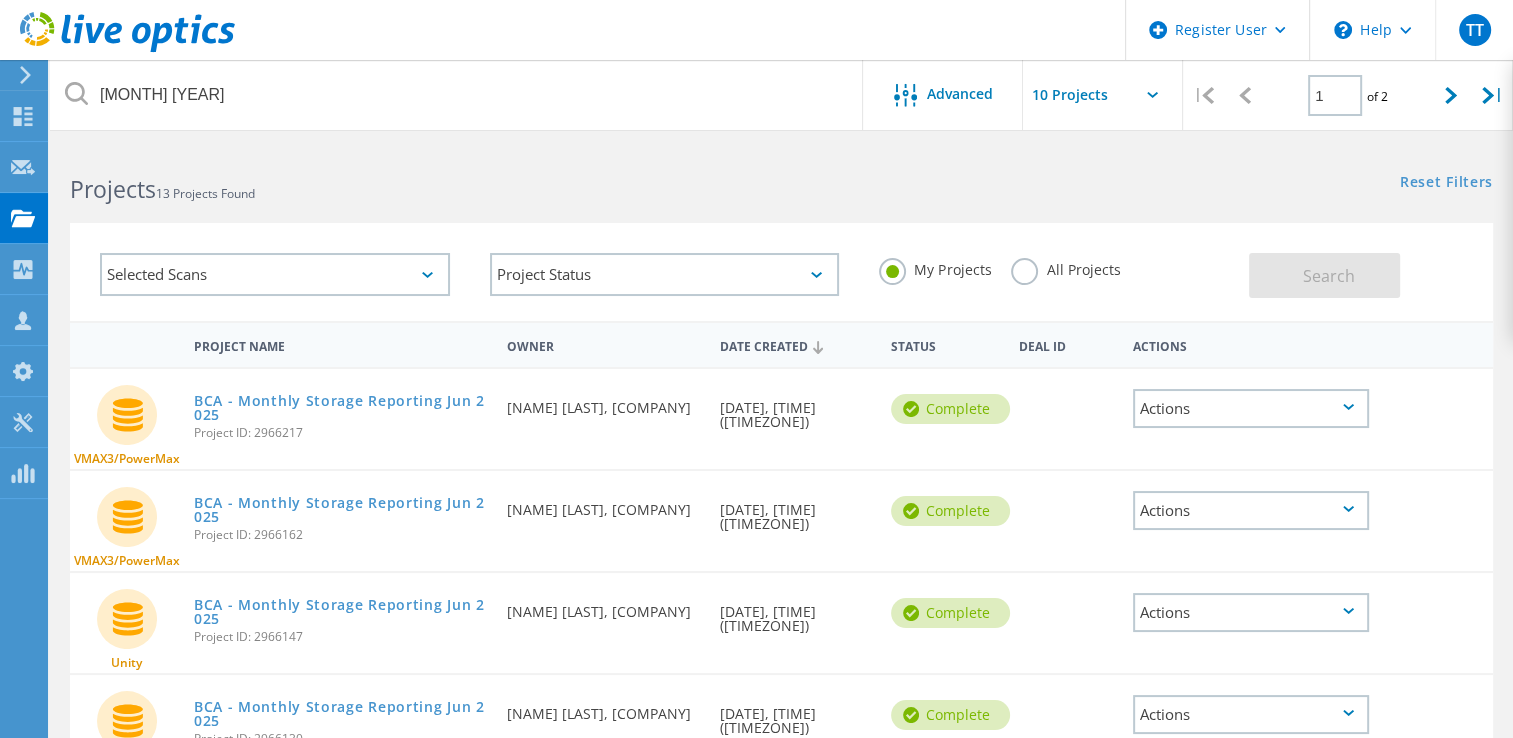 click on "Project Name" 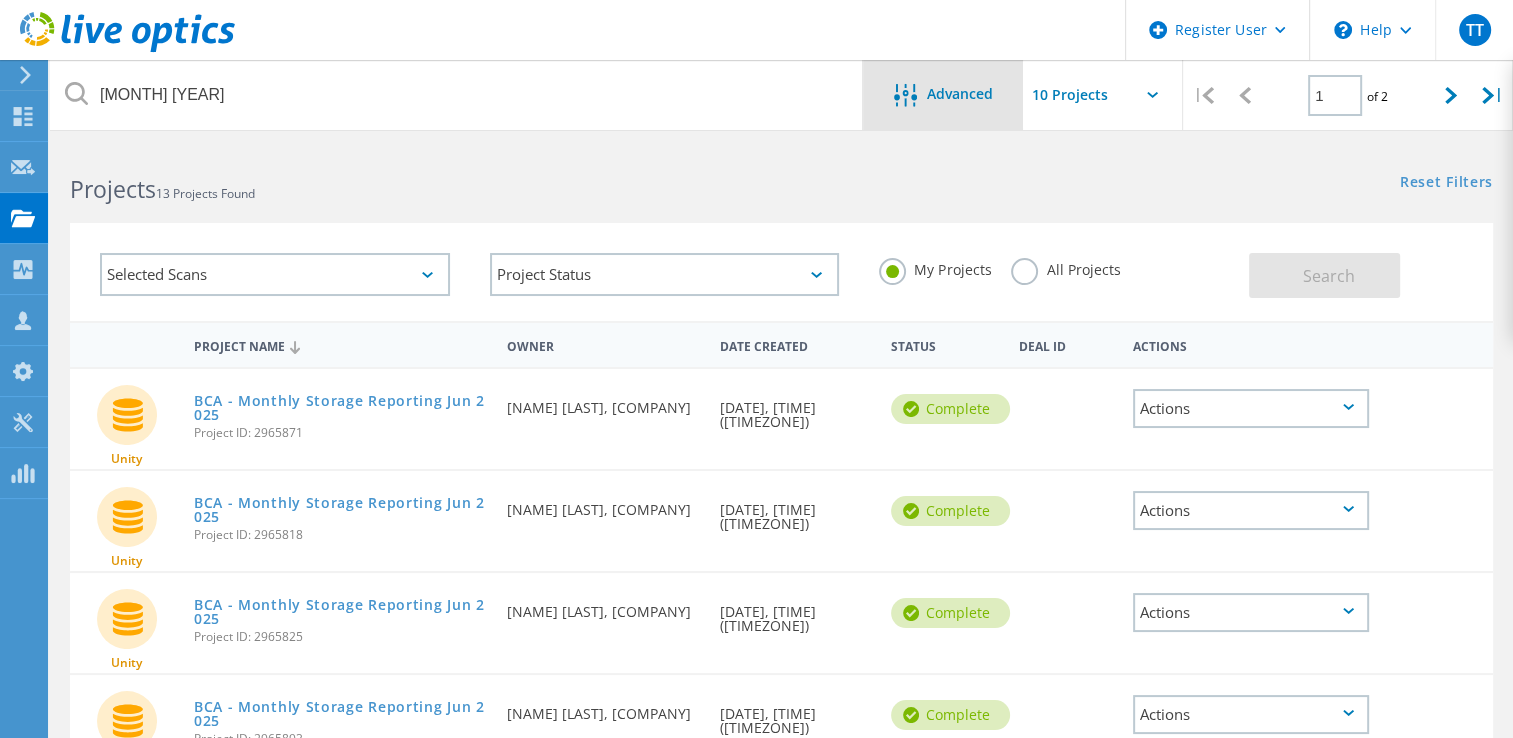 click on "Advanced" 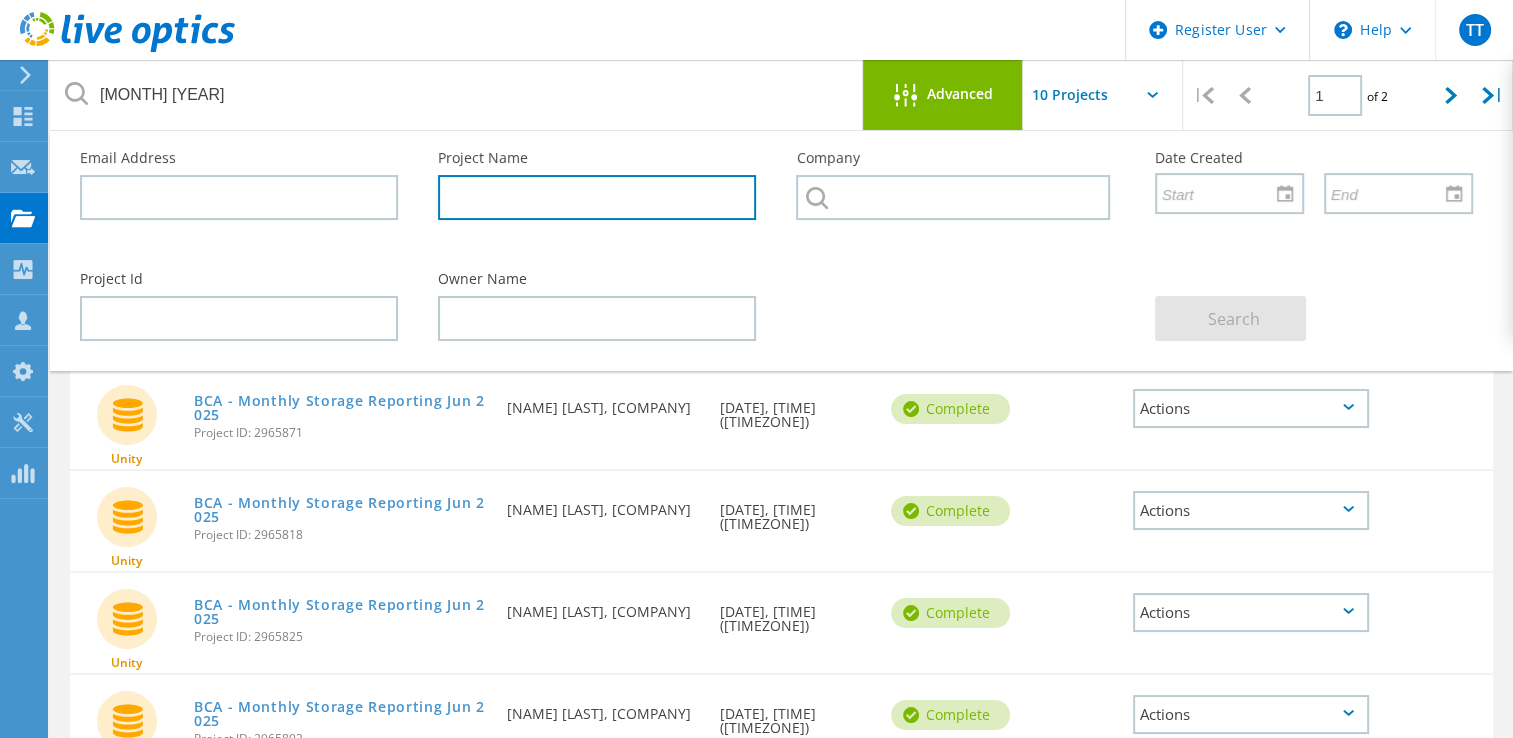 click 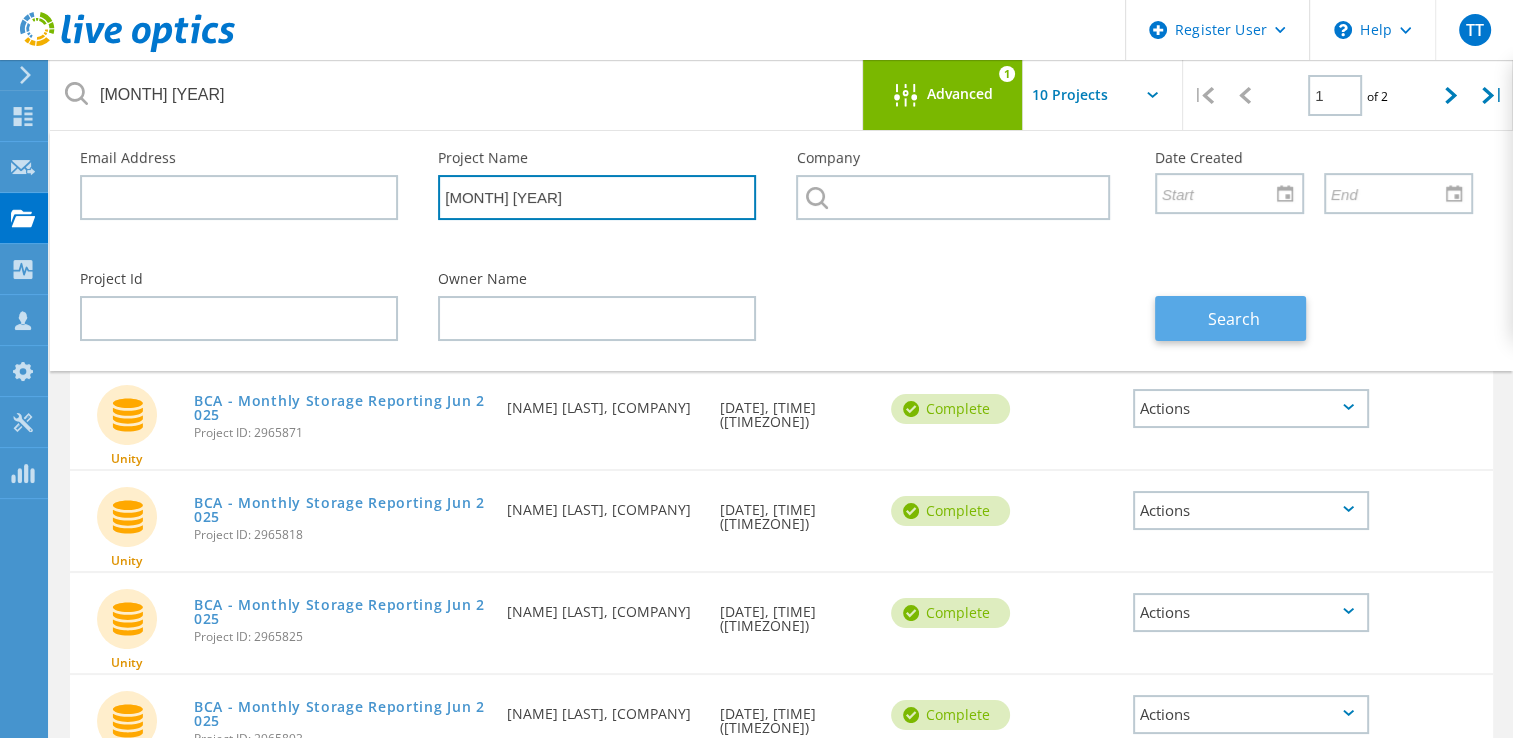 type on "Jul 2025" 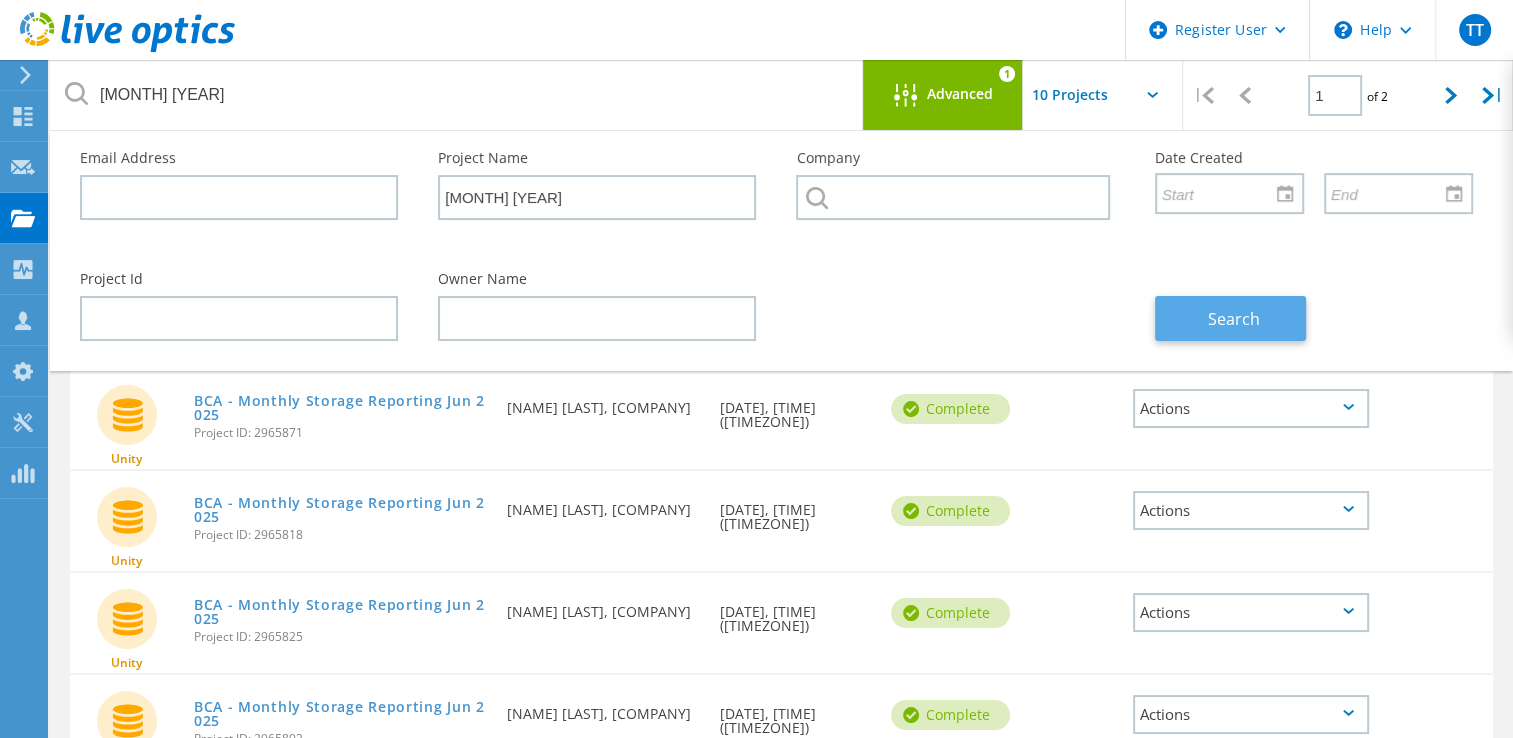 click on "Search" 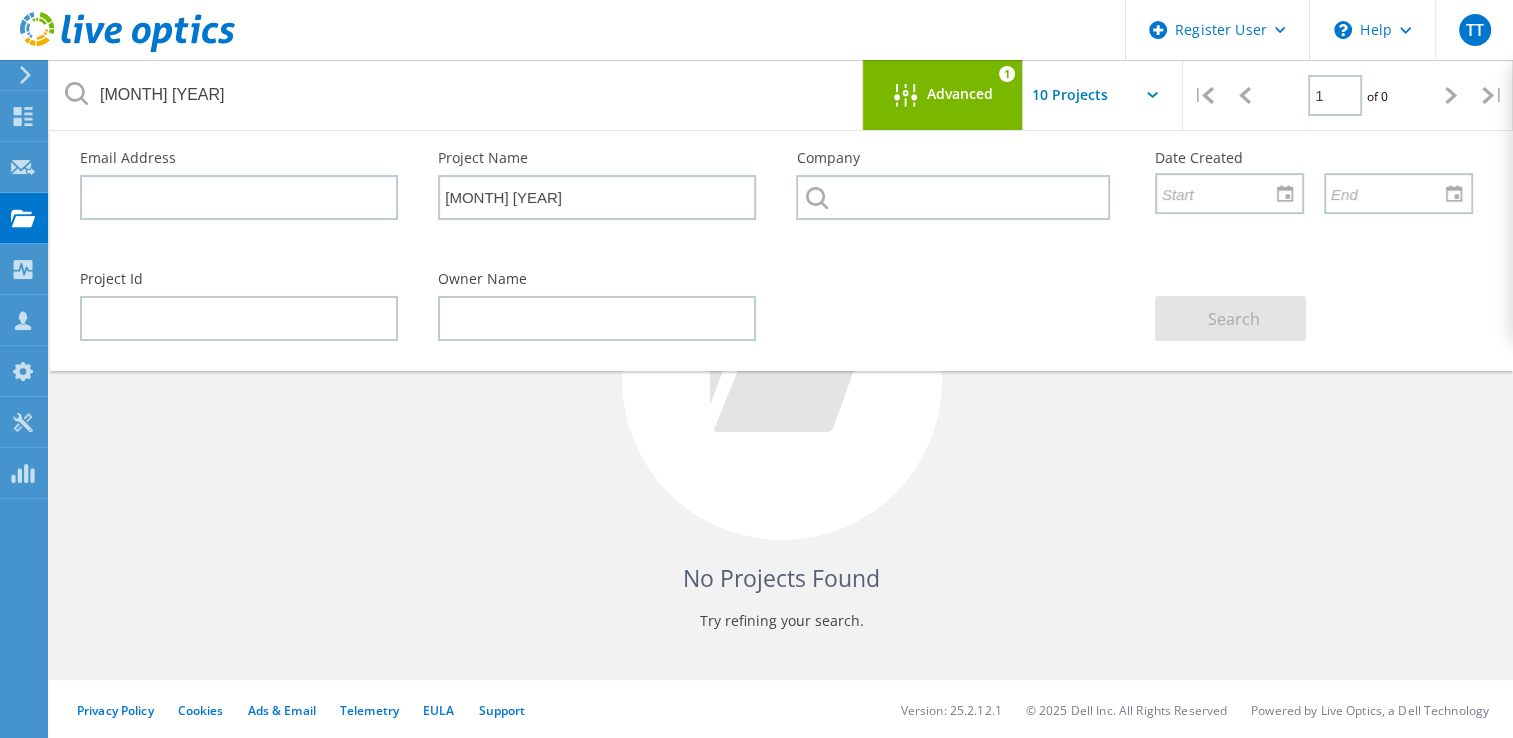 scroll, scrollTop: 0, scrollLeft: 0, axis: both 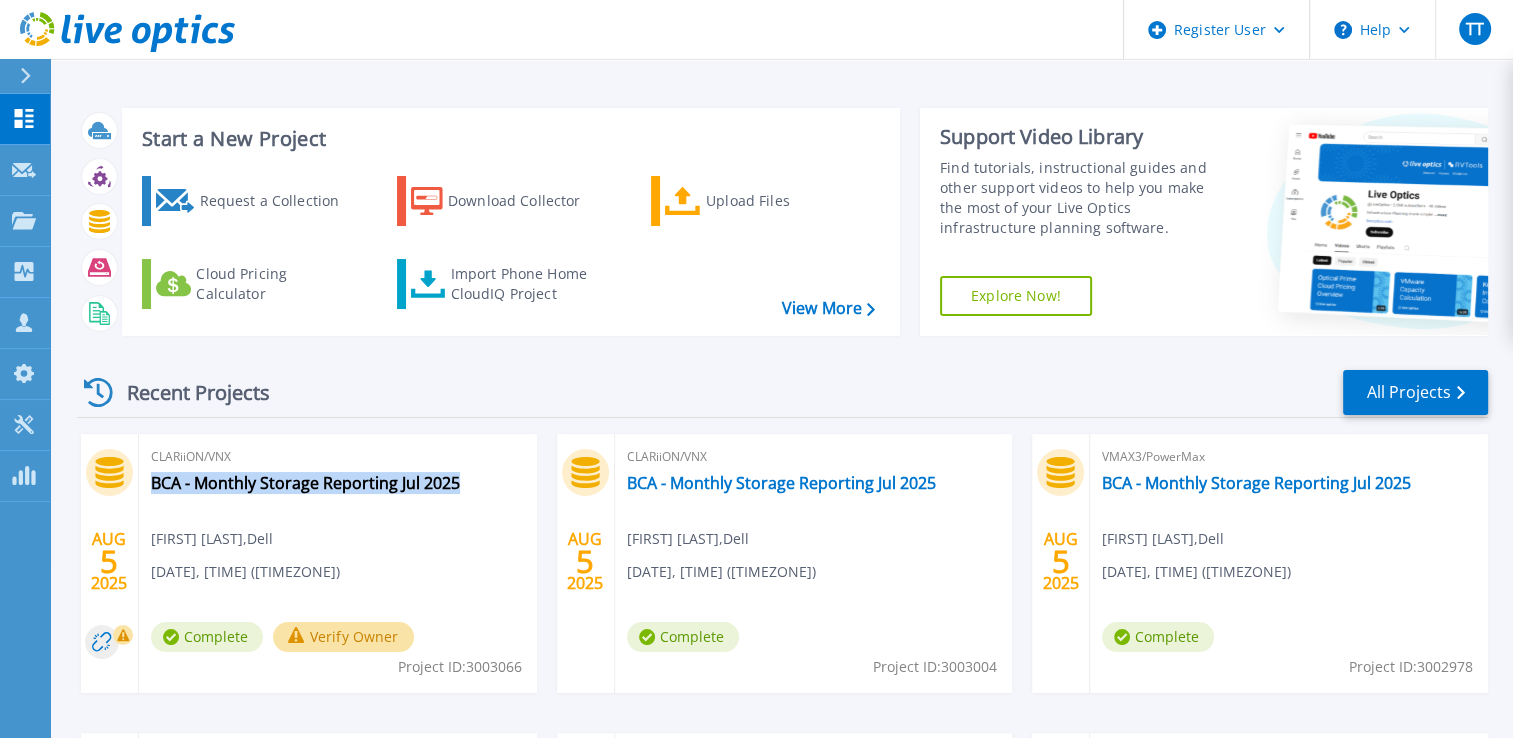 drag, startPoint x: 138, startPoint y: 482, endPoint x: 458, endPoint y: 482, distance: 320 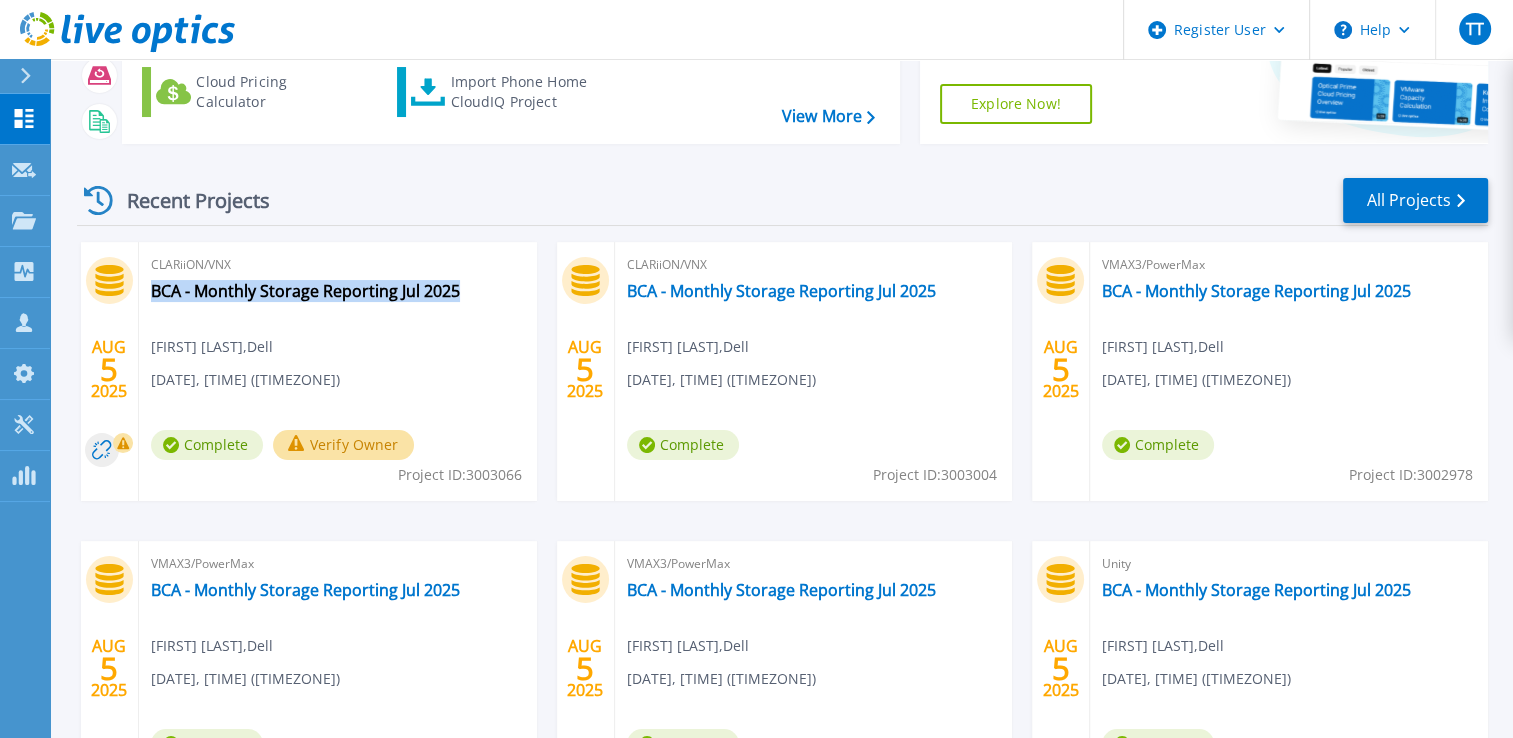 scroll, scrollTop: 69, scrollLeft: 0, axis: vertical 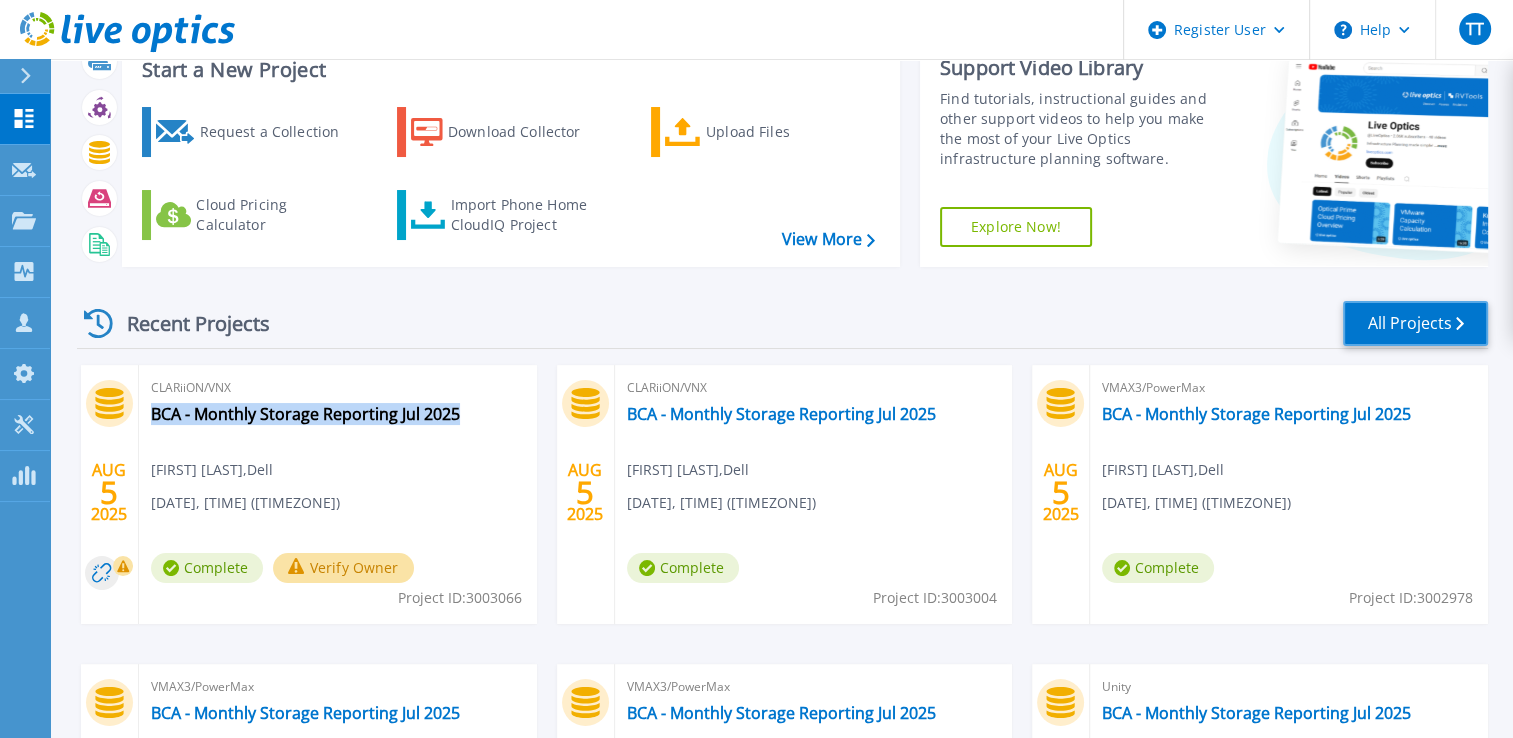 click on "All Projects" at bounding box center [1415, 323] 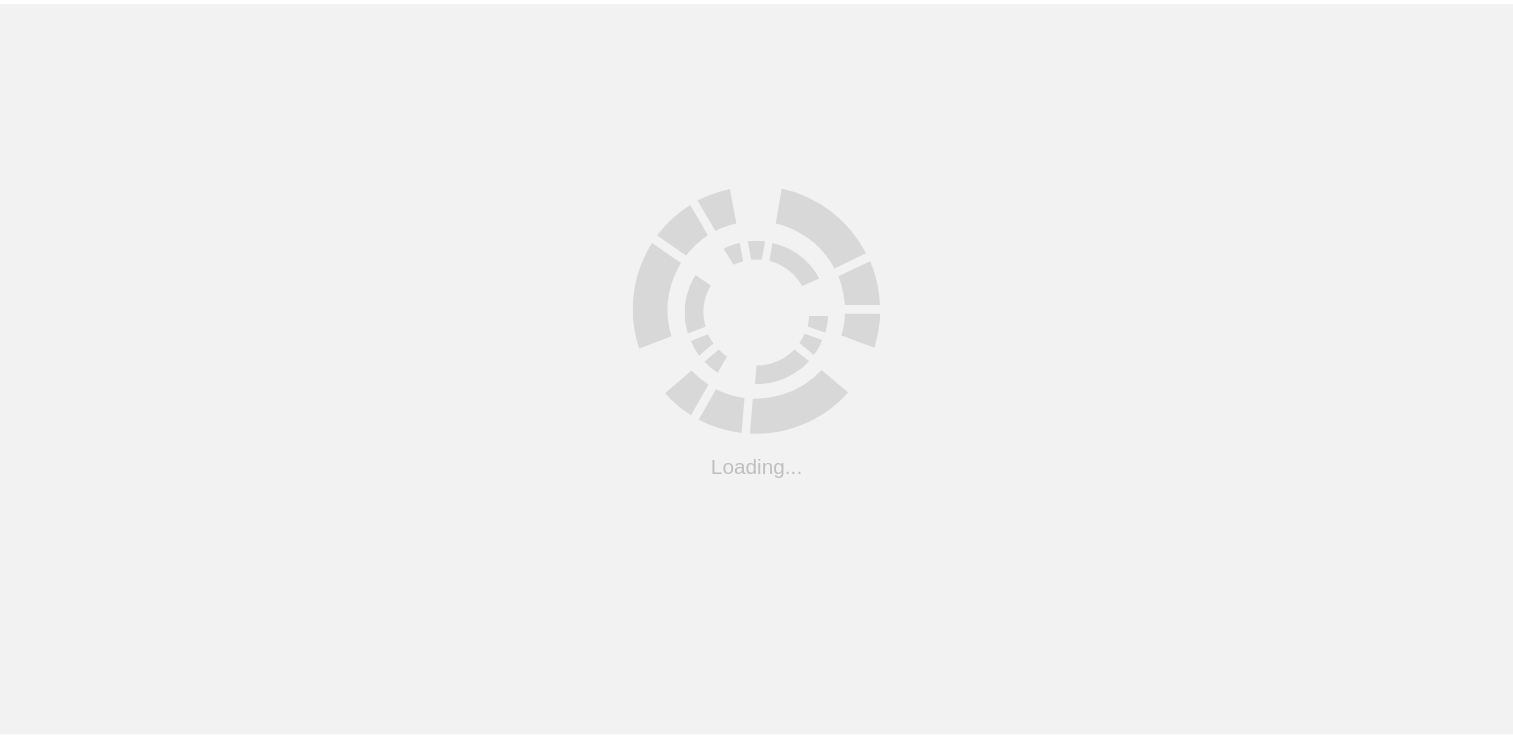 scroll, scrollTop: 0, scrollLeft: 0, axis: both 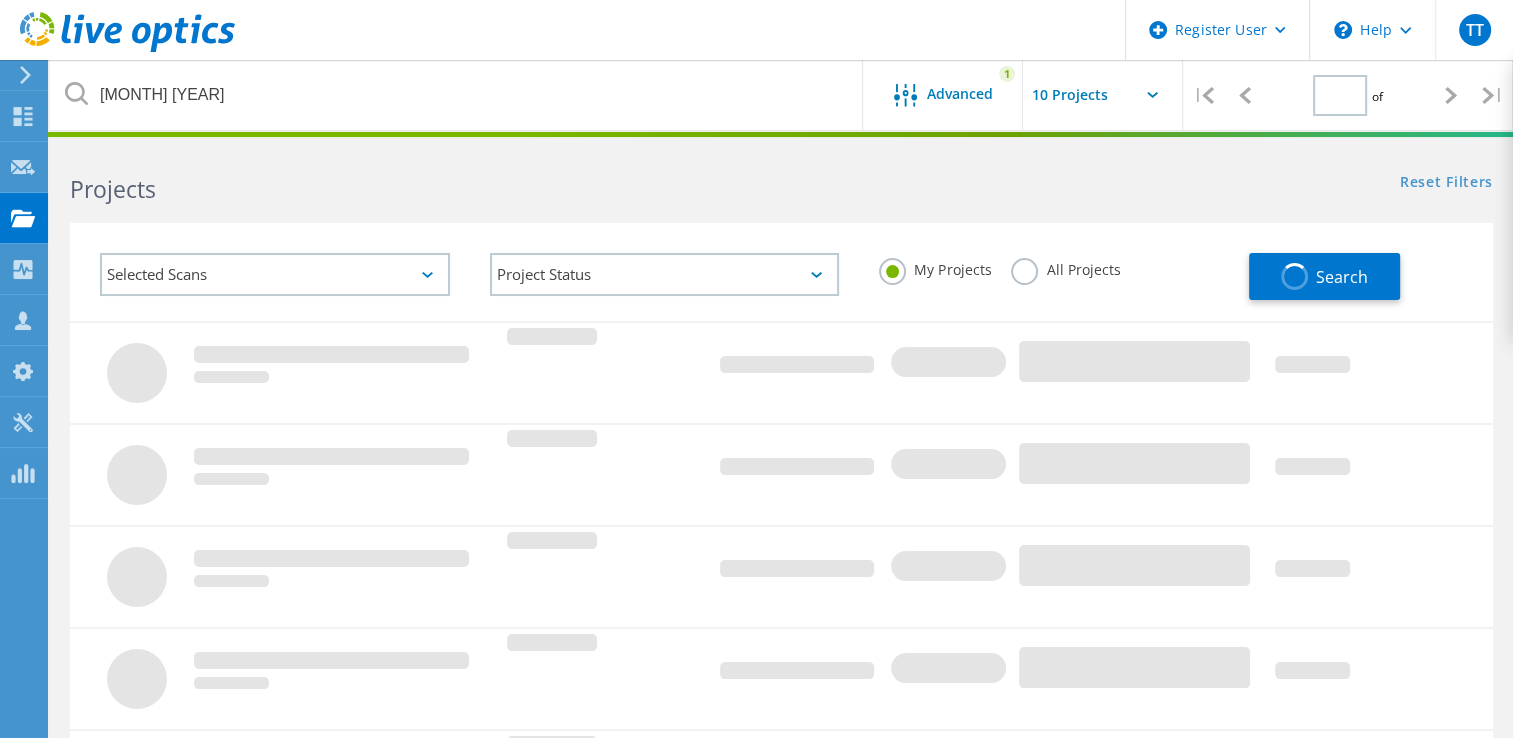 type on "1" 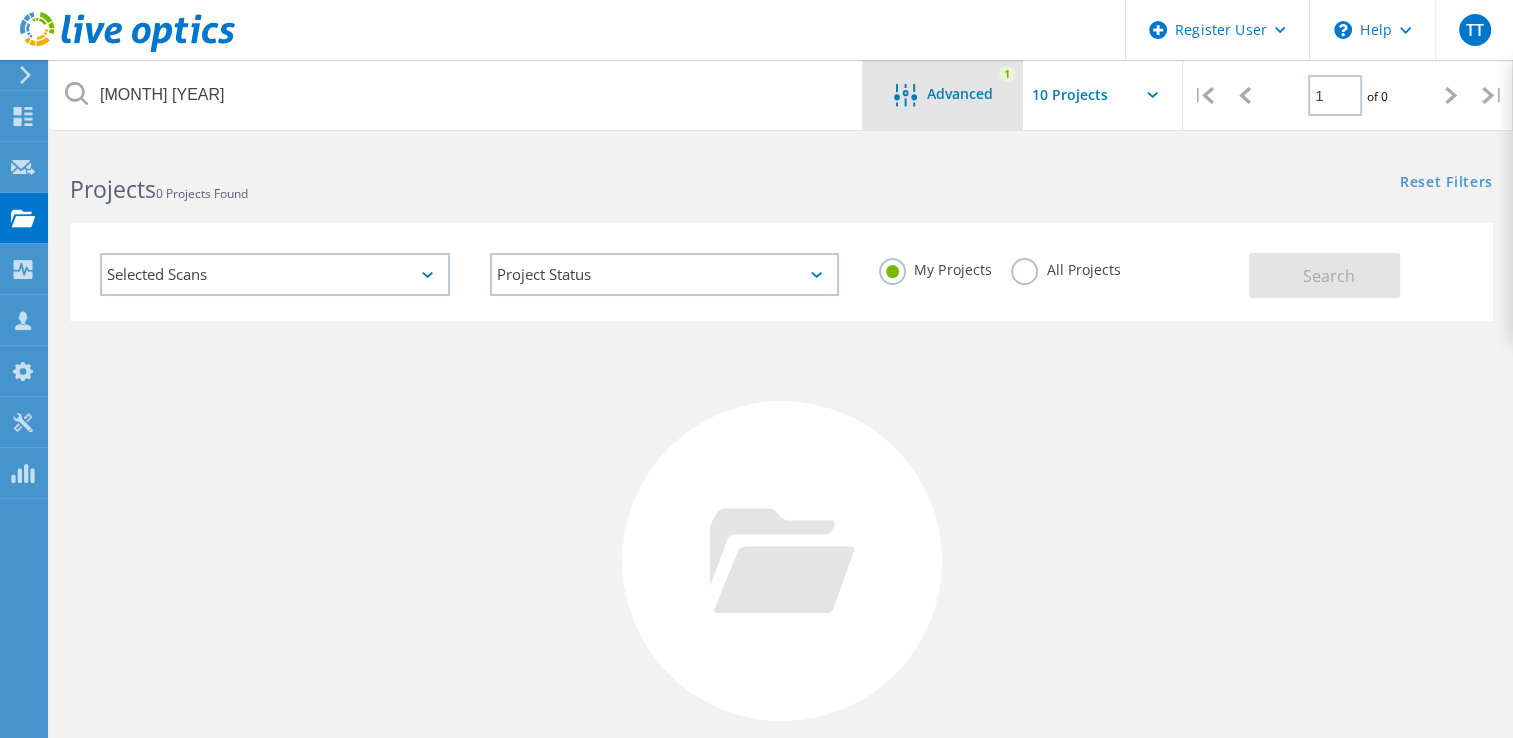 click on "Advanced" 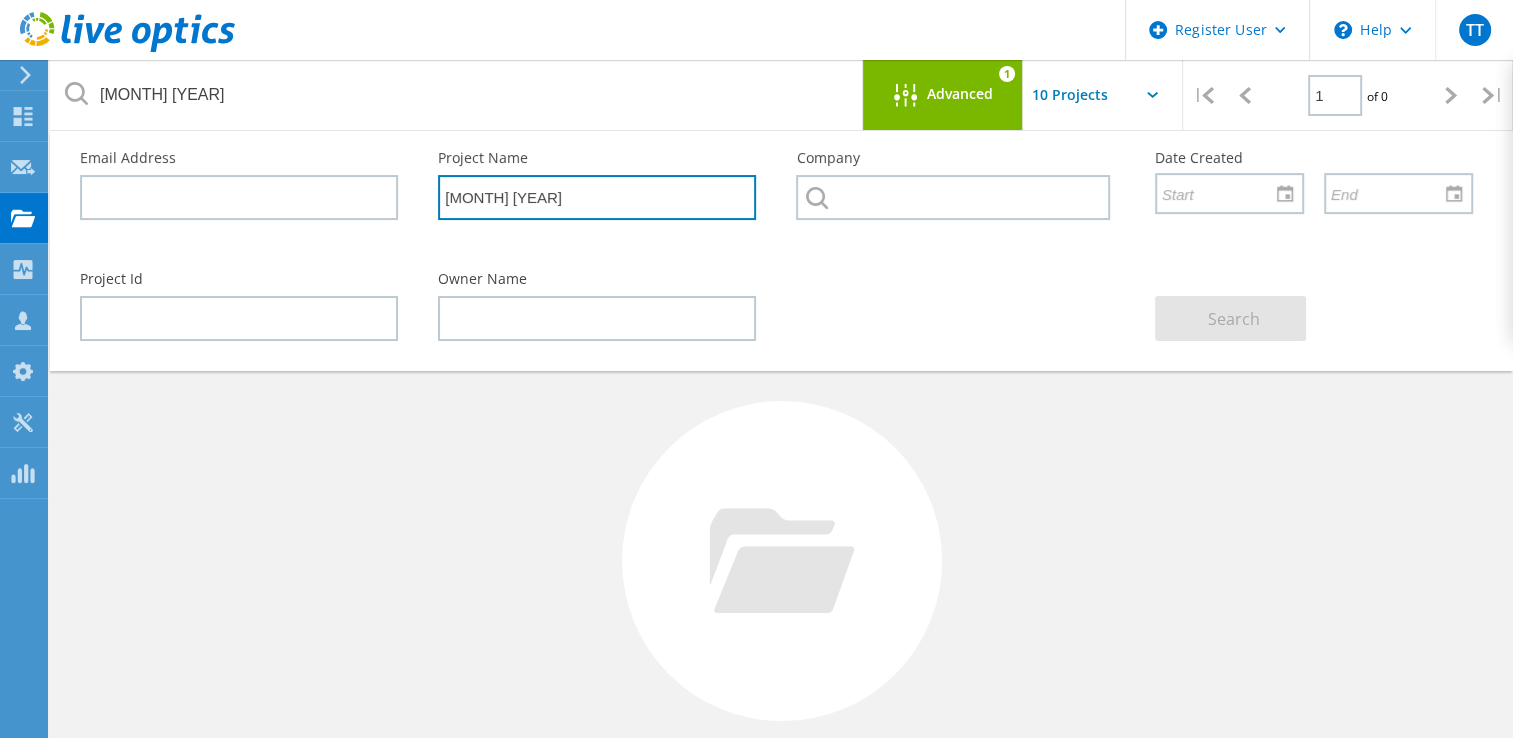 drag, startPoint x: 537, startPoint y: 198, endPoint x: 424, endPoint y: 198, distance: 113 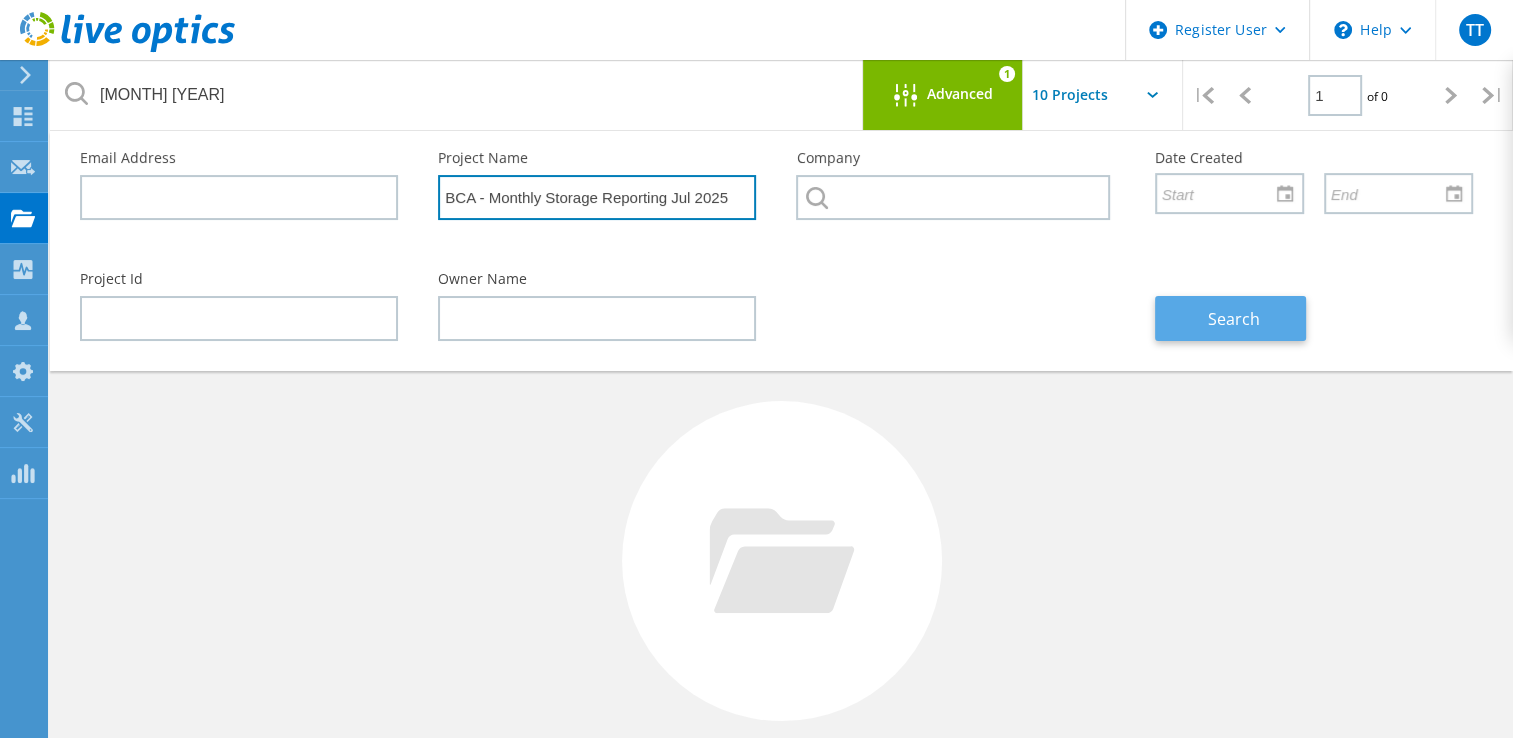 type on "BCA - Monthly Storage Reporting Jul 2025" 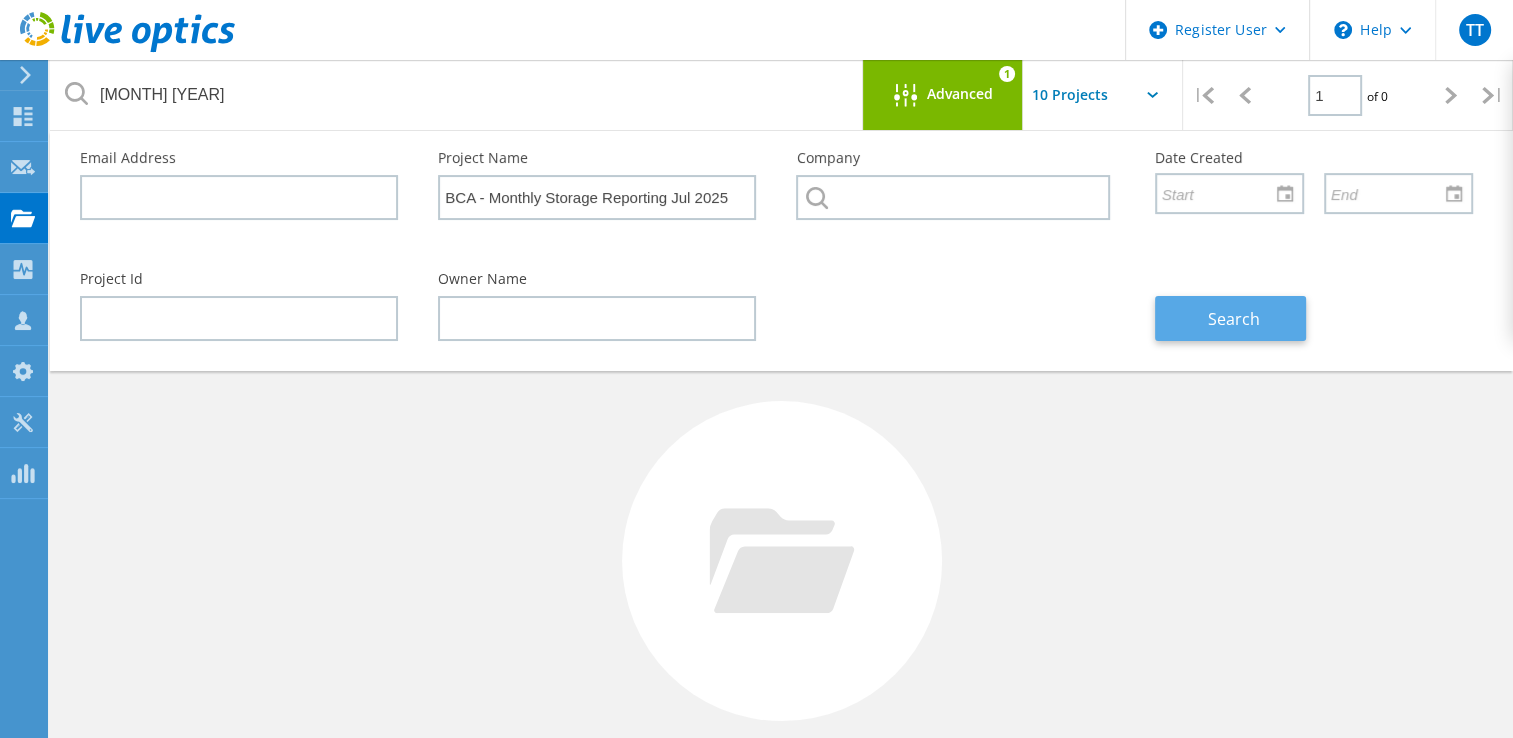 click on "Search" 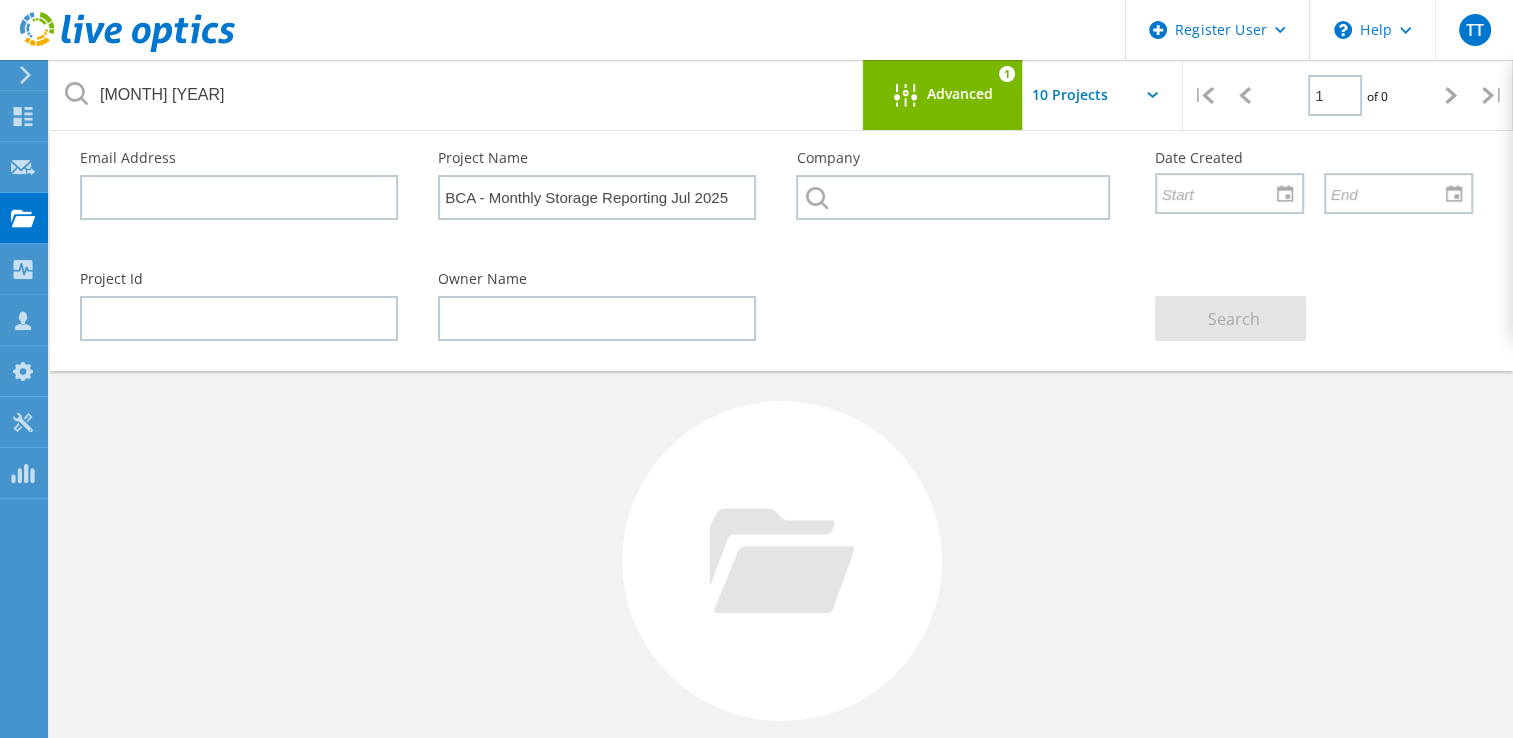 click 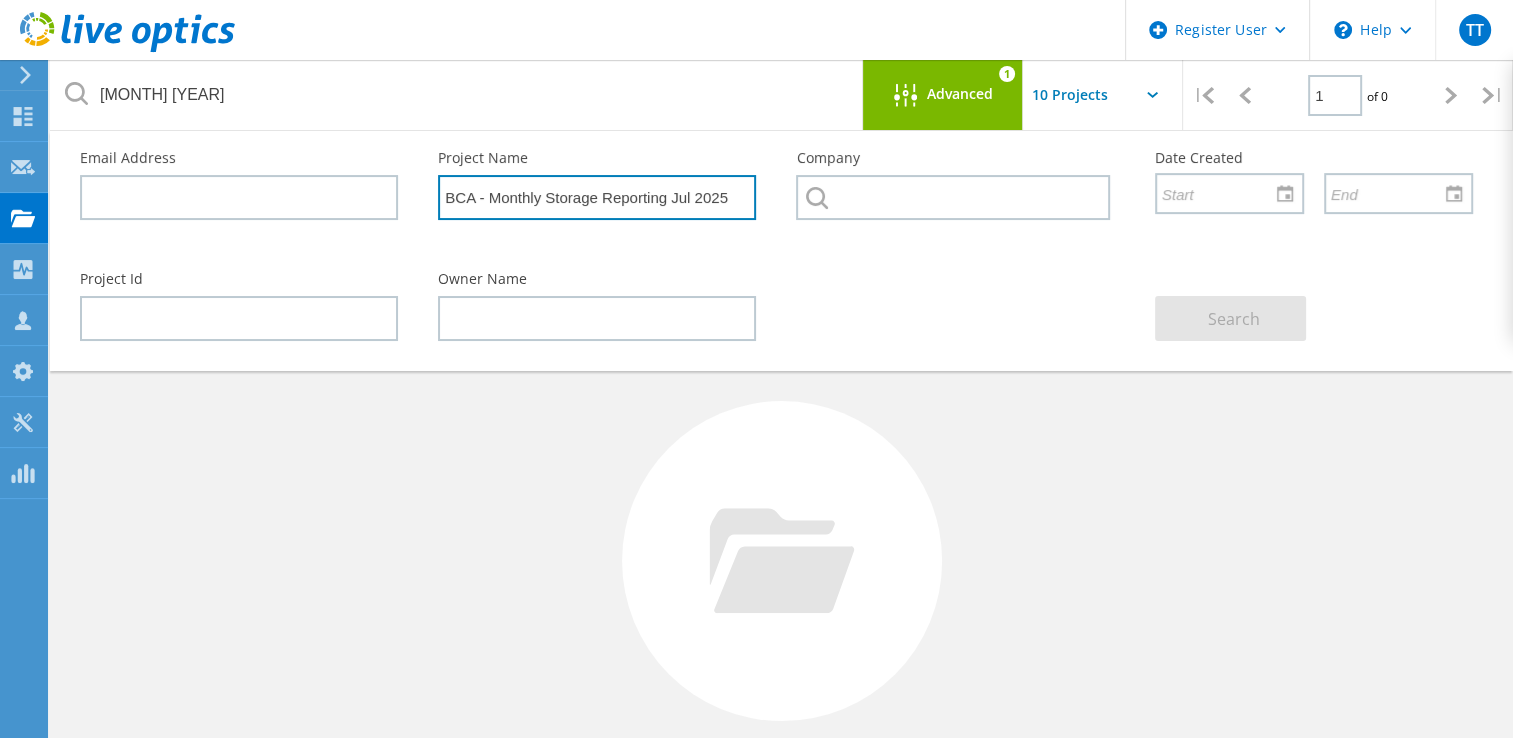 drag, startPoint x: 444, startPoint y: 194, endPoint x: 768, endPoint y: 190, distance: 324.0247 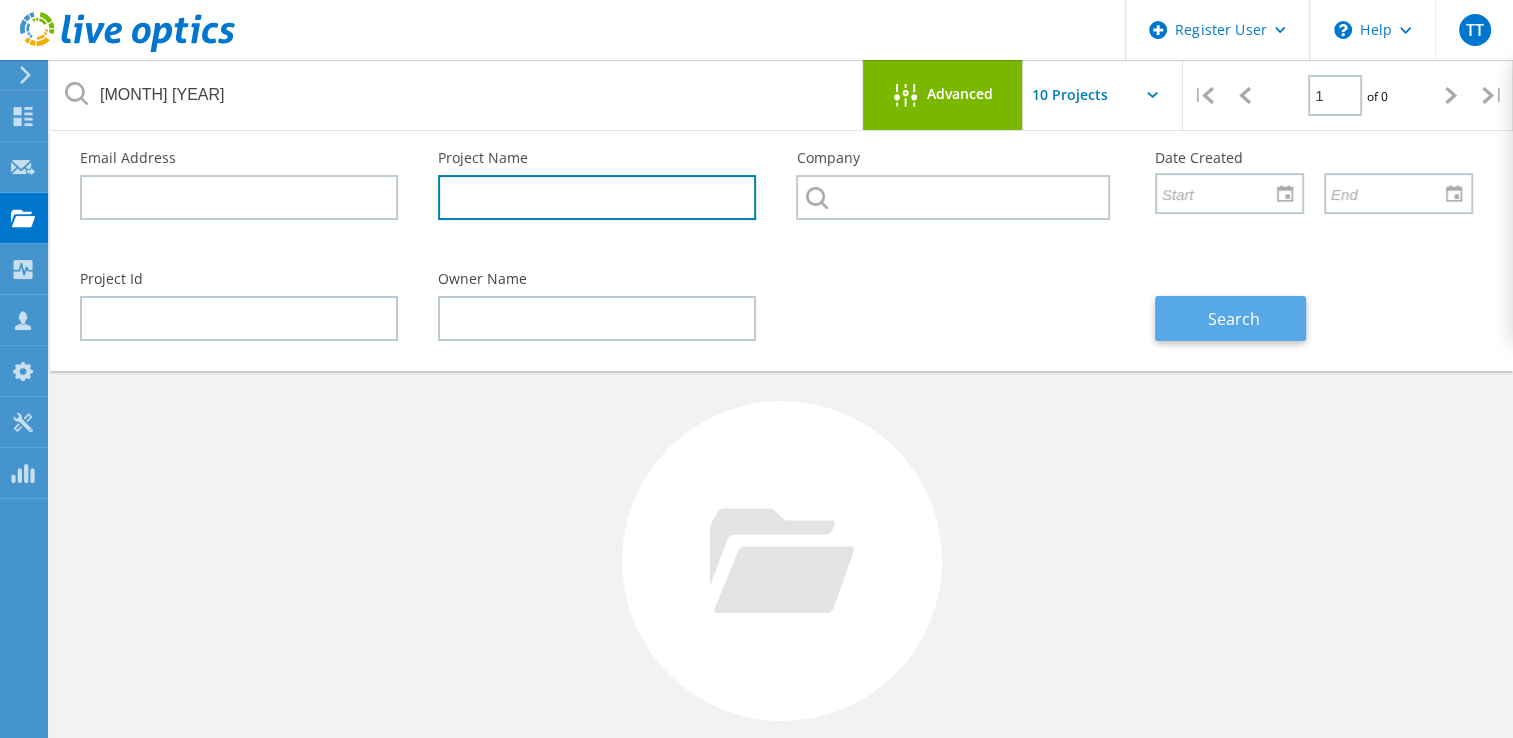 type 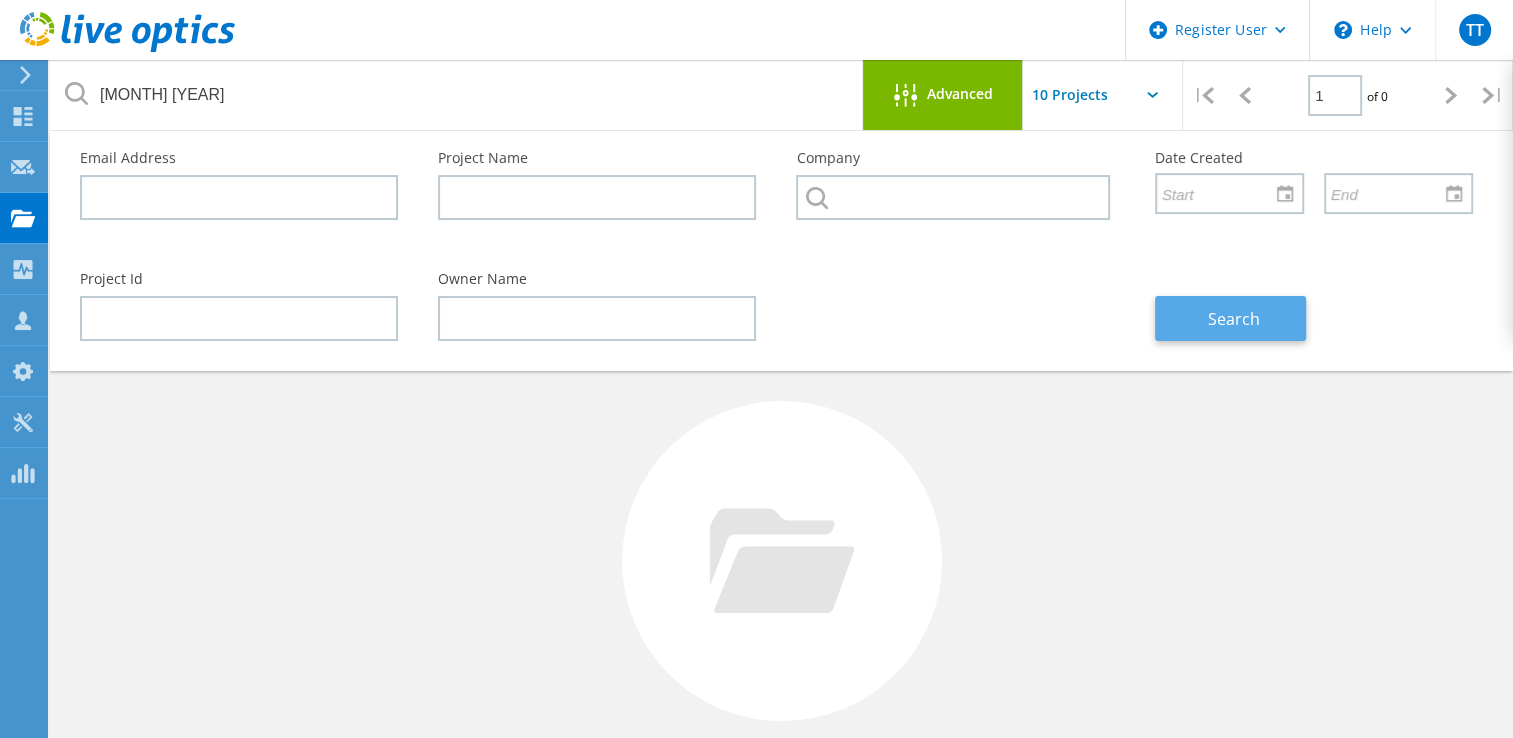 click on "Search" 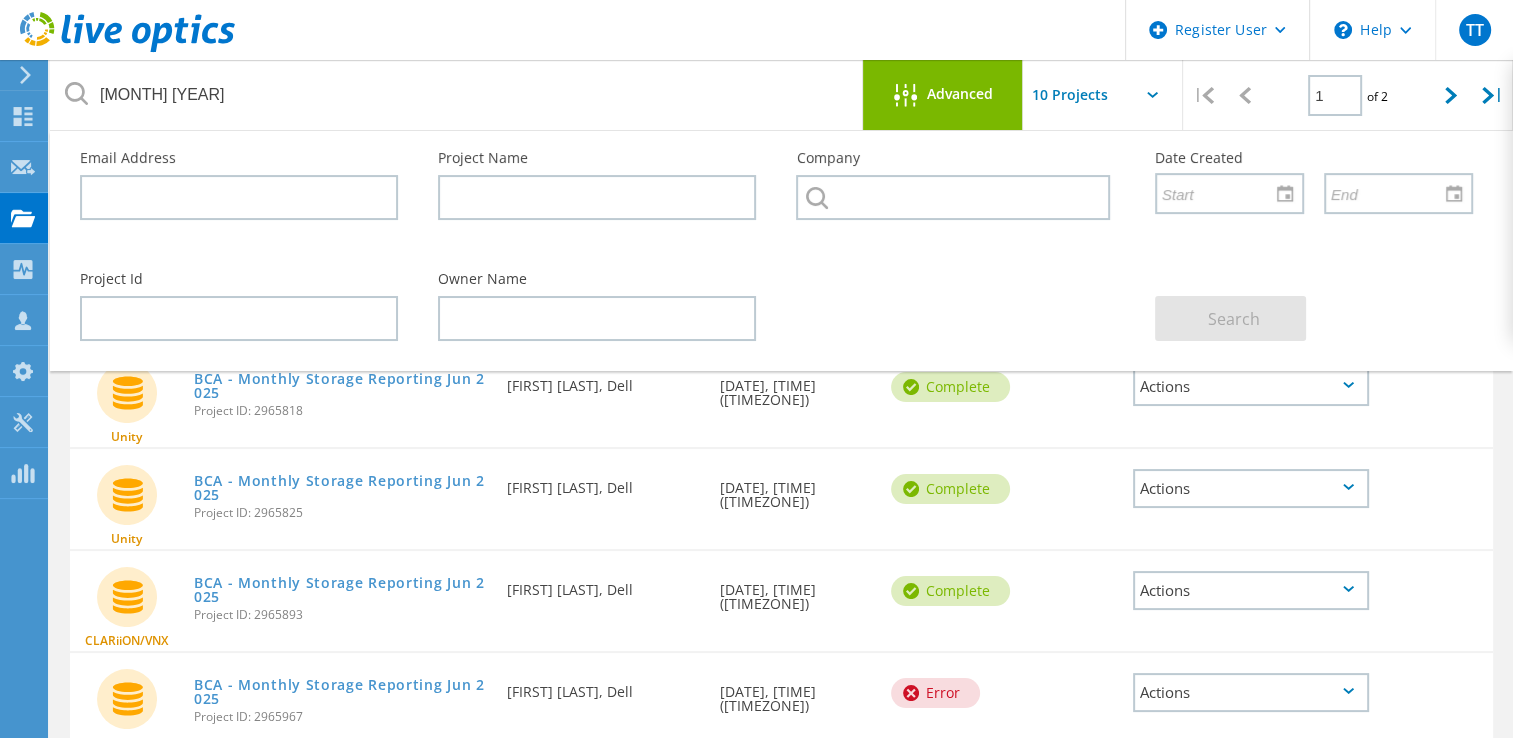 scroll, scrollTop: 0, scrollLeft: 0, axis: both 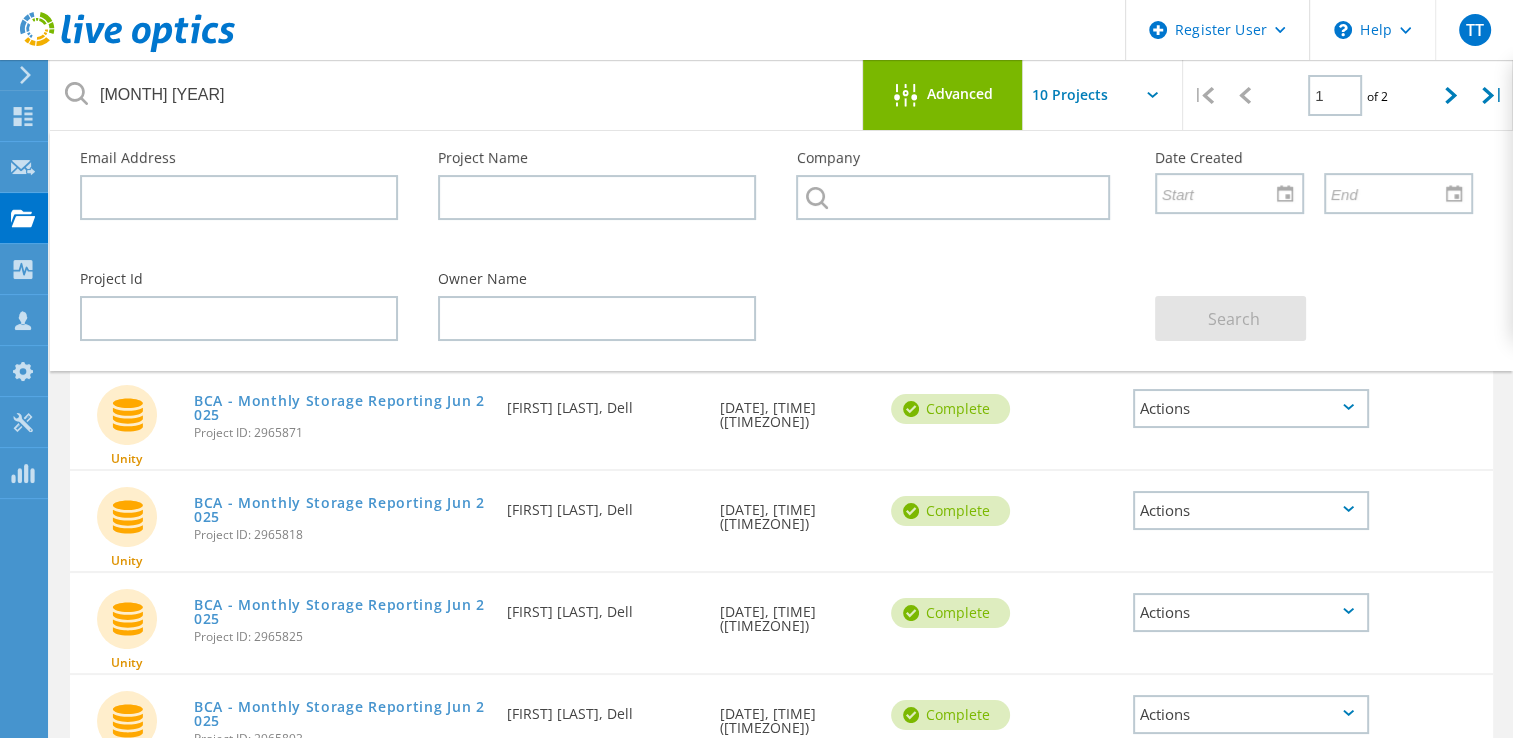 click 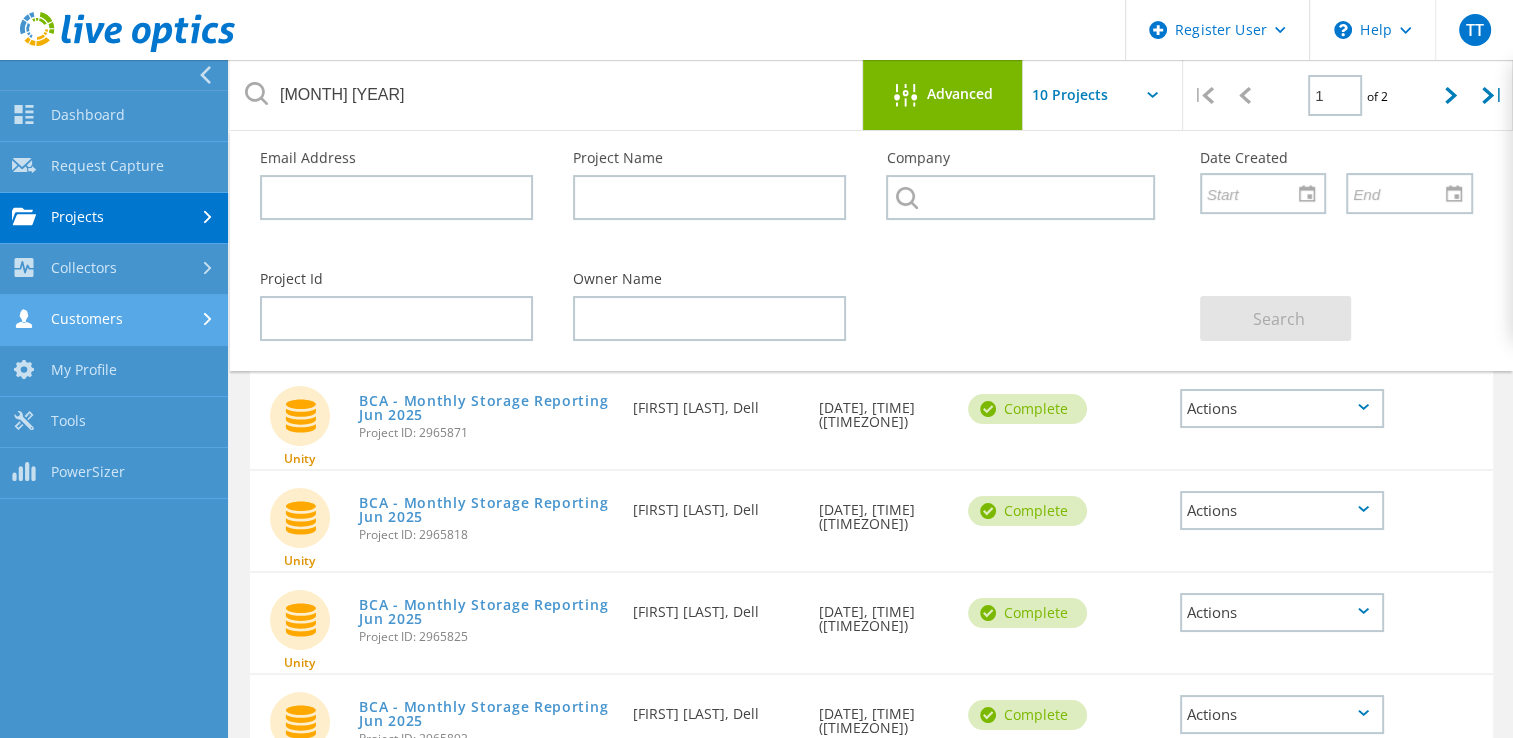 click on "Customers" at bounding box center [114, 320] 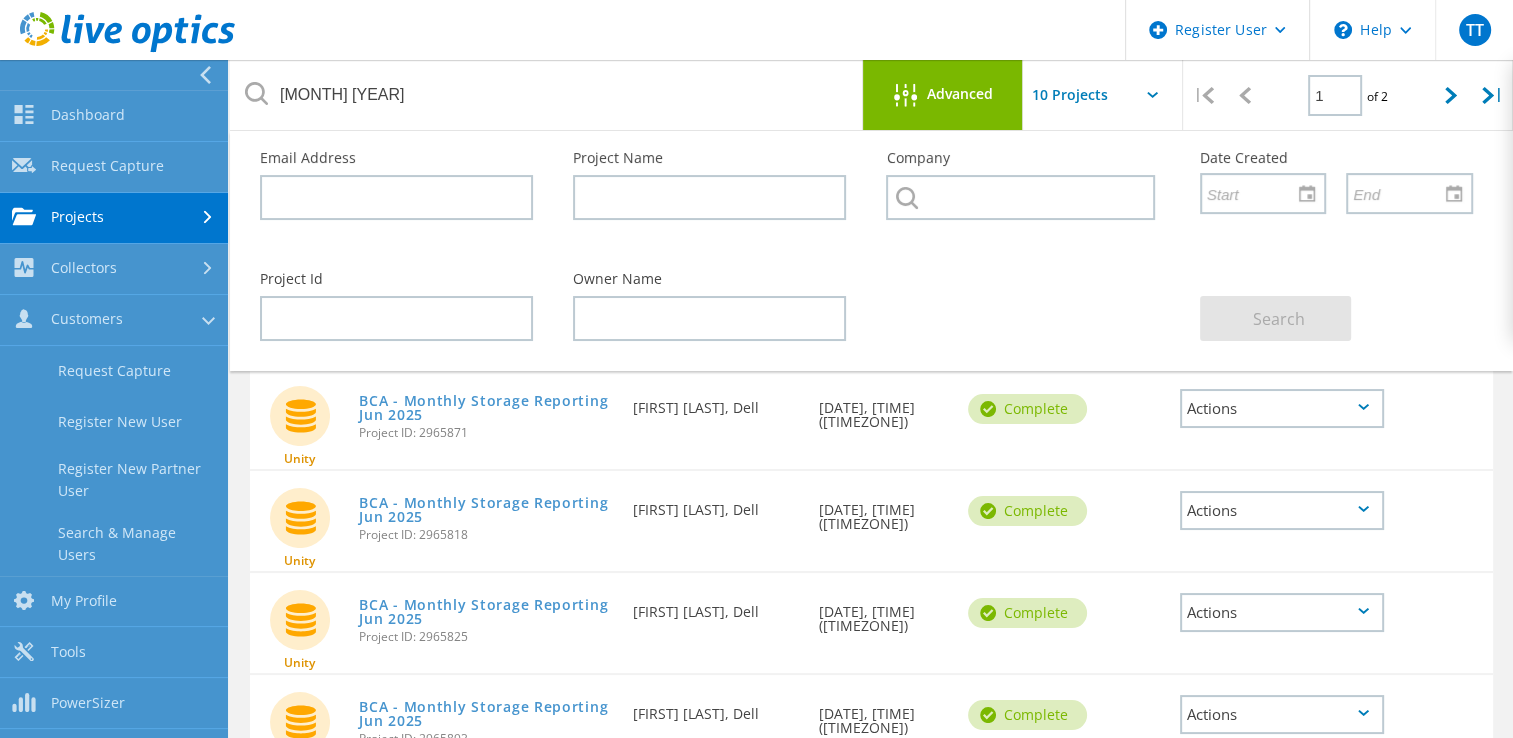 click on "Projects" at bounding box center [114, 218] 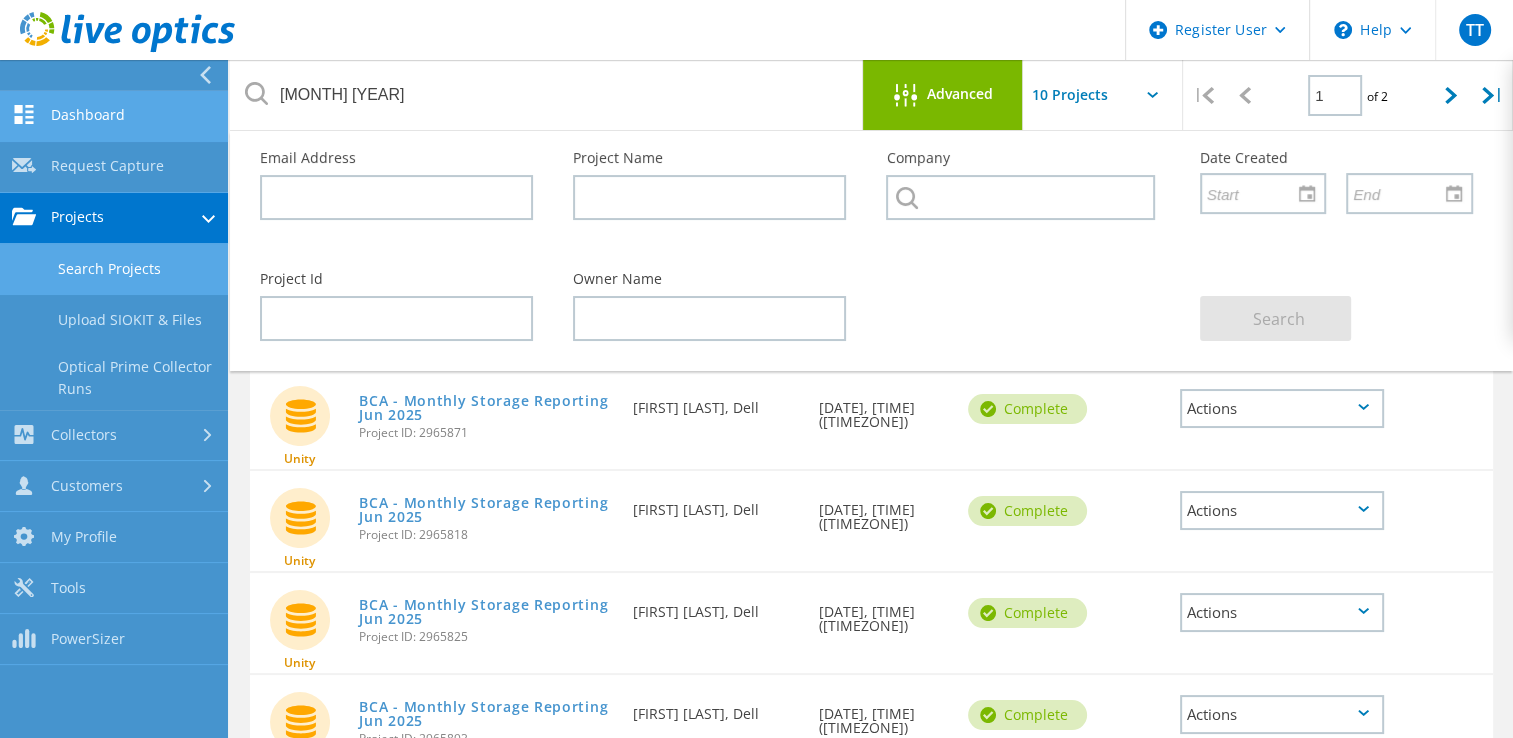 click on "Dashboard" at bounding box center (114, 116) 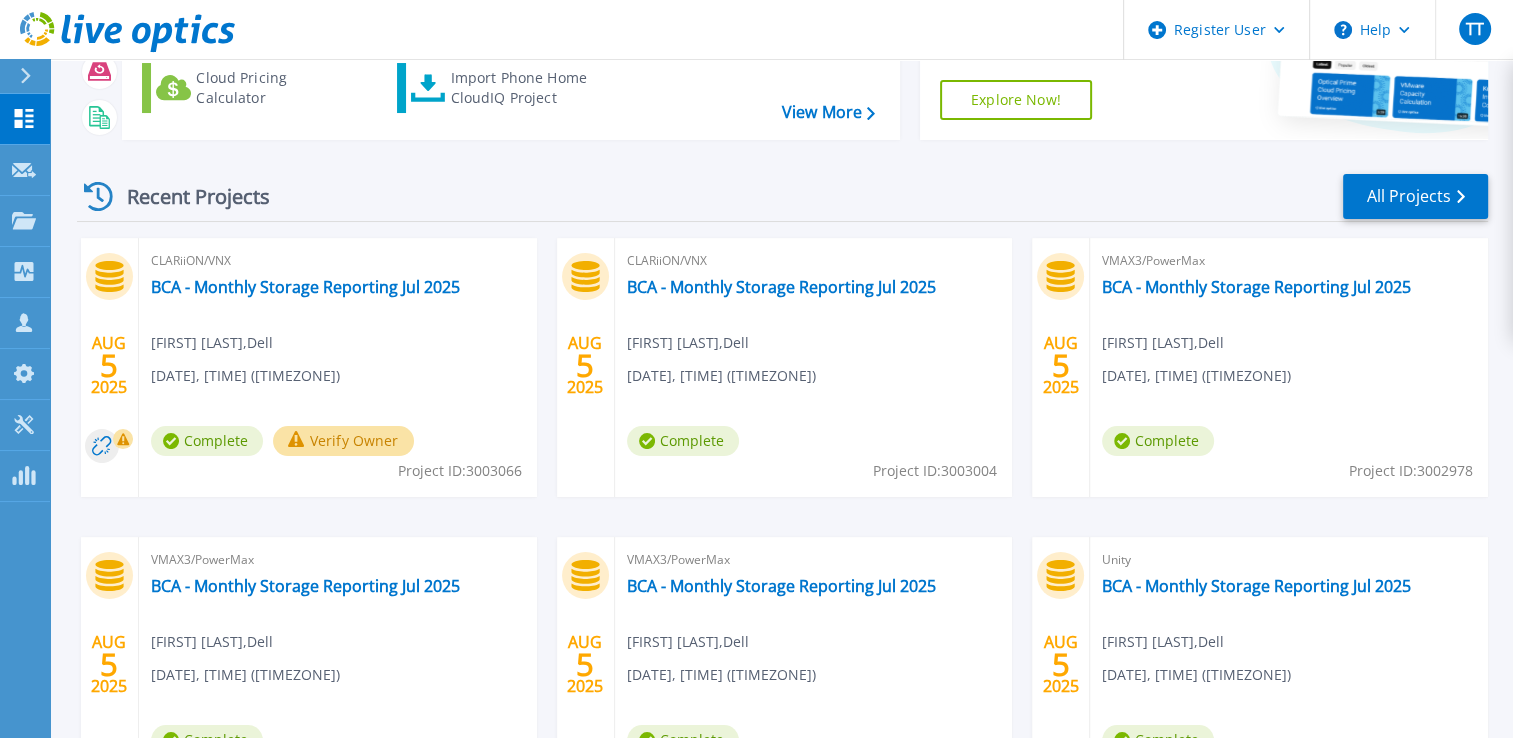 scroll, scrollTop: 200, scrollLeft: 0, axis: vertical 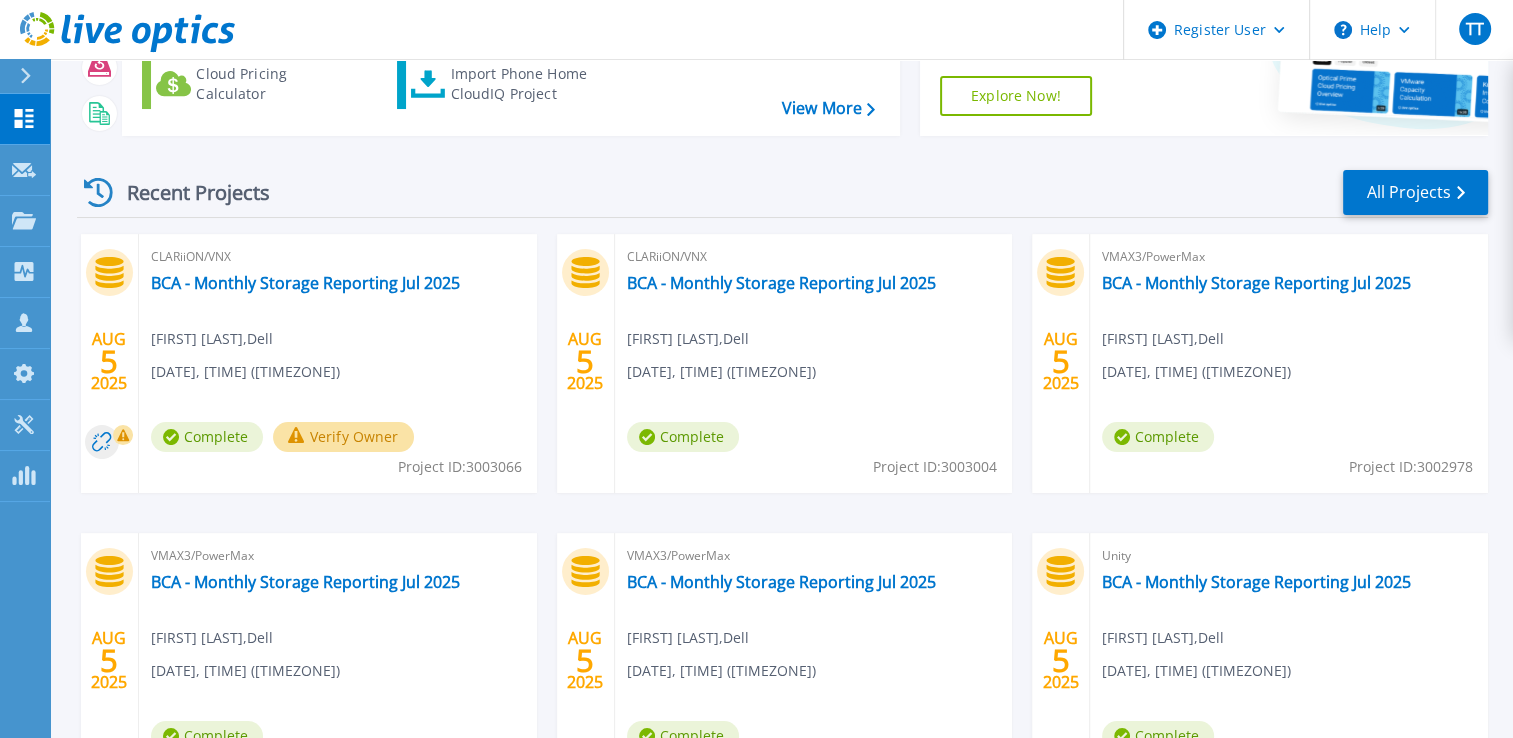 click on "Verify Owner" at bounding box center [343, 437] 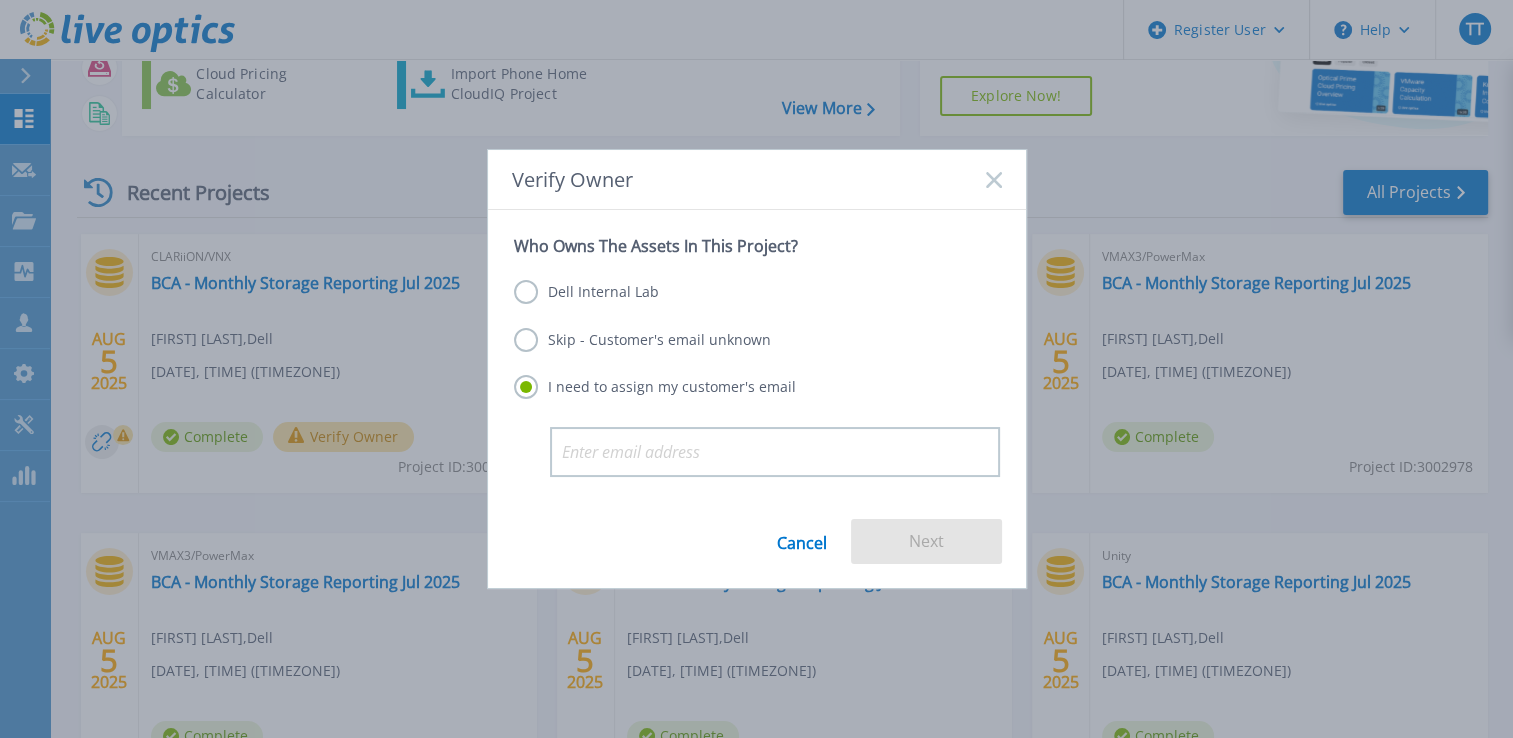 click on "Dell Internal Lab" at bounding box center [586, 292] 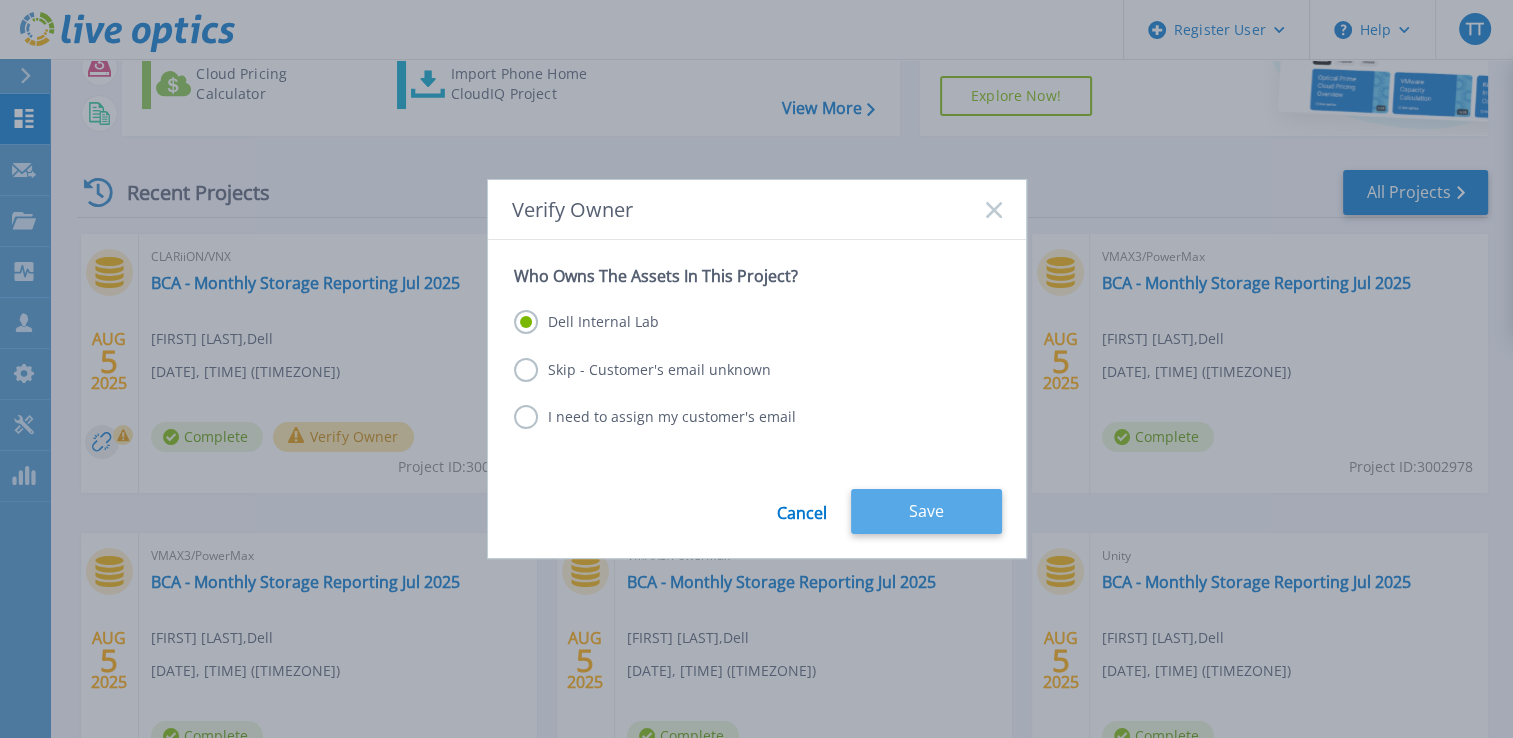 click on "Save" at bounding box center [926, 511] 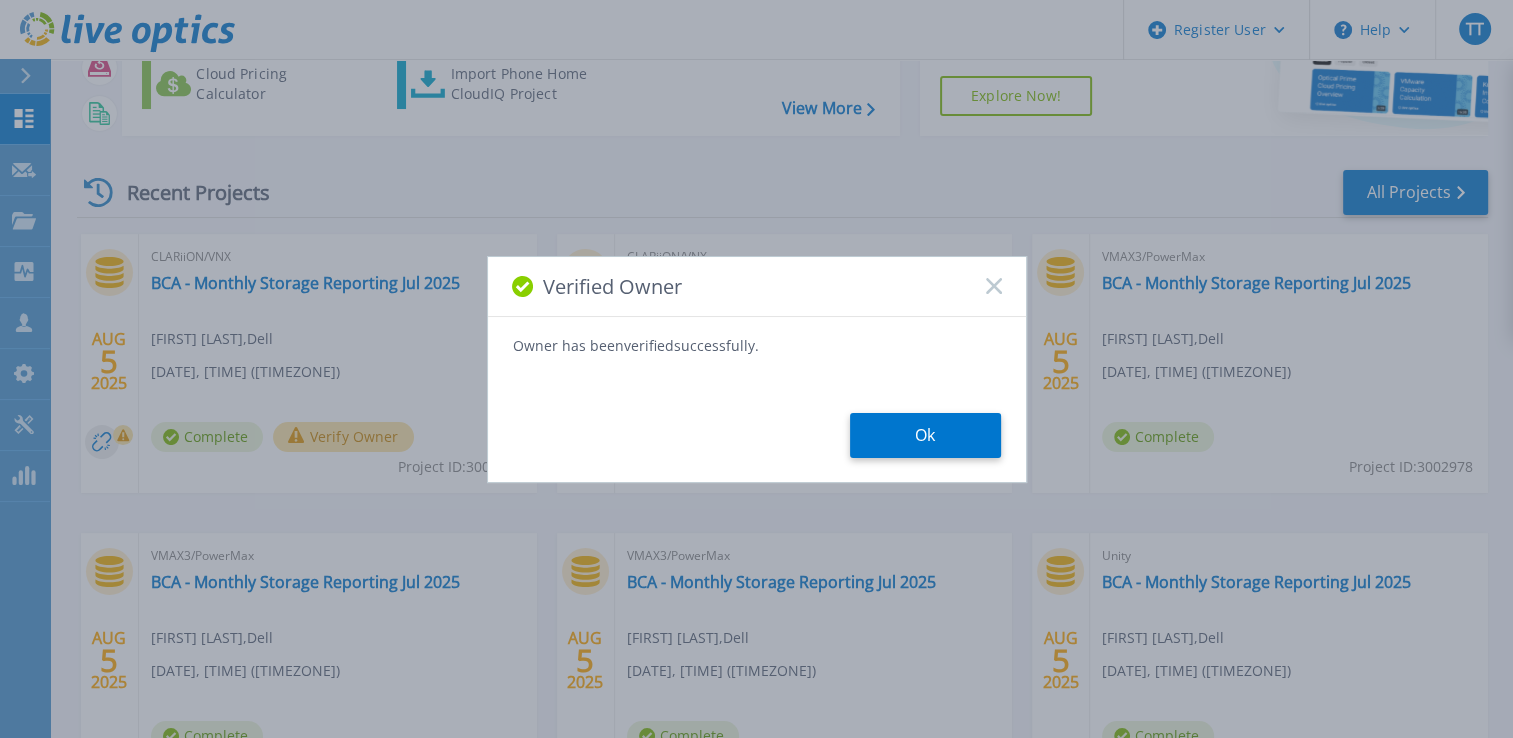 drag, startPoint x: 933, startPoint y: 439, endPoint x: 912, endPoint y: 442, distance: 21.213203 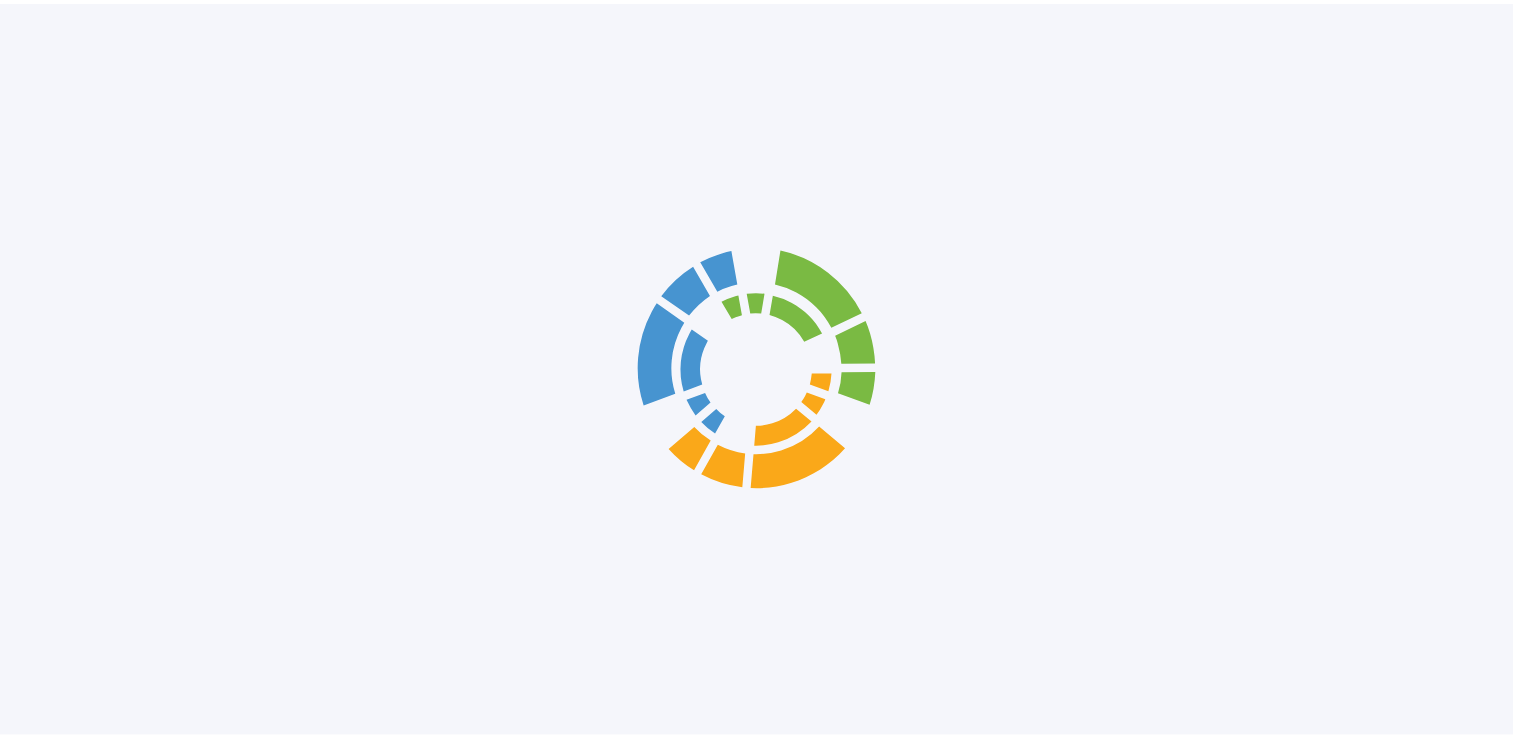 scroll, scrollTop: 0, scrollLeft: 0, axis: both 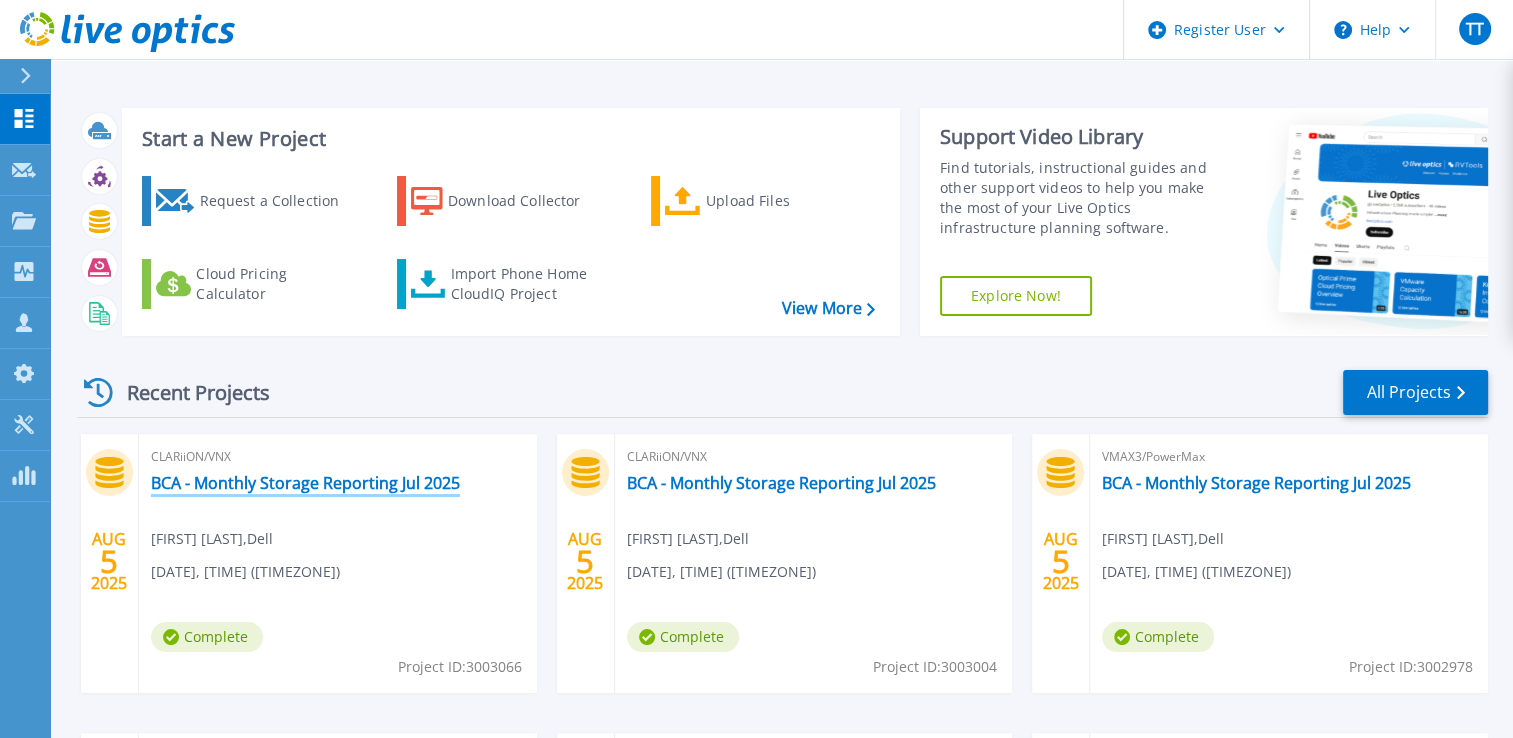 click on "BCA - Monthly Storage Reporting Jul 2025" at bounding box center [305, 483] 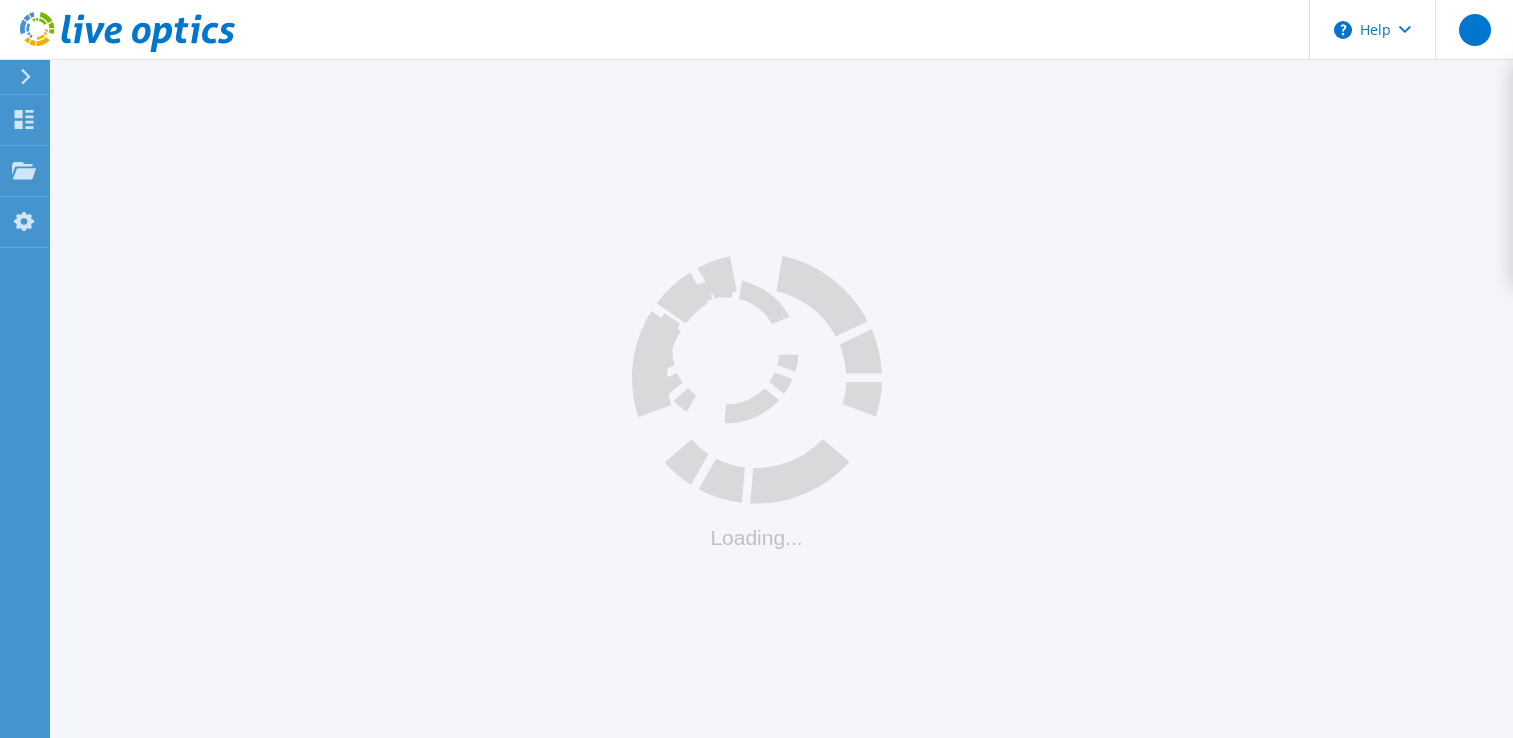 scroll, scrollTop: 0, scrollLeft: 0, axis: both 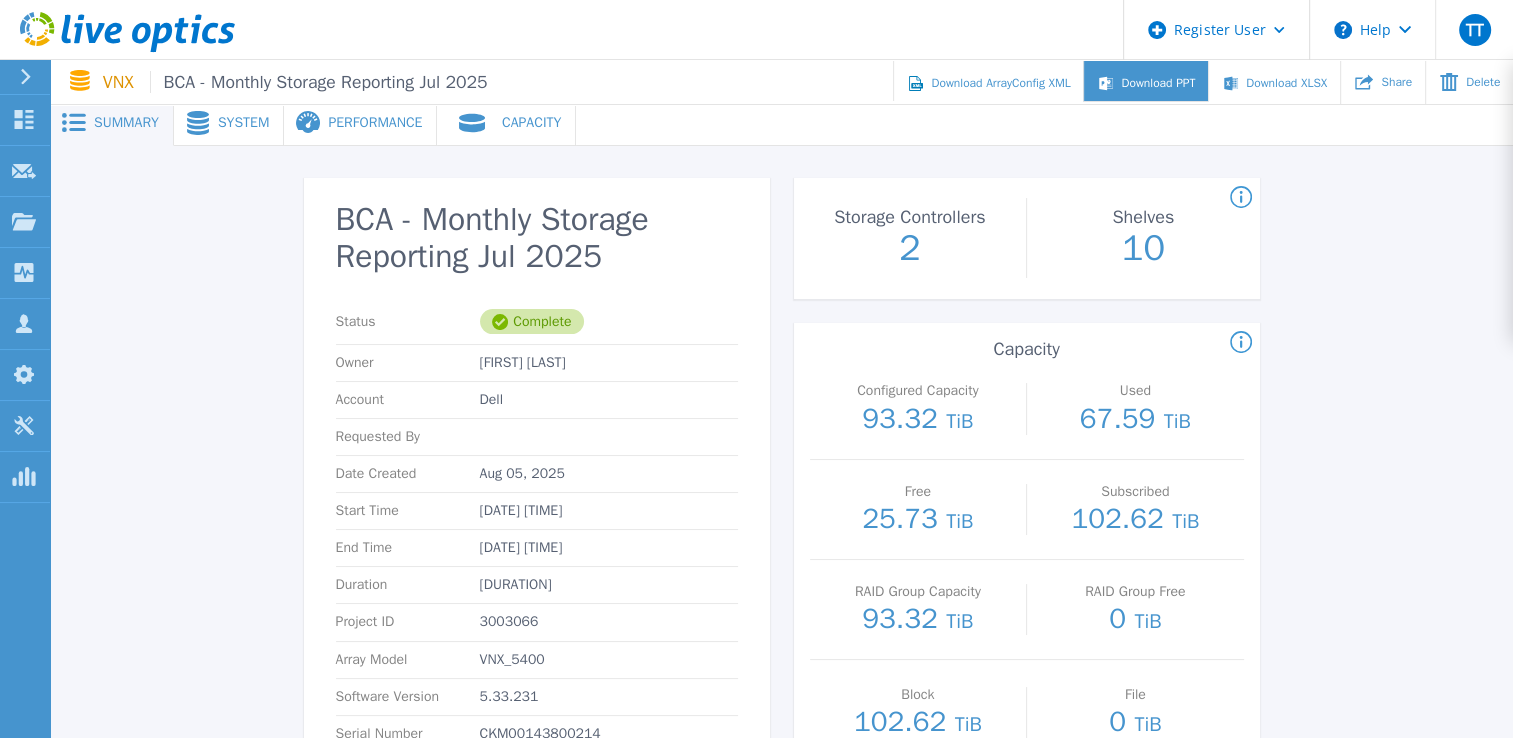 click on "Download PPT" at bounding box center [1145, 81] 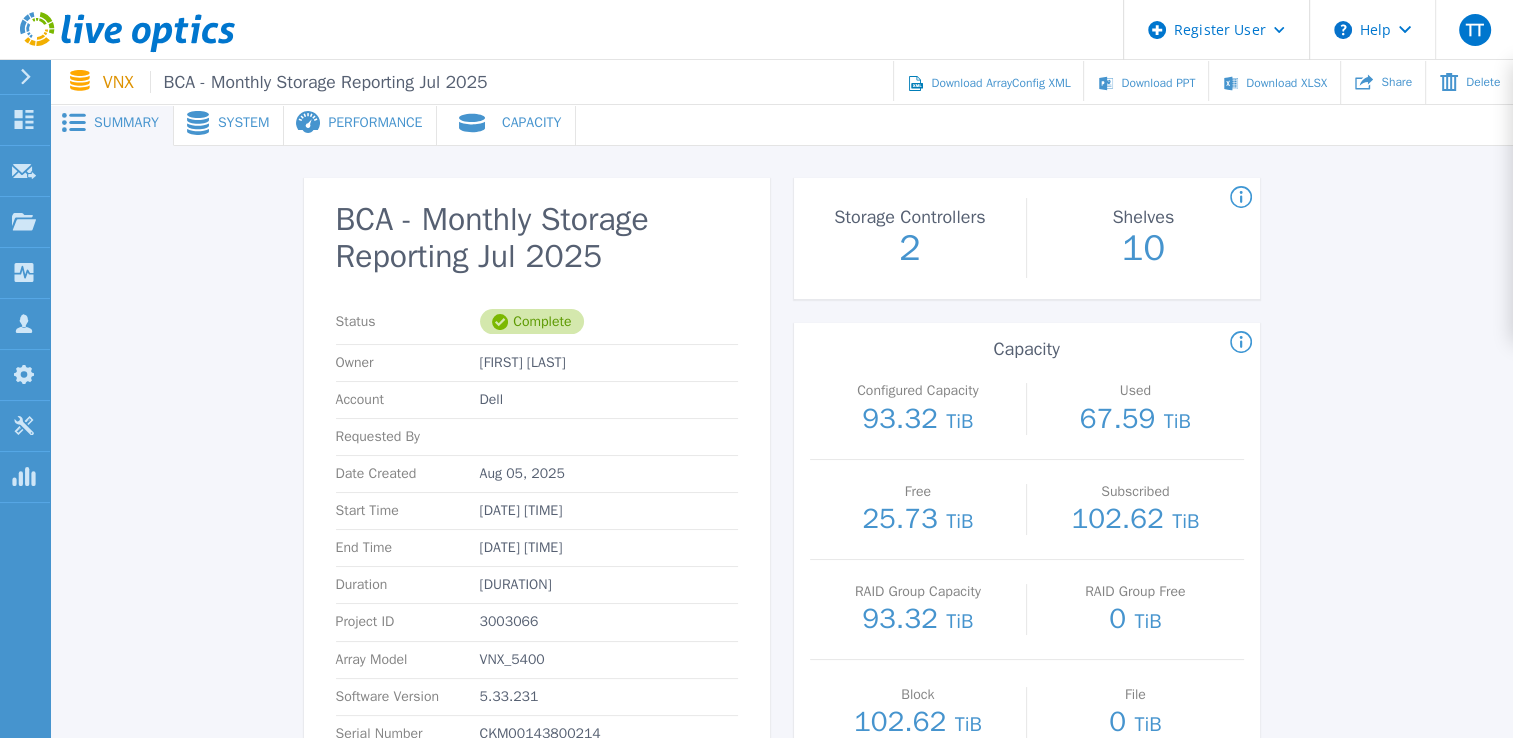 click at bounding box center [1044, 123] 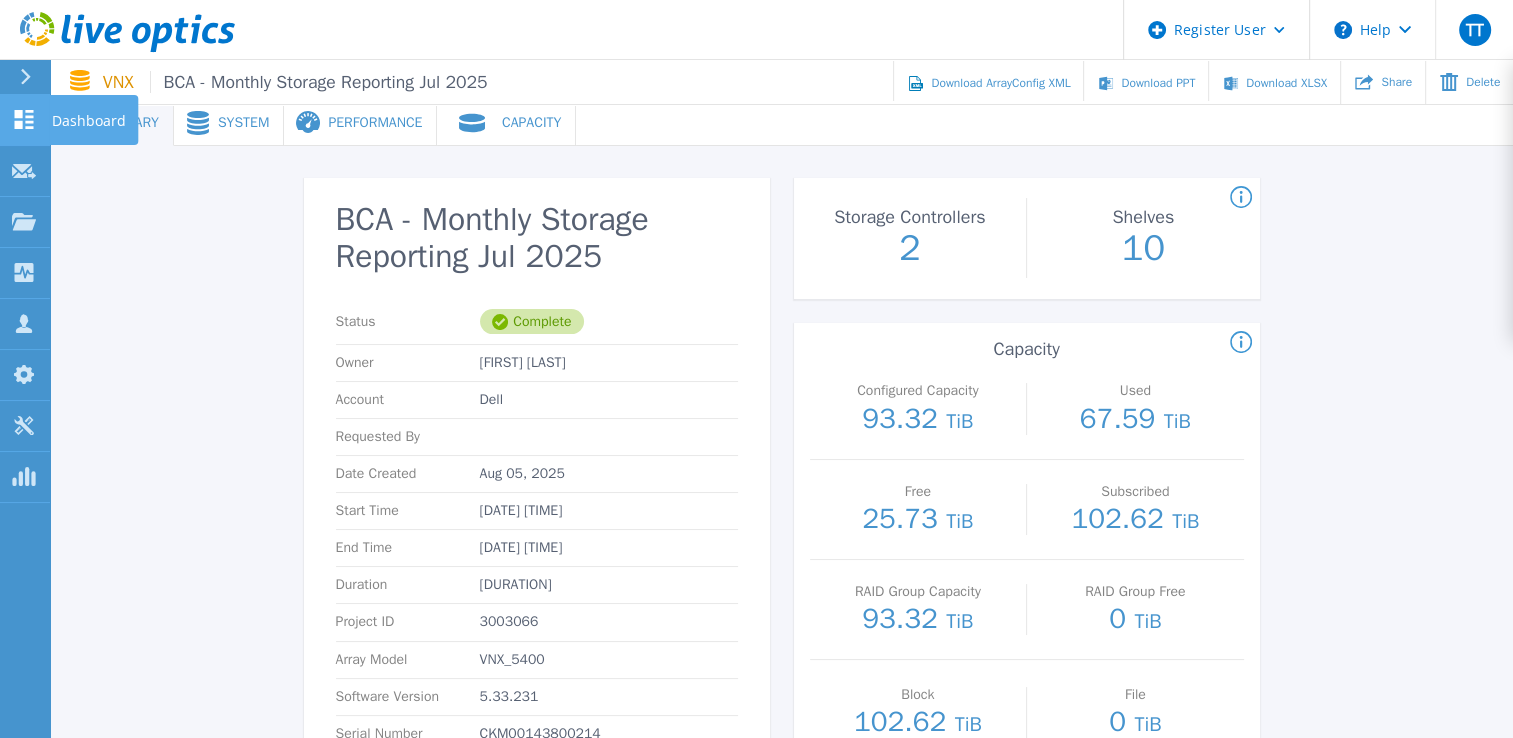 click on "Dashboard" at bounding box center (89, 121) 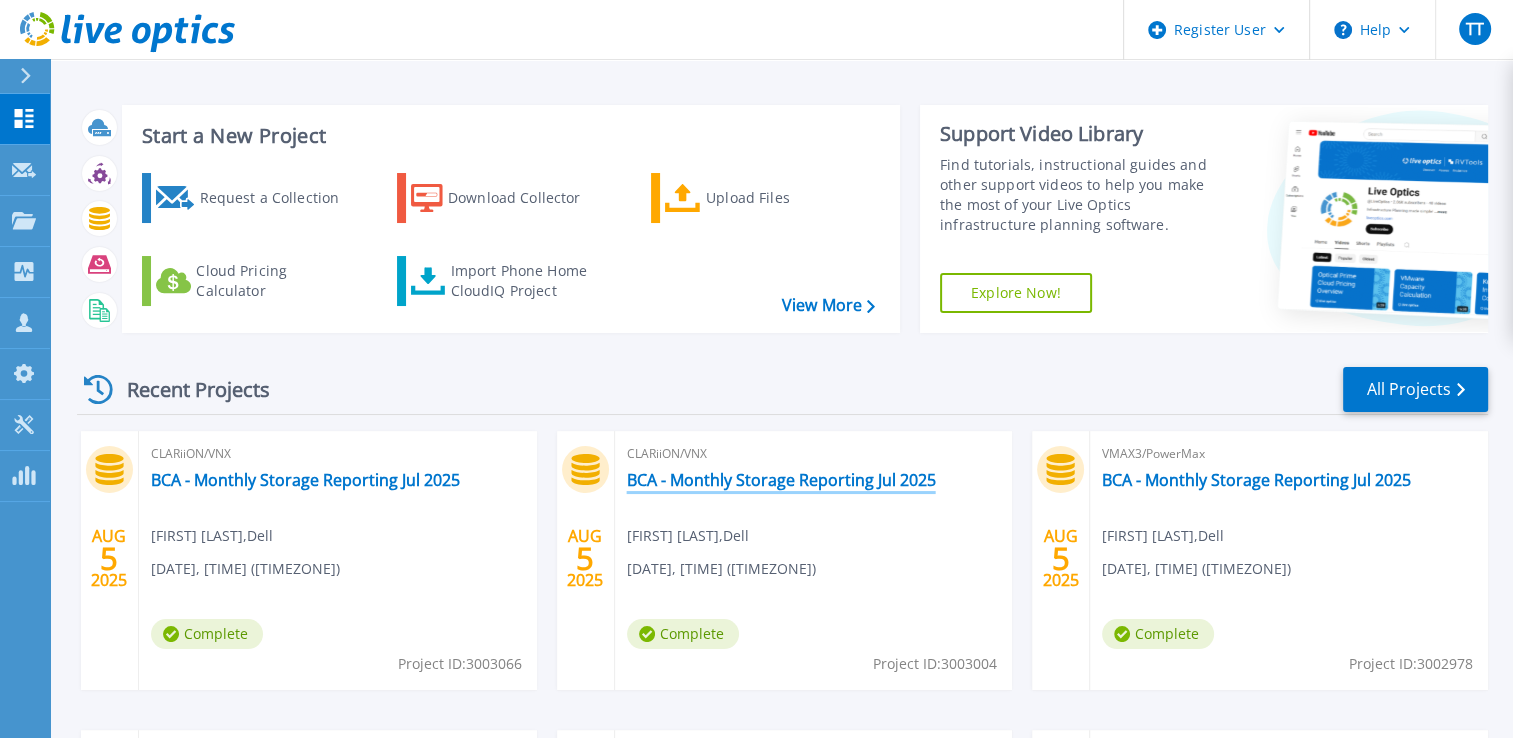 scroll, scrollTop: 0, scrollLeft: 0, axis: both 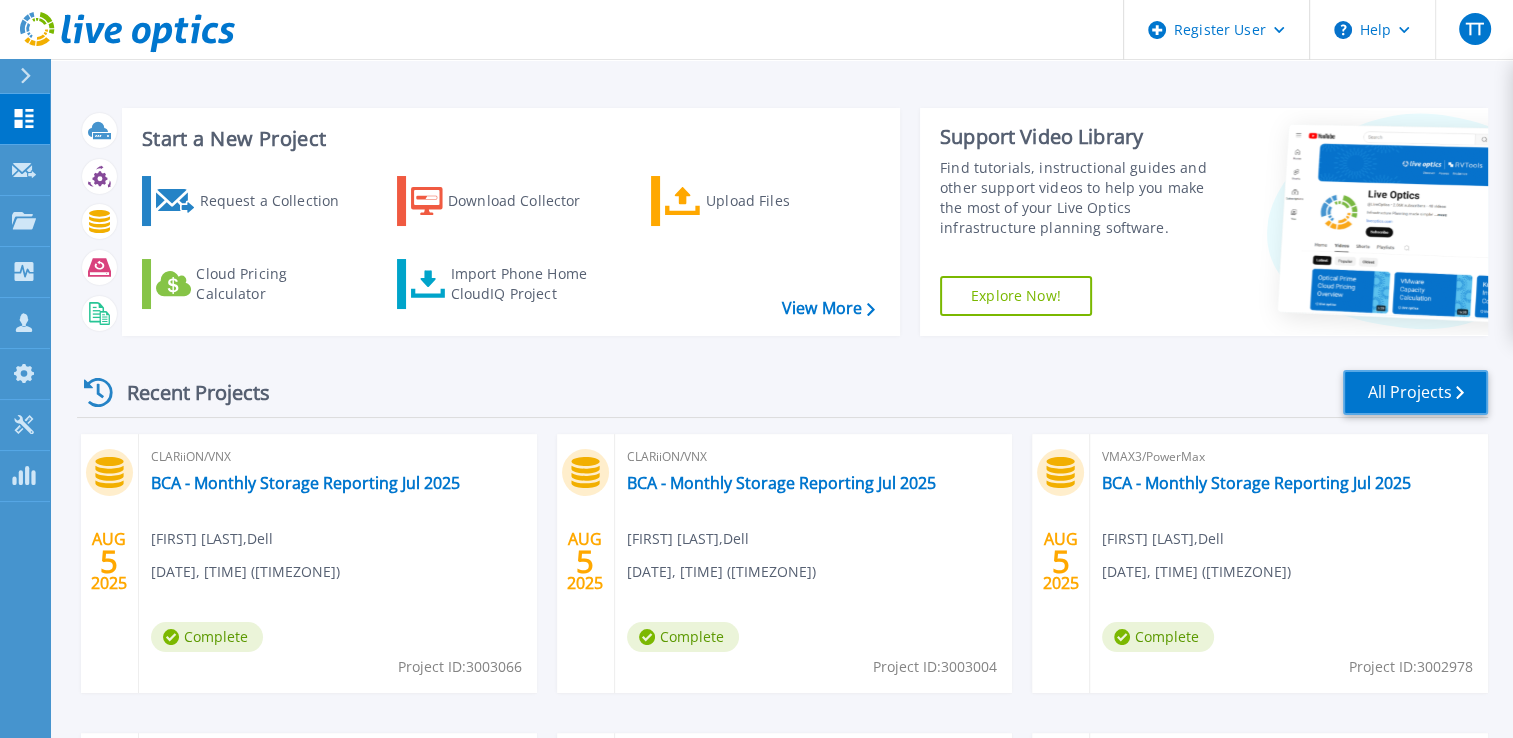 click on "All Projects" at bounding box center (1415, 392) 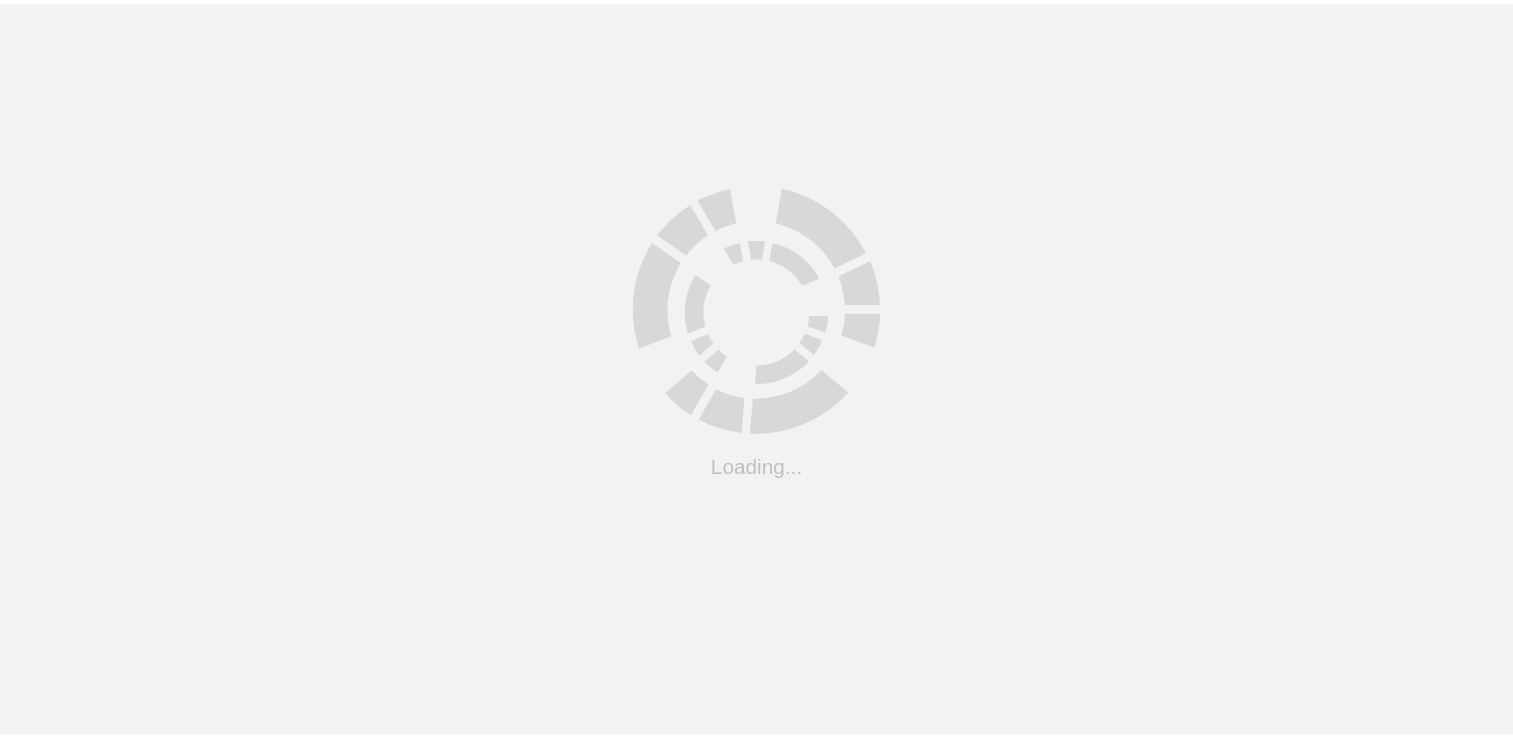 scroll, scrollTop: 0, scrollLeft: 0, axis: both 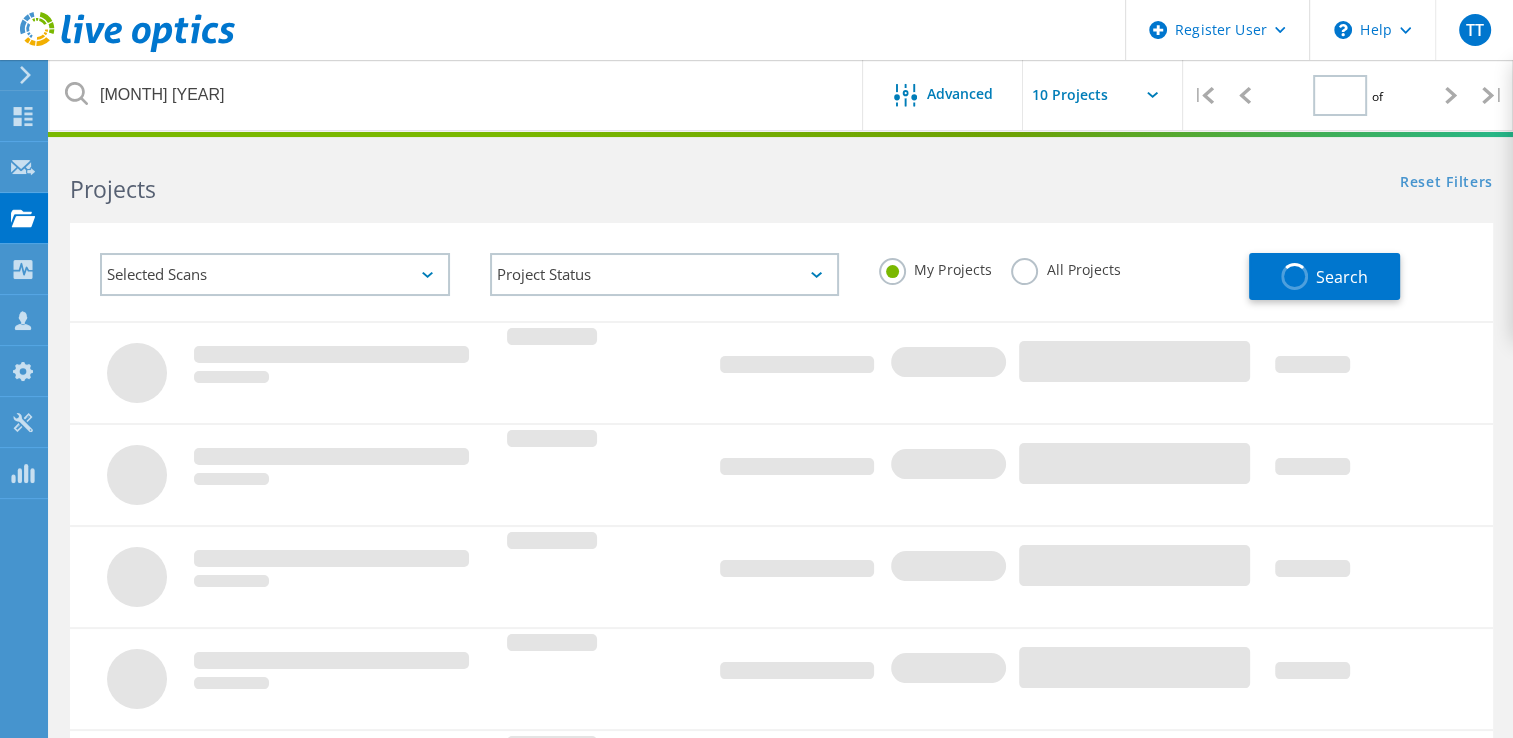 type on "1" 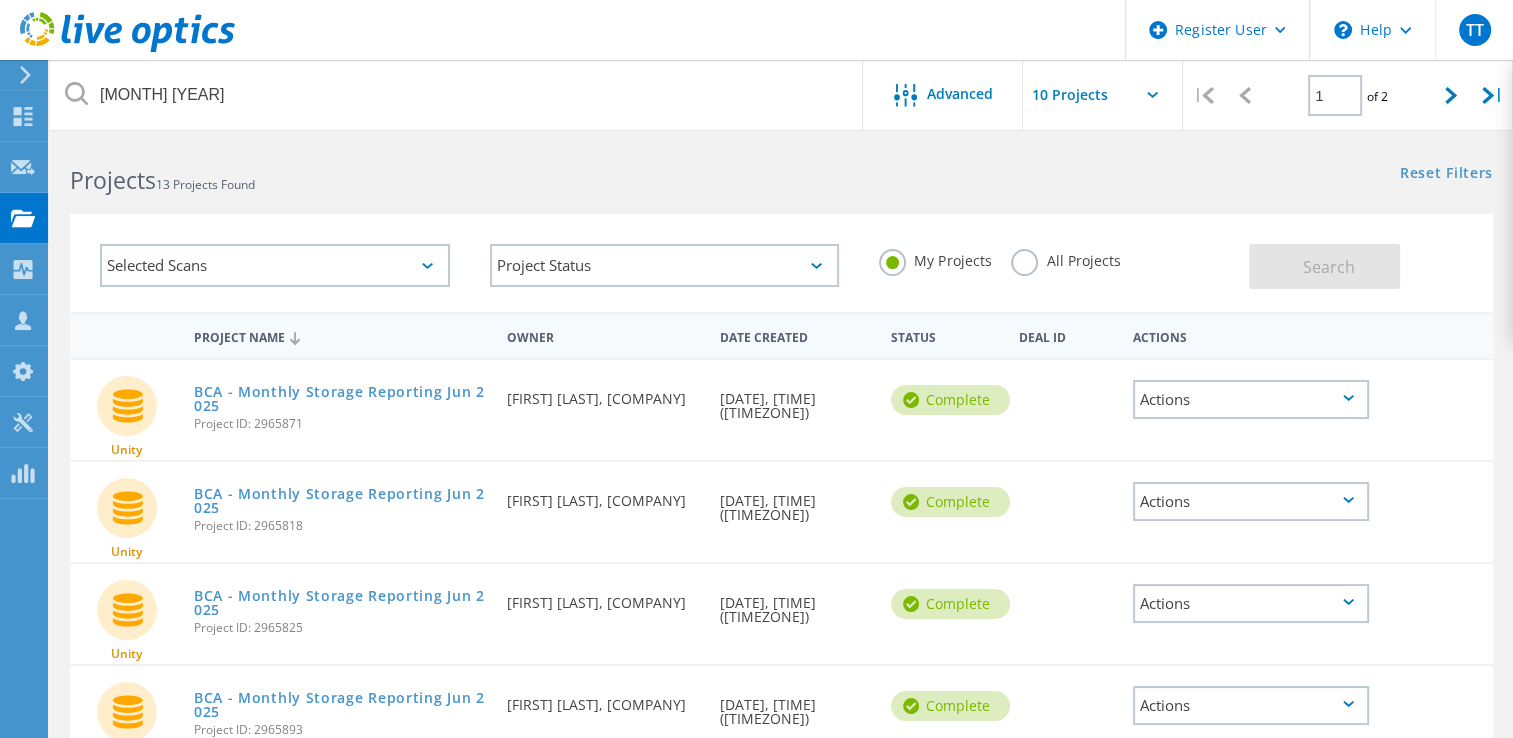 scroll, scrollTop: 0, scrollLeft: 0, axis: both 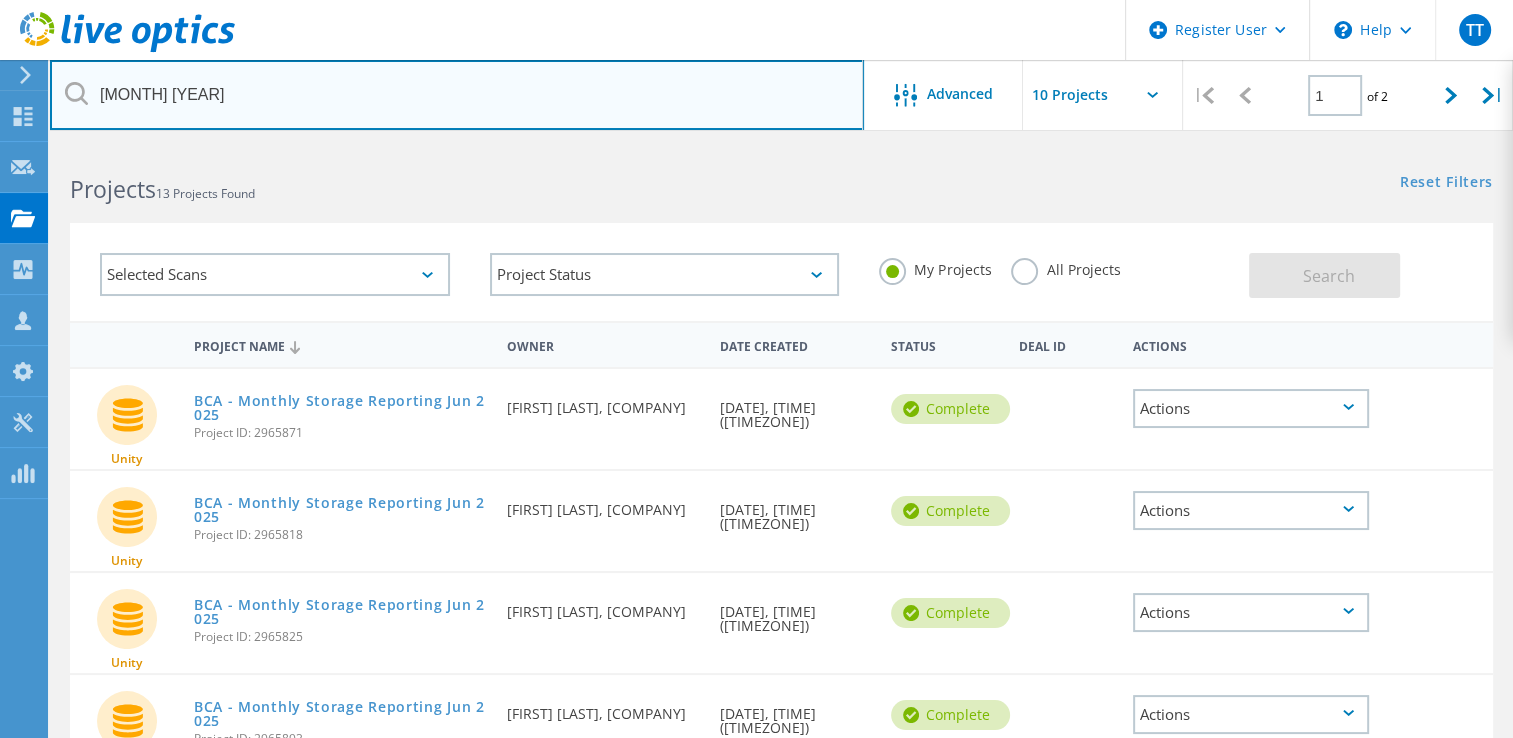 click on "jun 2025" at bounding box center (457, 95) 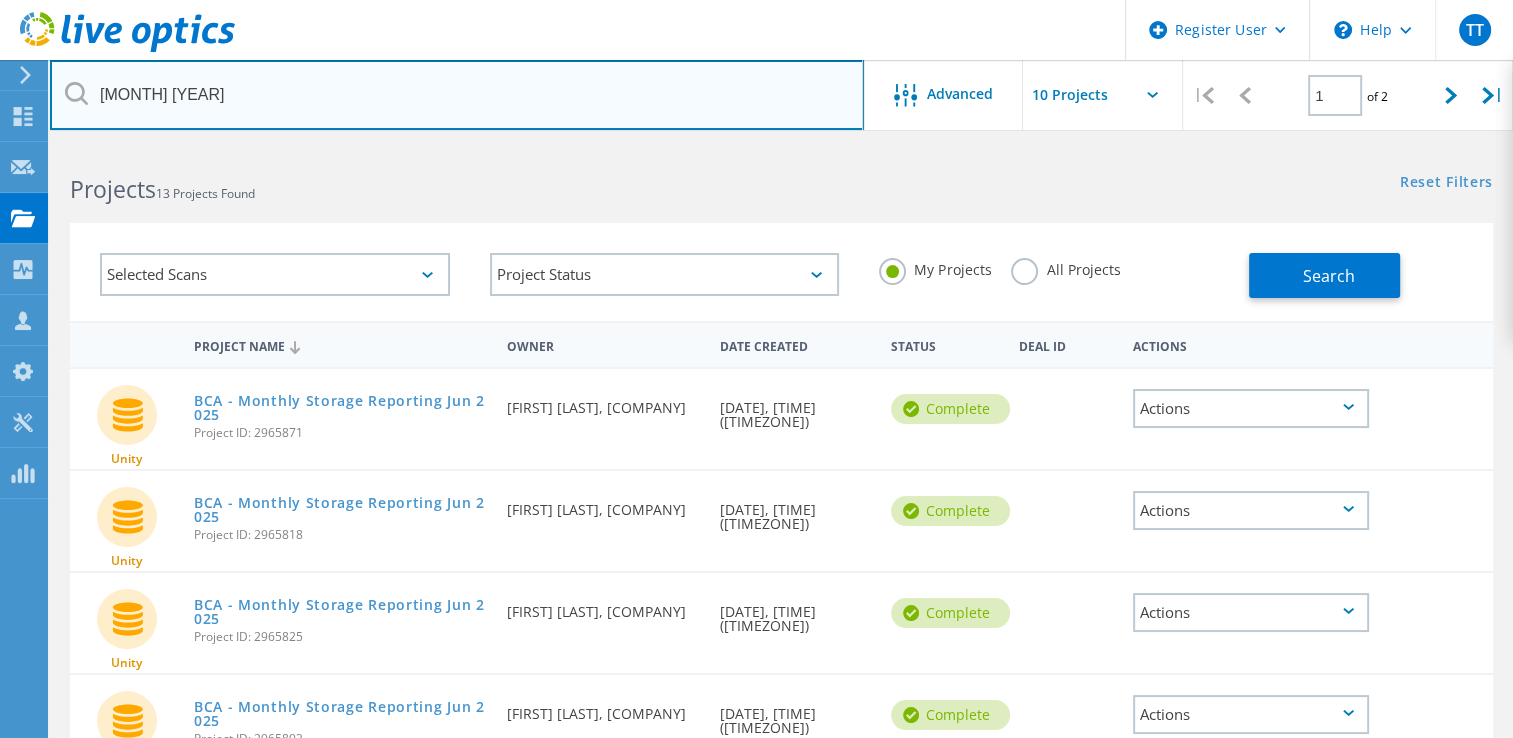 type on "jul 2025" 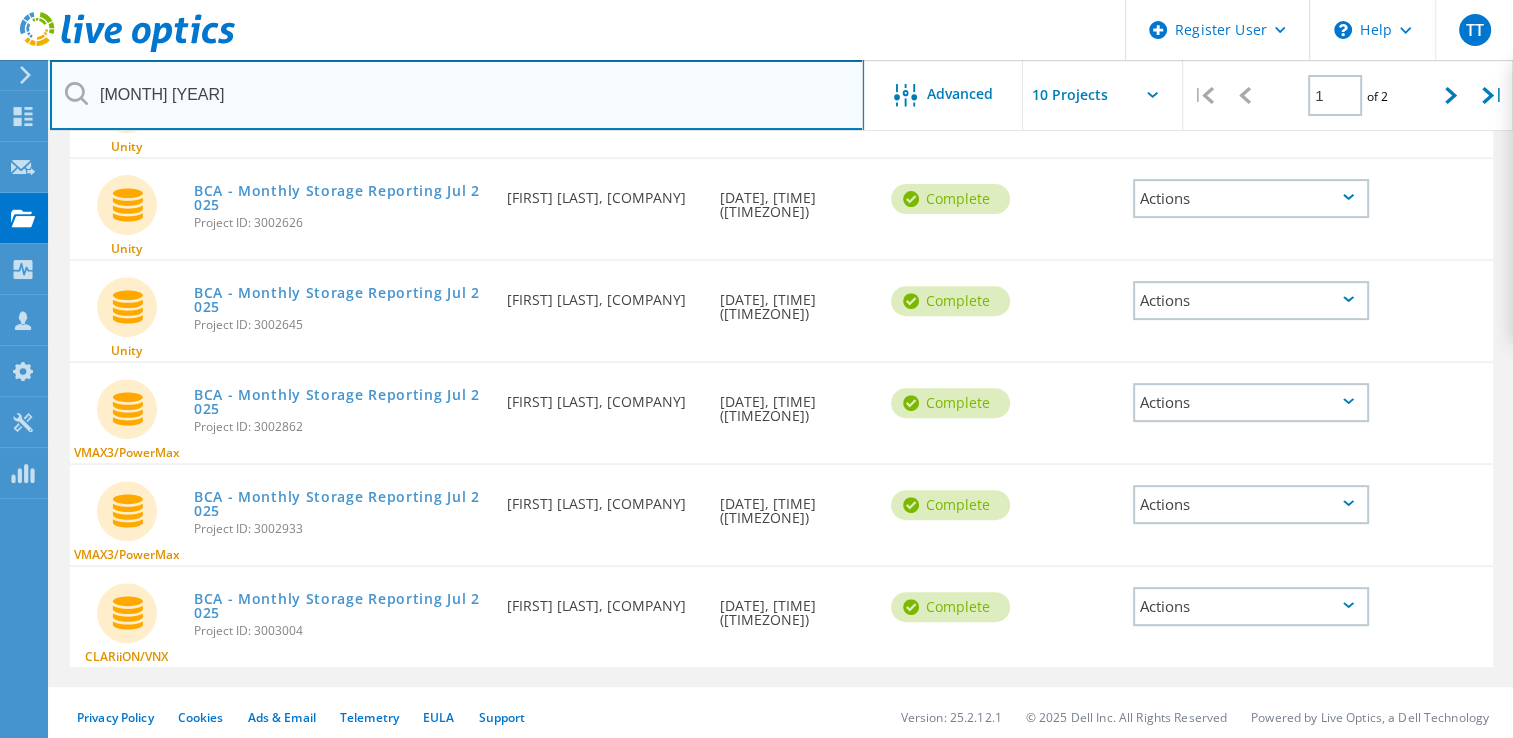 scroll, scrollTop: 724, scrollLeft: 0, axis: vertical 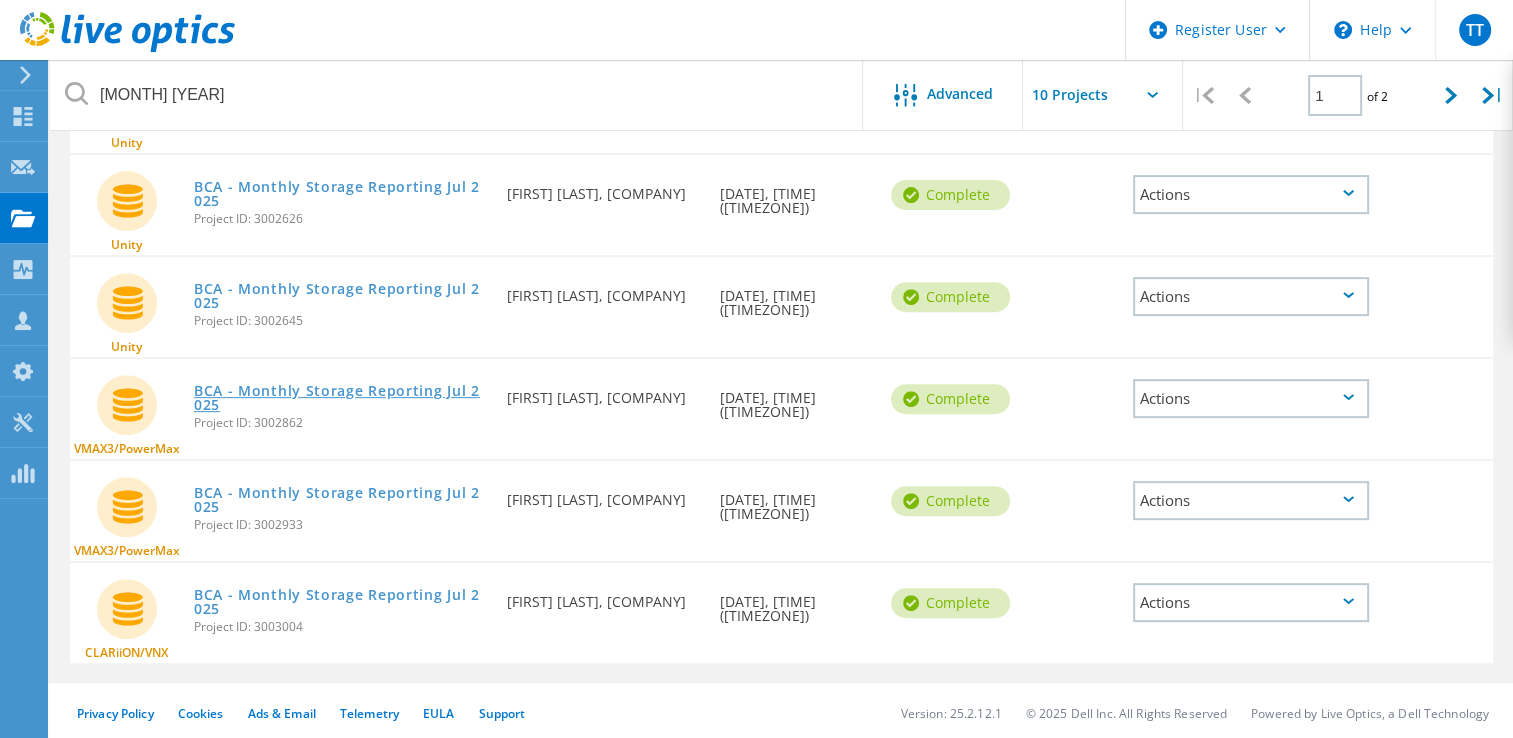 click on "BCA - Monthly Storage Reporting Jul 2025" 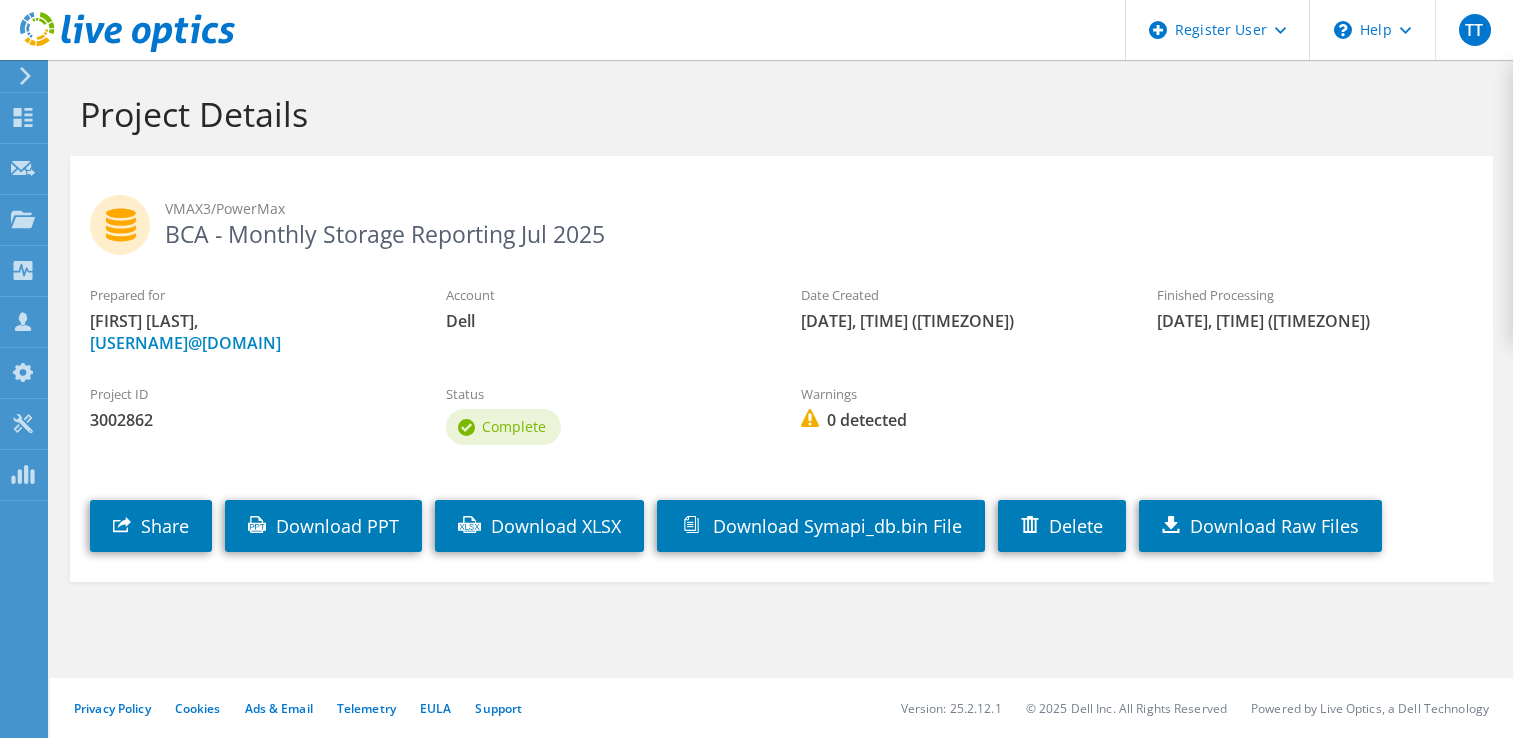 scroll, scrollTop: 0, scrollLeft: 0, axis: both 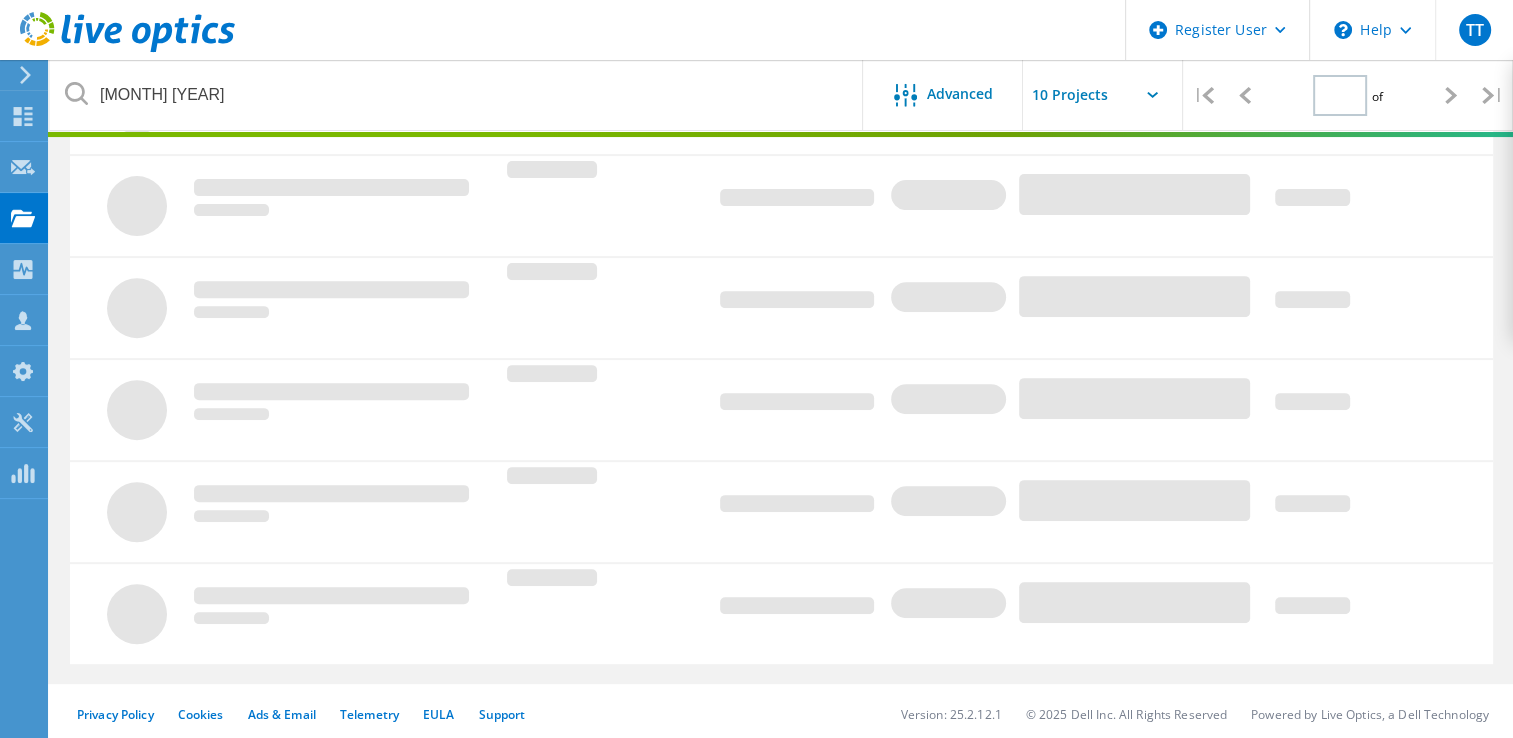 type on "1" 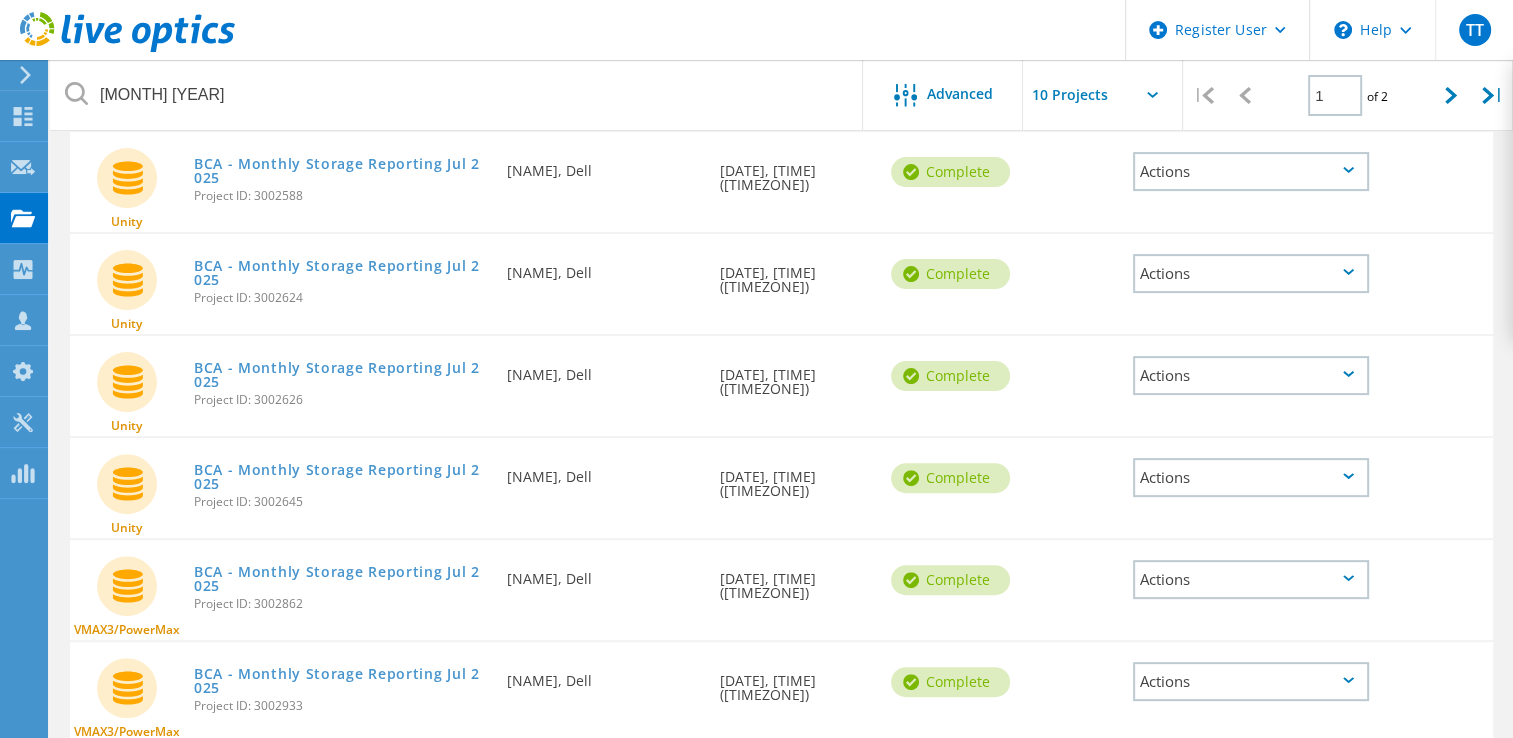 scroll, scrollTop: 524, scrollLeft: 0, axis: vertical 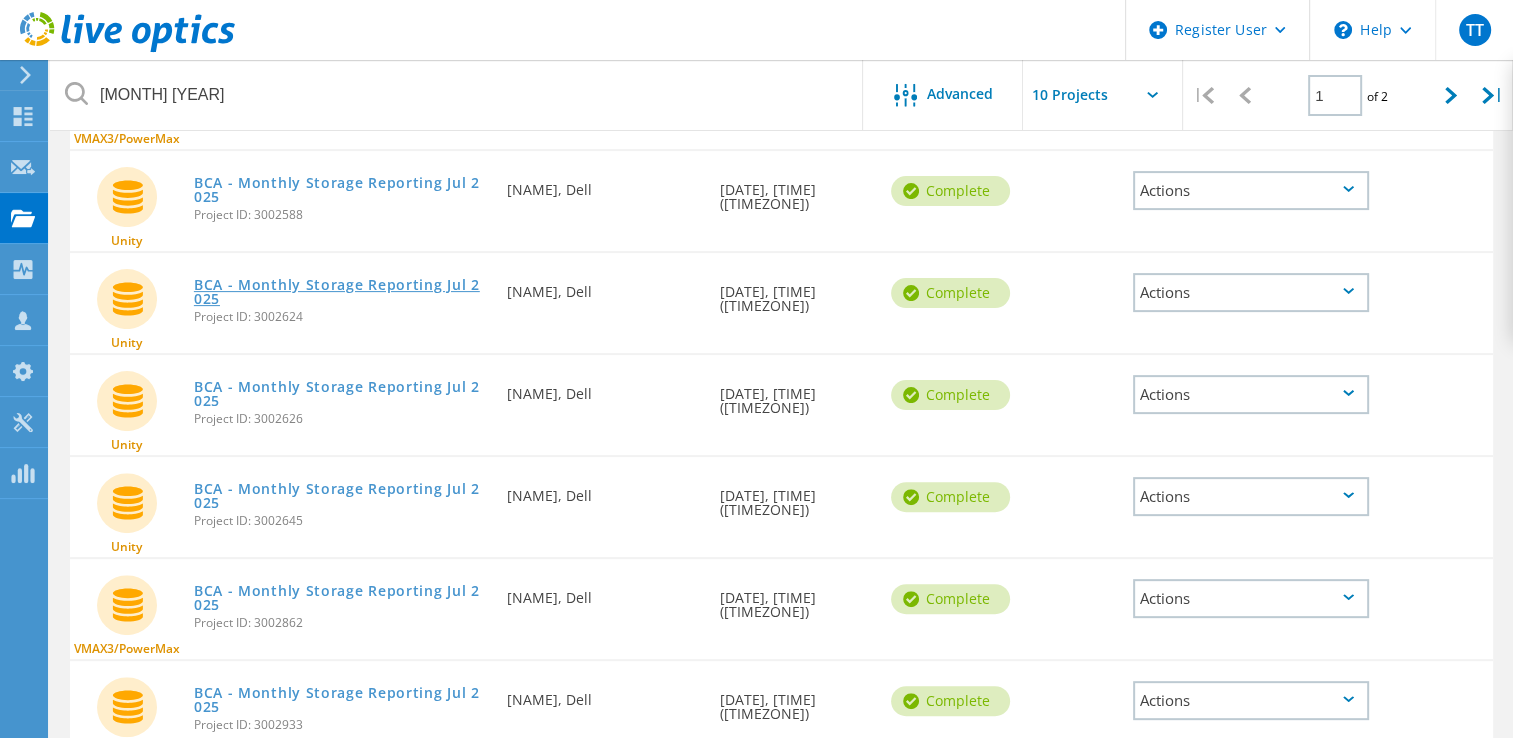 click on "BCA - Monthly Storage Reporting Jul 2025" 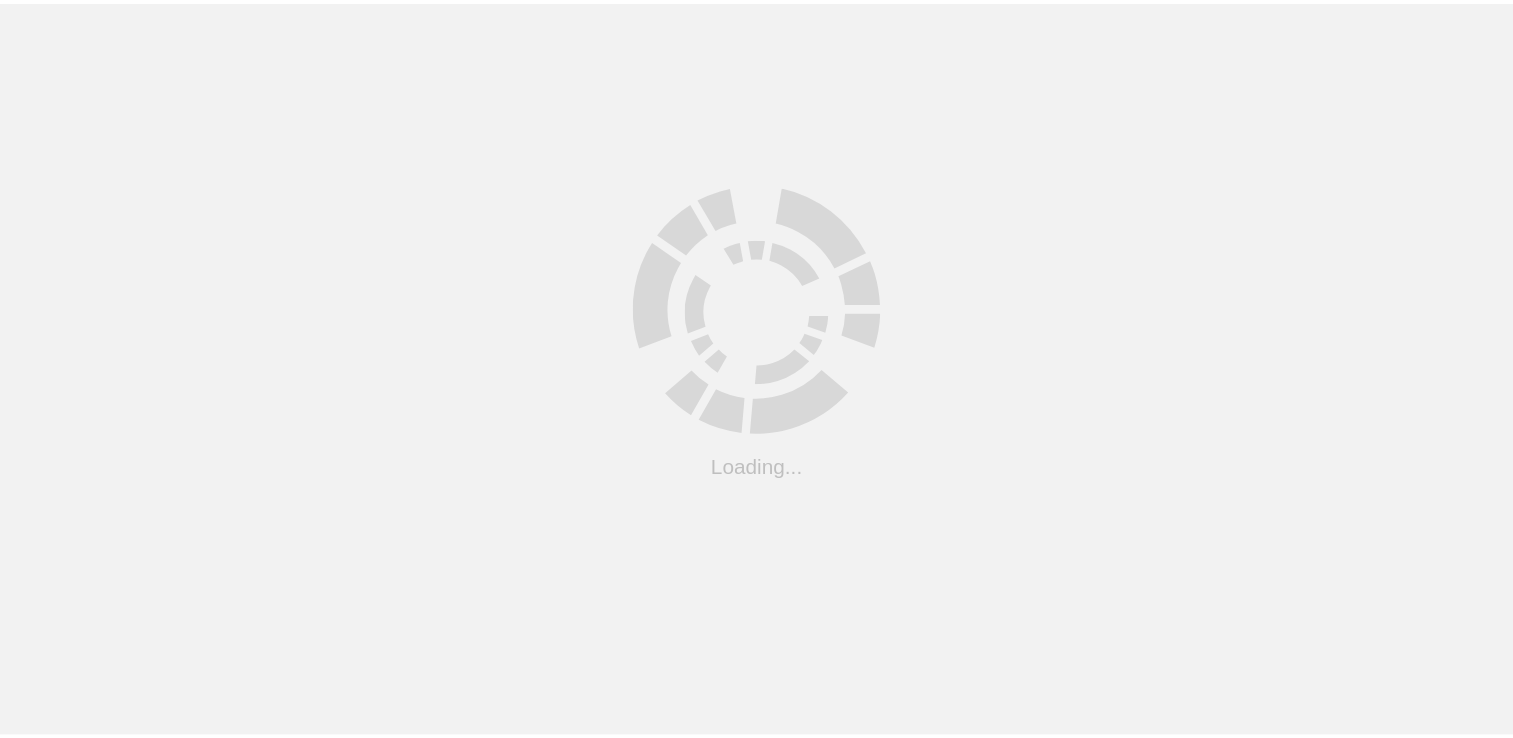 scroll, scrollTop: 0, scrollLeft: 0, axis: both 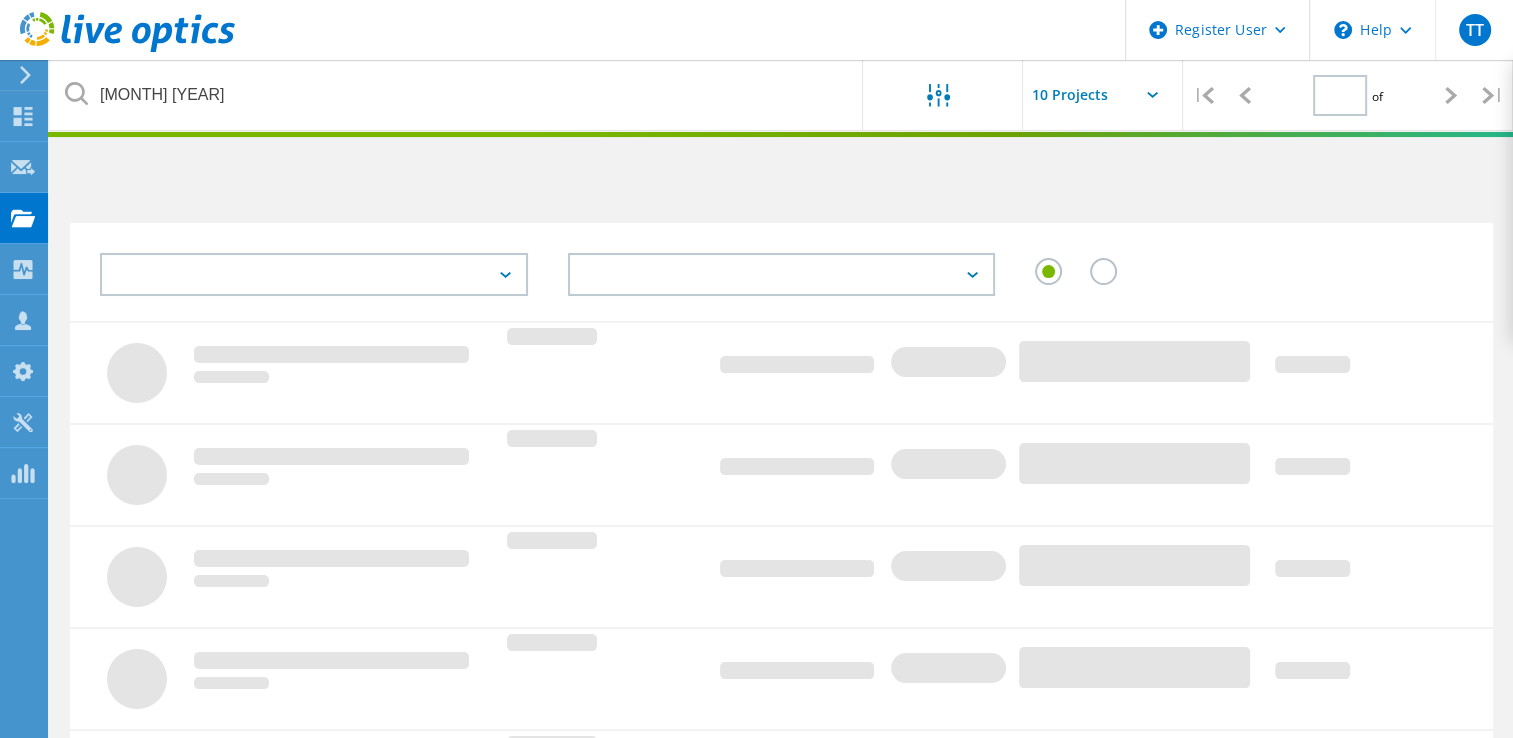 type on "1" 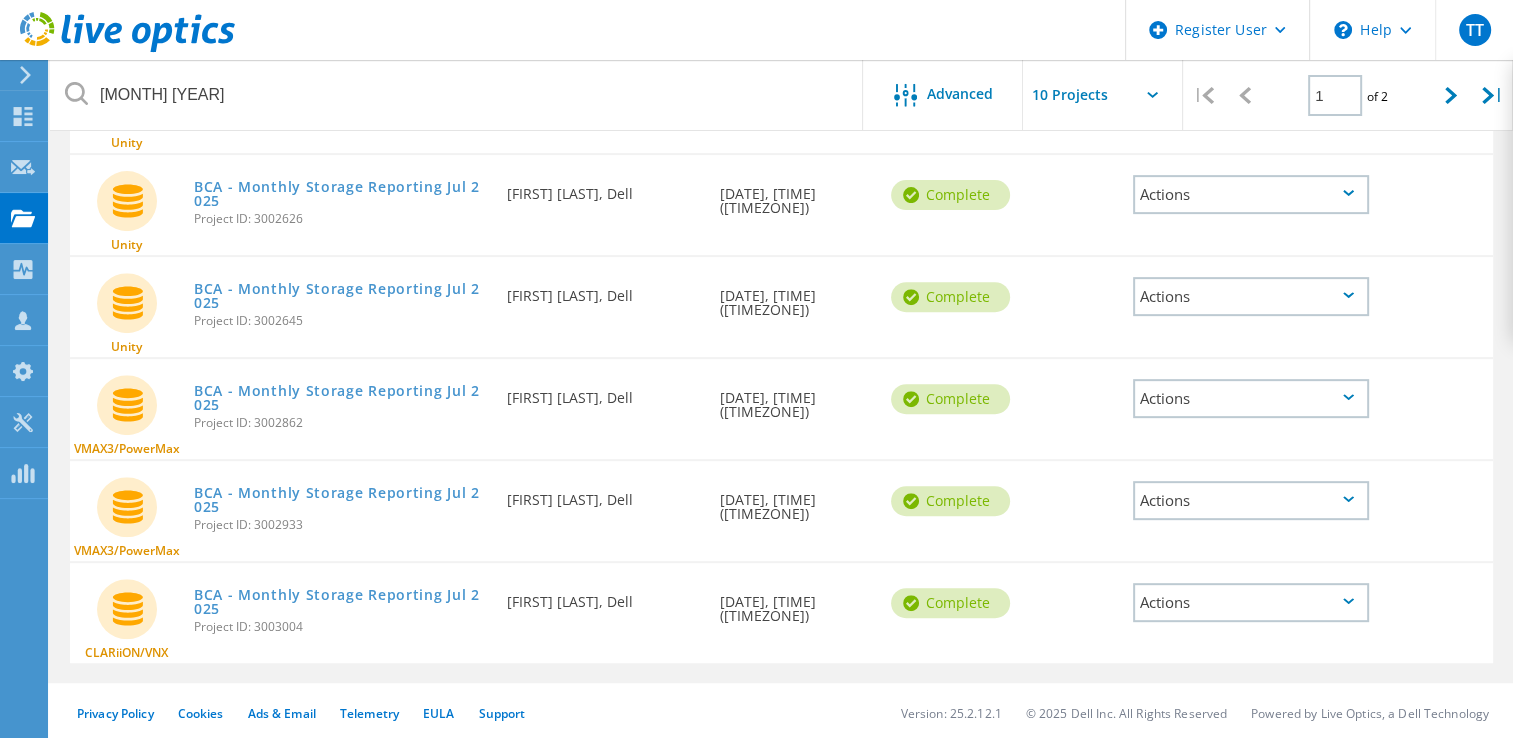 scroll, scrollTop: 624, scrollLeft: 0, axis: vertical 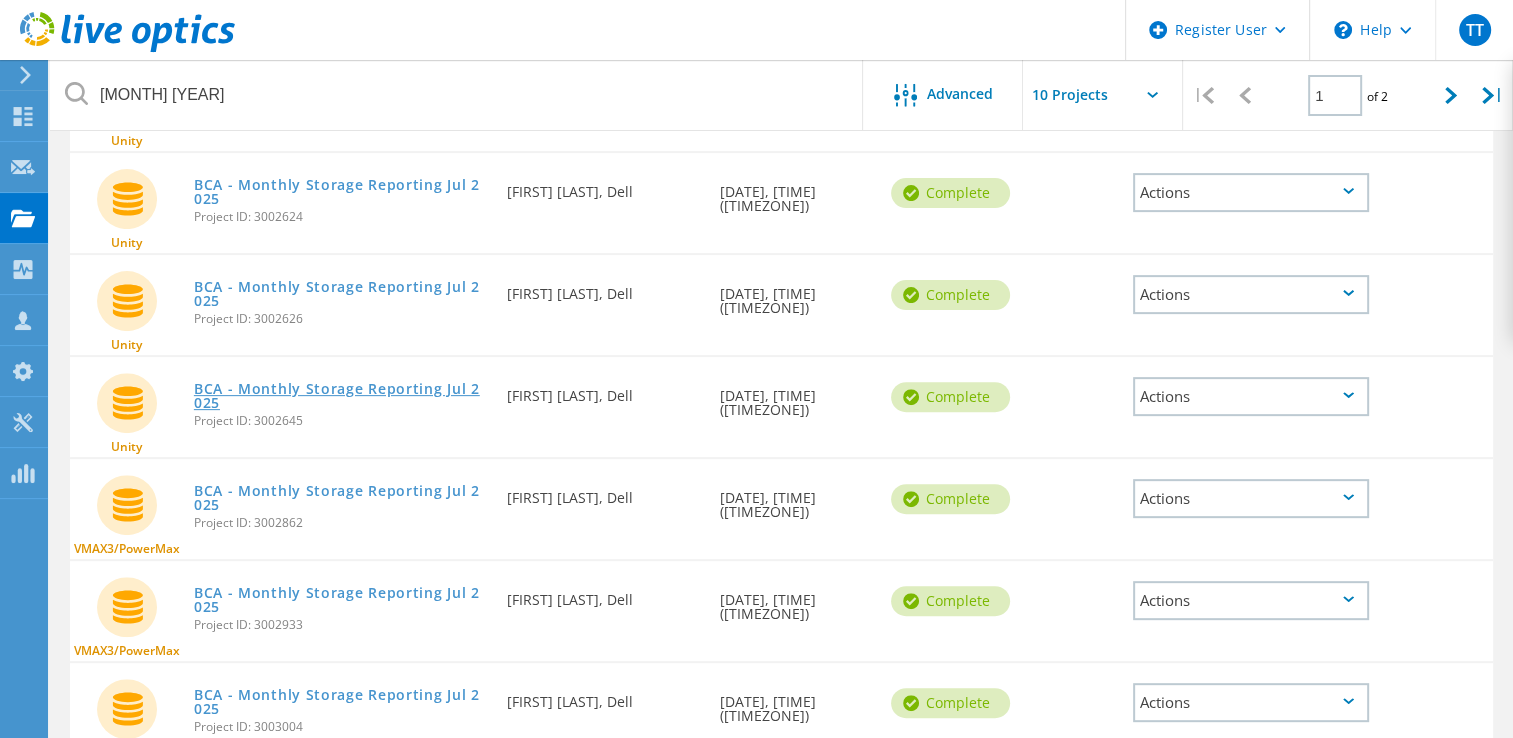 click on "BCA - Monthly Storage Reporting Jul 2025" 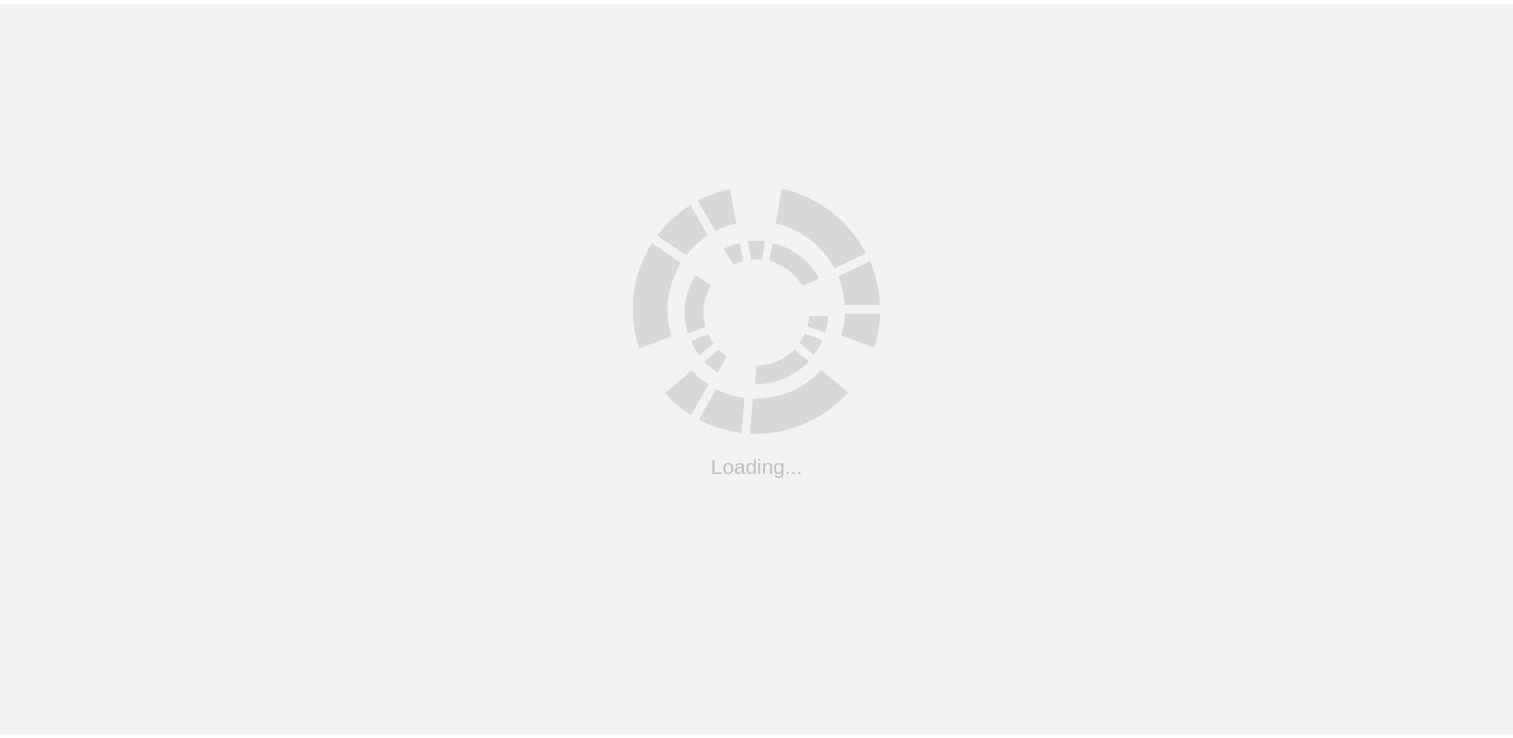 scroll, scrollTop: 624, scrollLeft: 0, axis: vertical 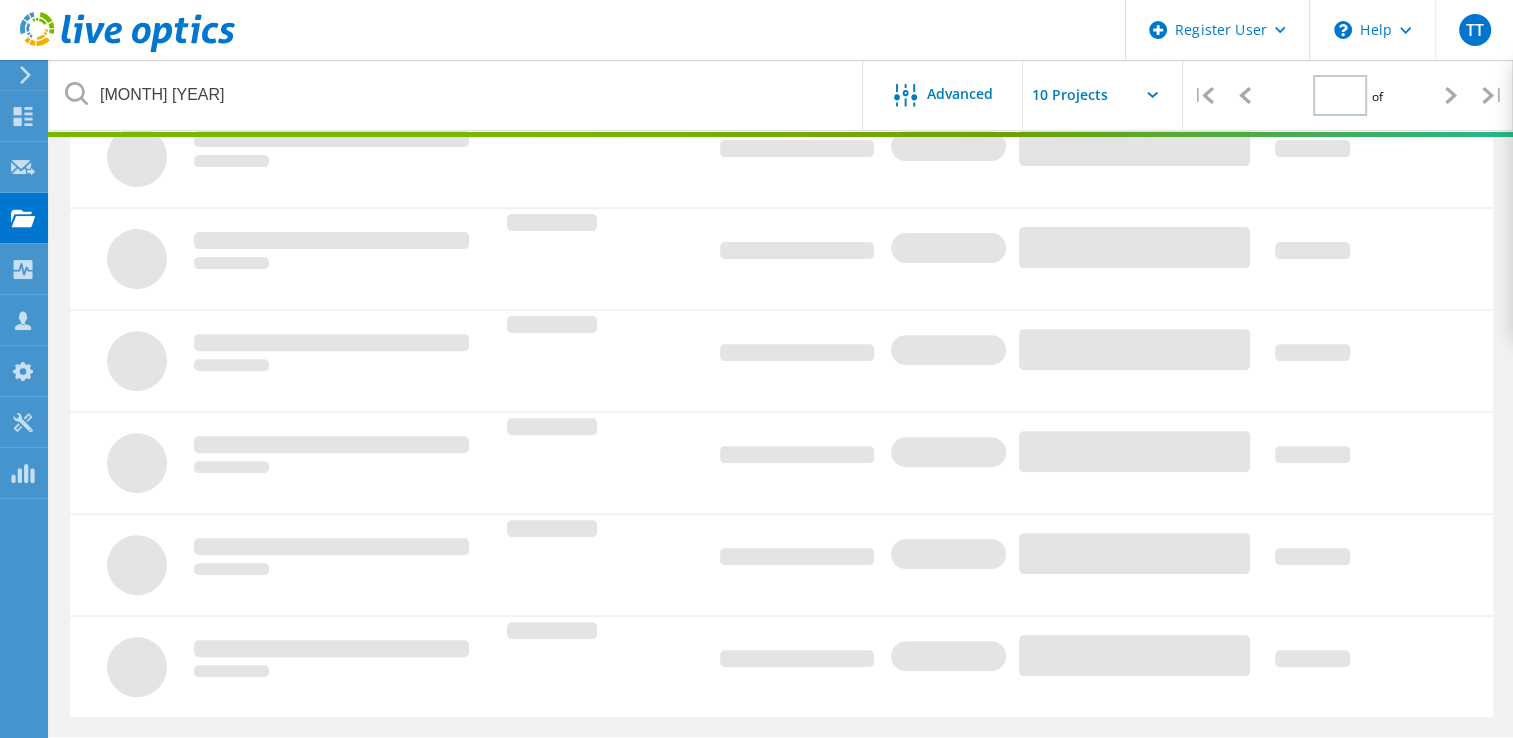 type on "1" 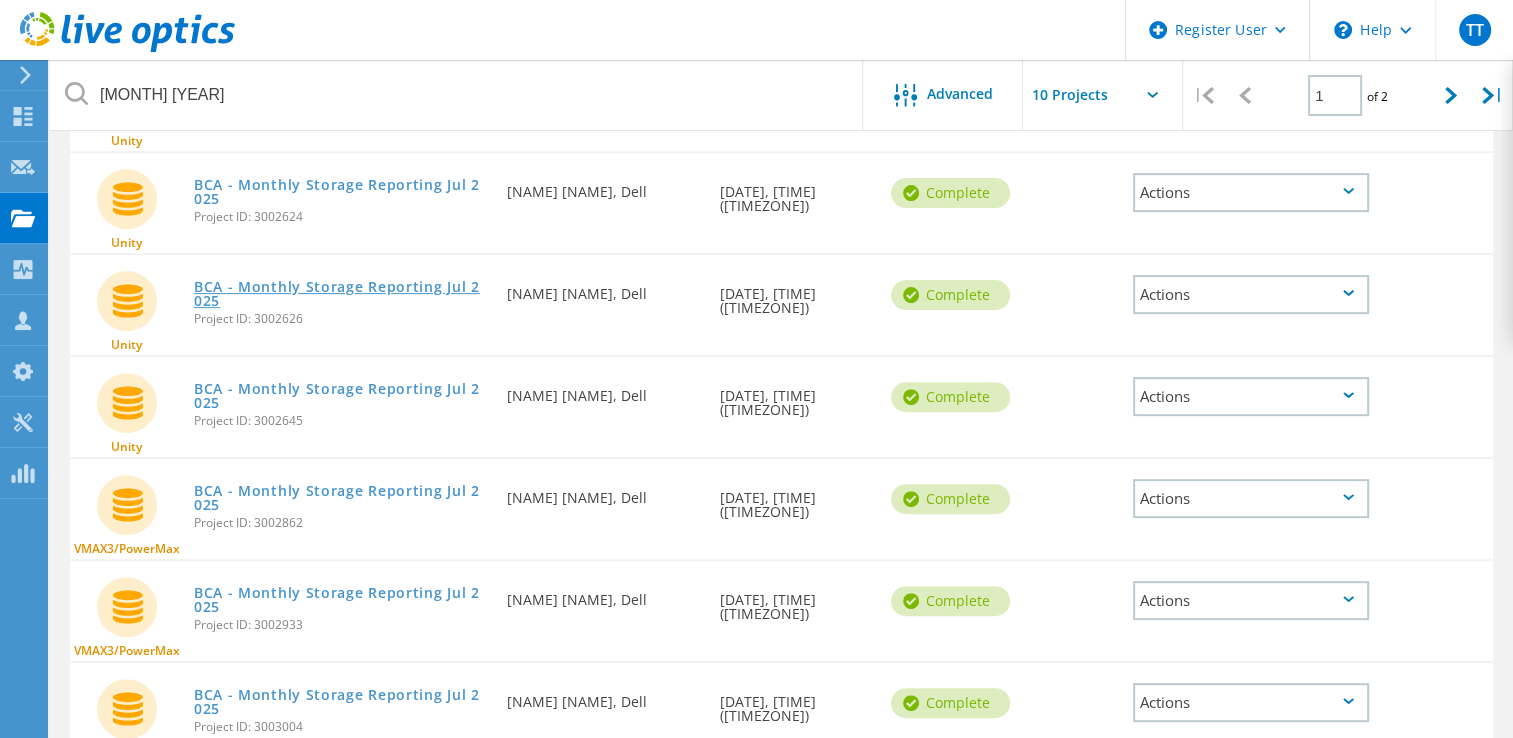 click on "BCA - Monthly Storage Reporting Jul 2025" 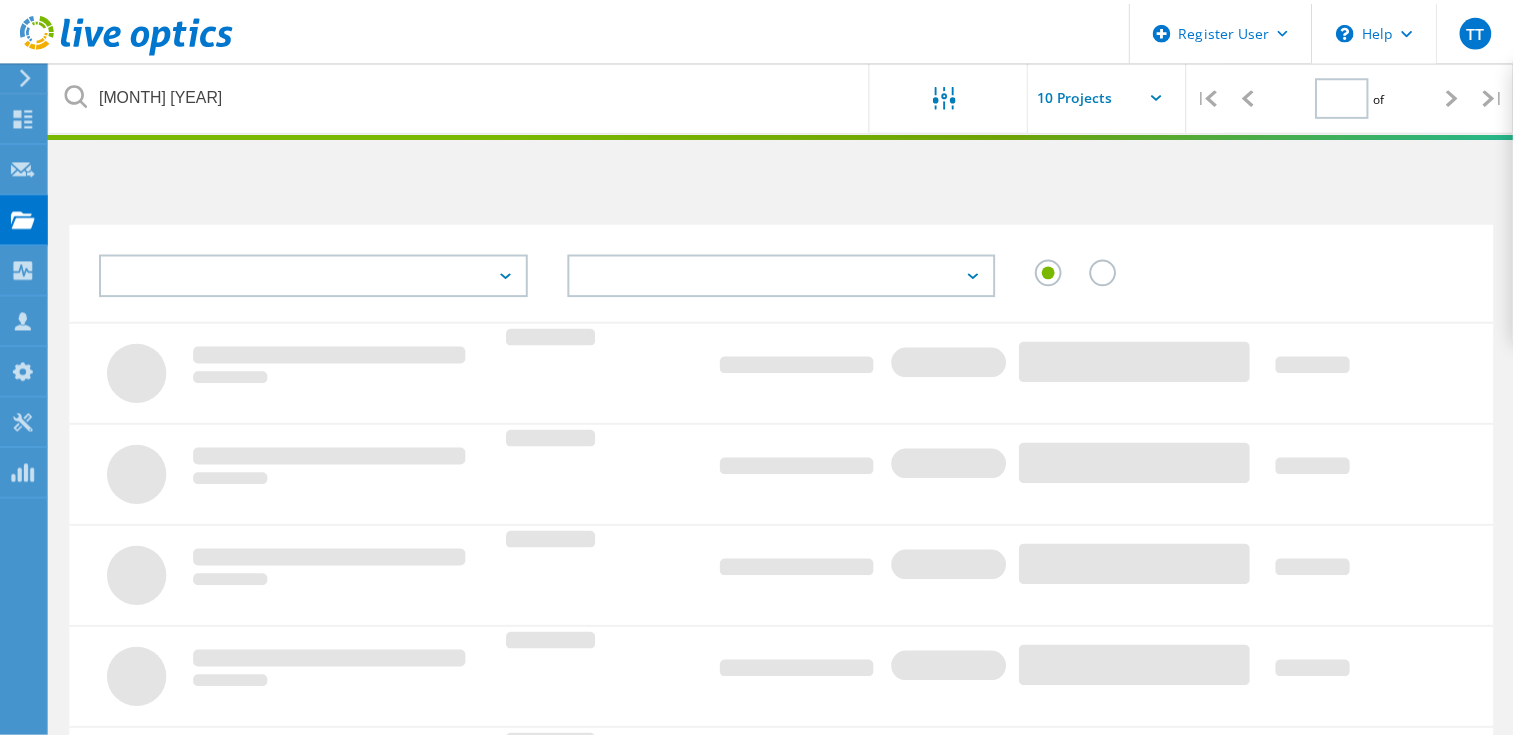 scroll, scrollTop: 624, scrollLeft: 0, axis: vertical 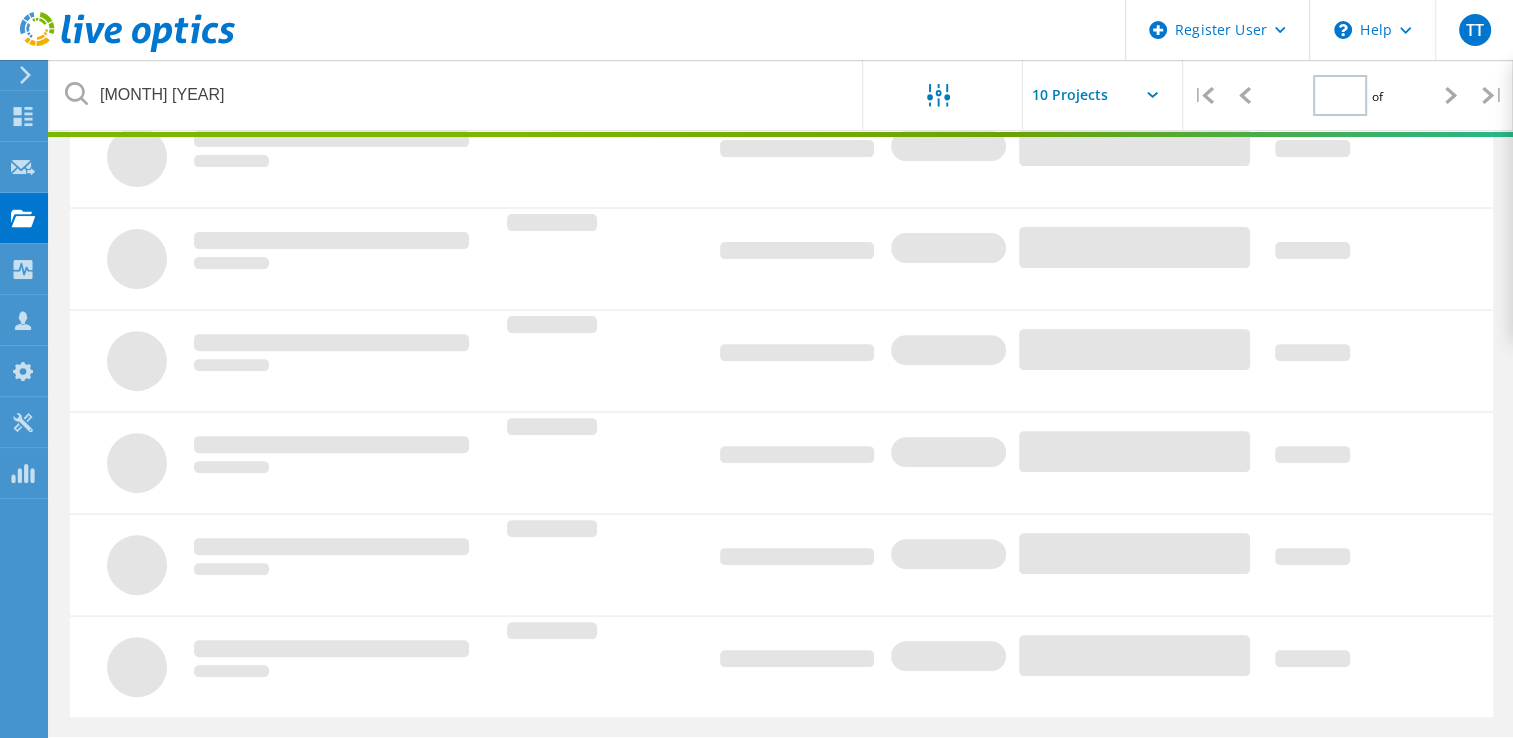 type on "1" 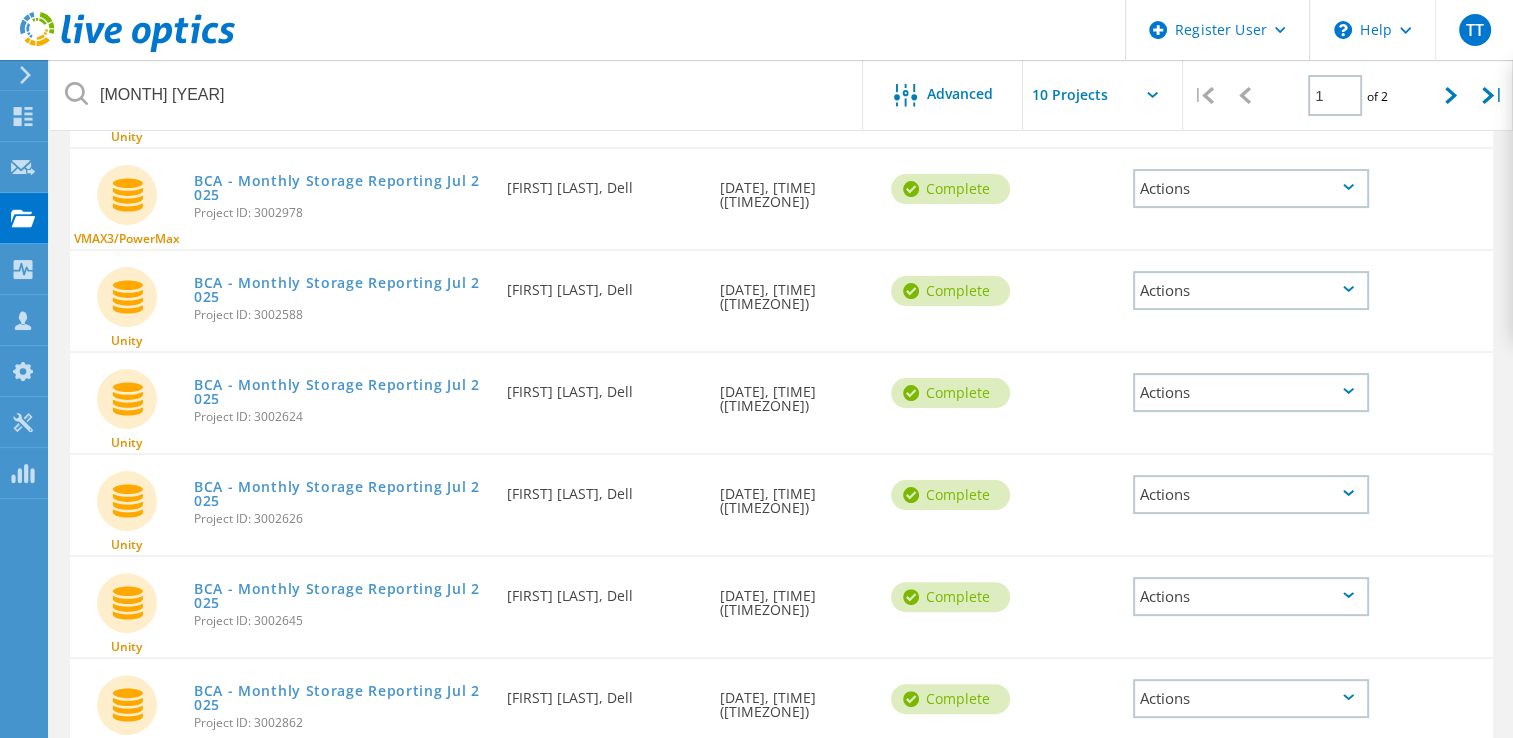 scroll, scrollTop: 424, scrollLeft: 0, axis: vertical 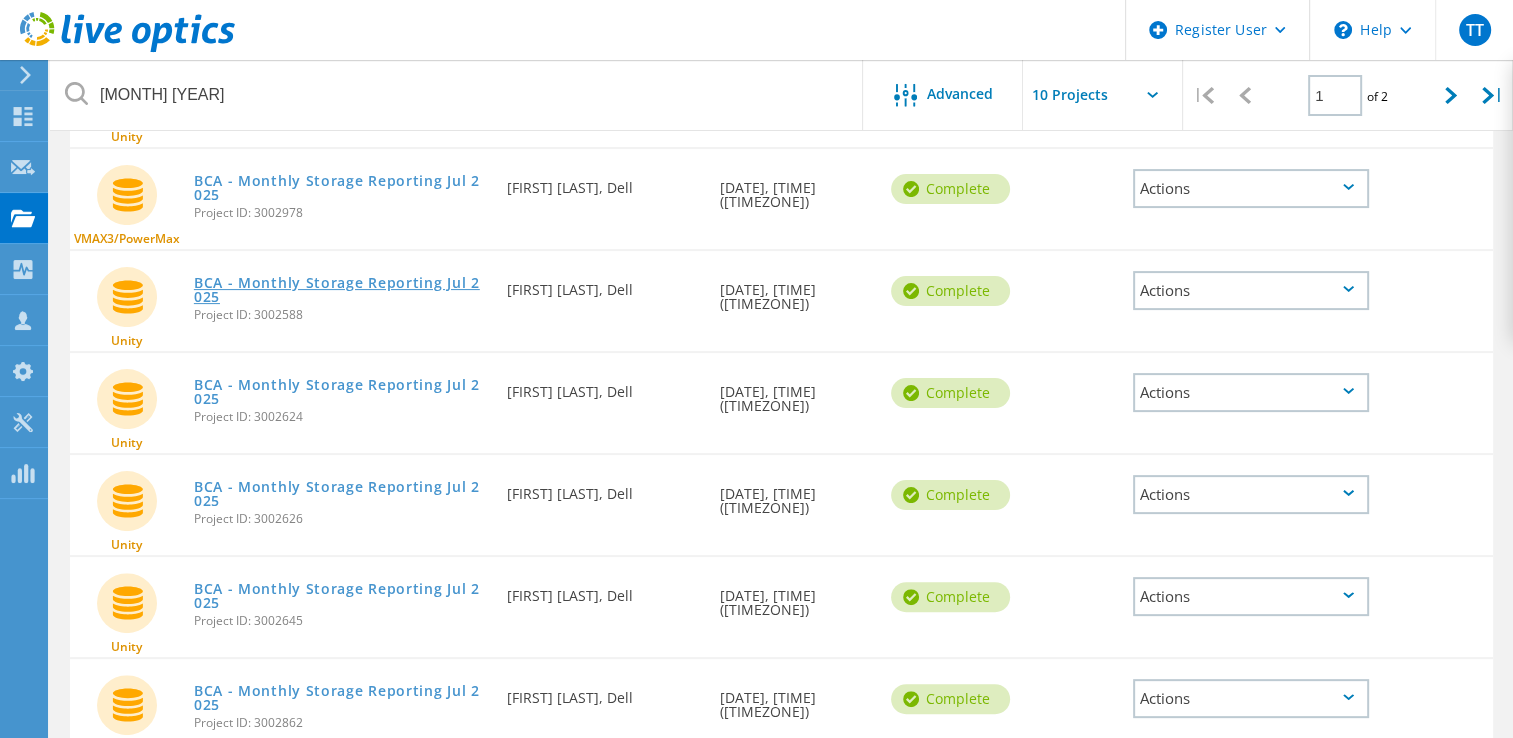 click on "BCA - Monthly Storage Reporting Jul 2025" 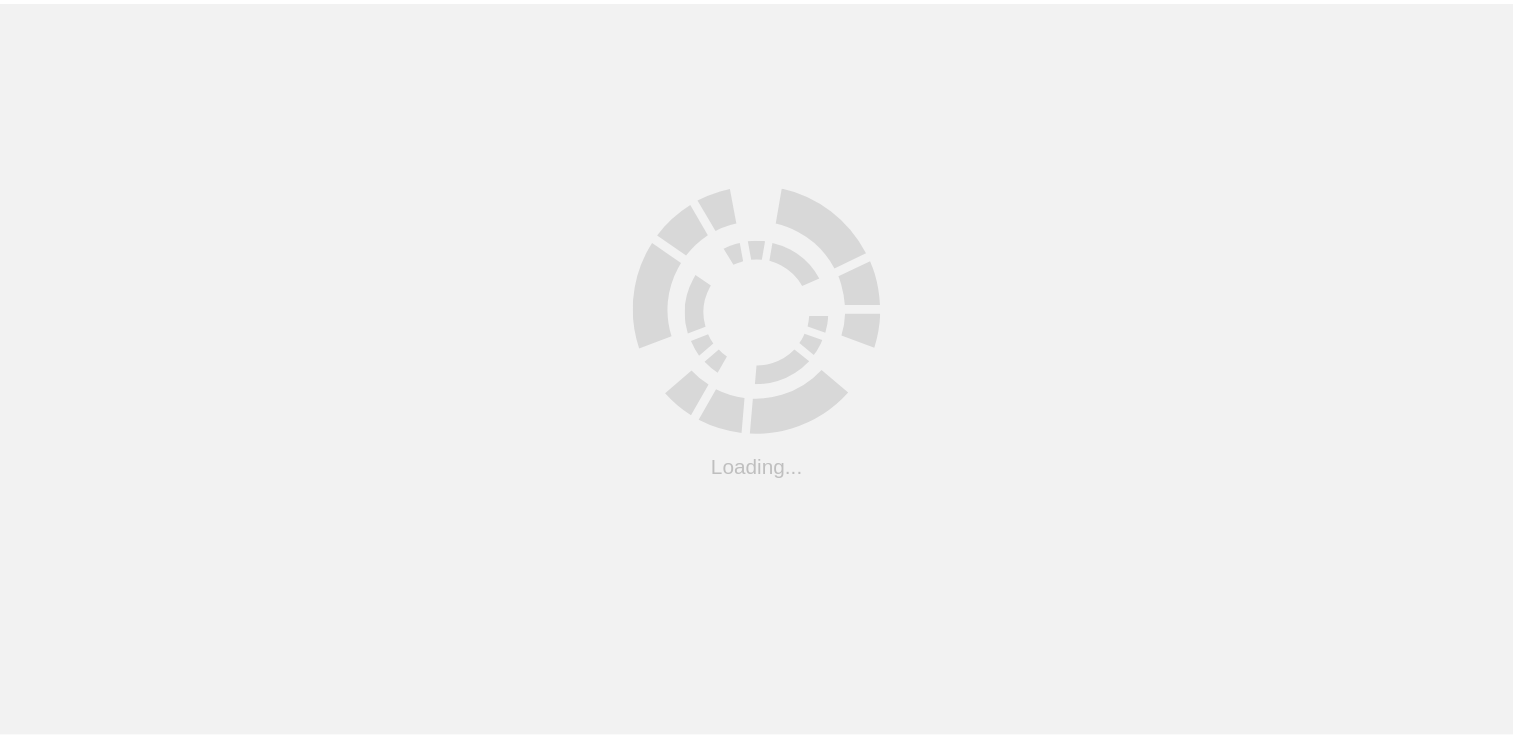 scroll, scrollTop: 181, scrollLeft: 0, axis: vertical 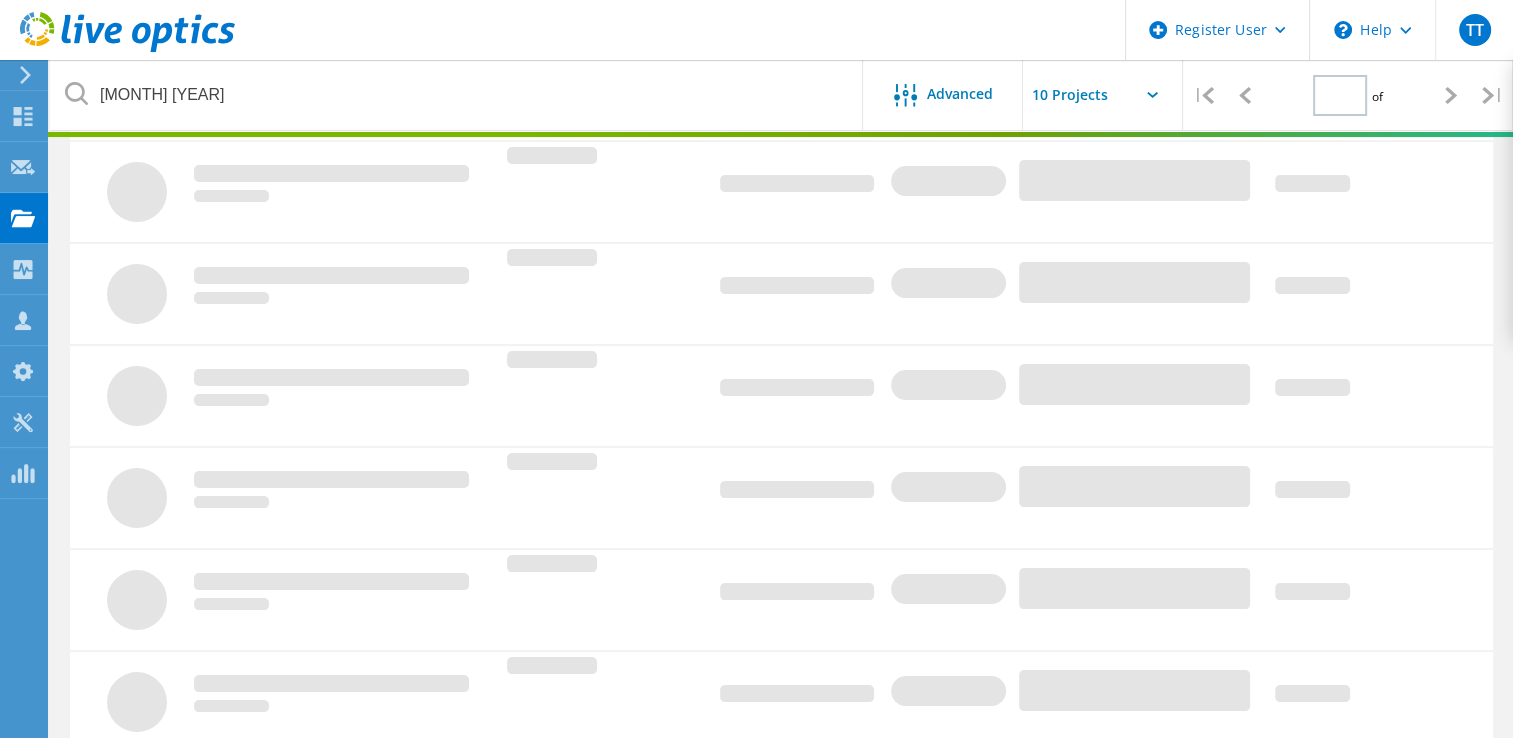 type on "1" 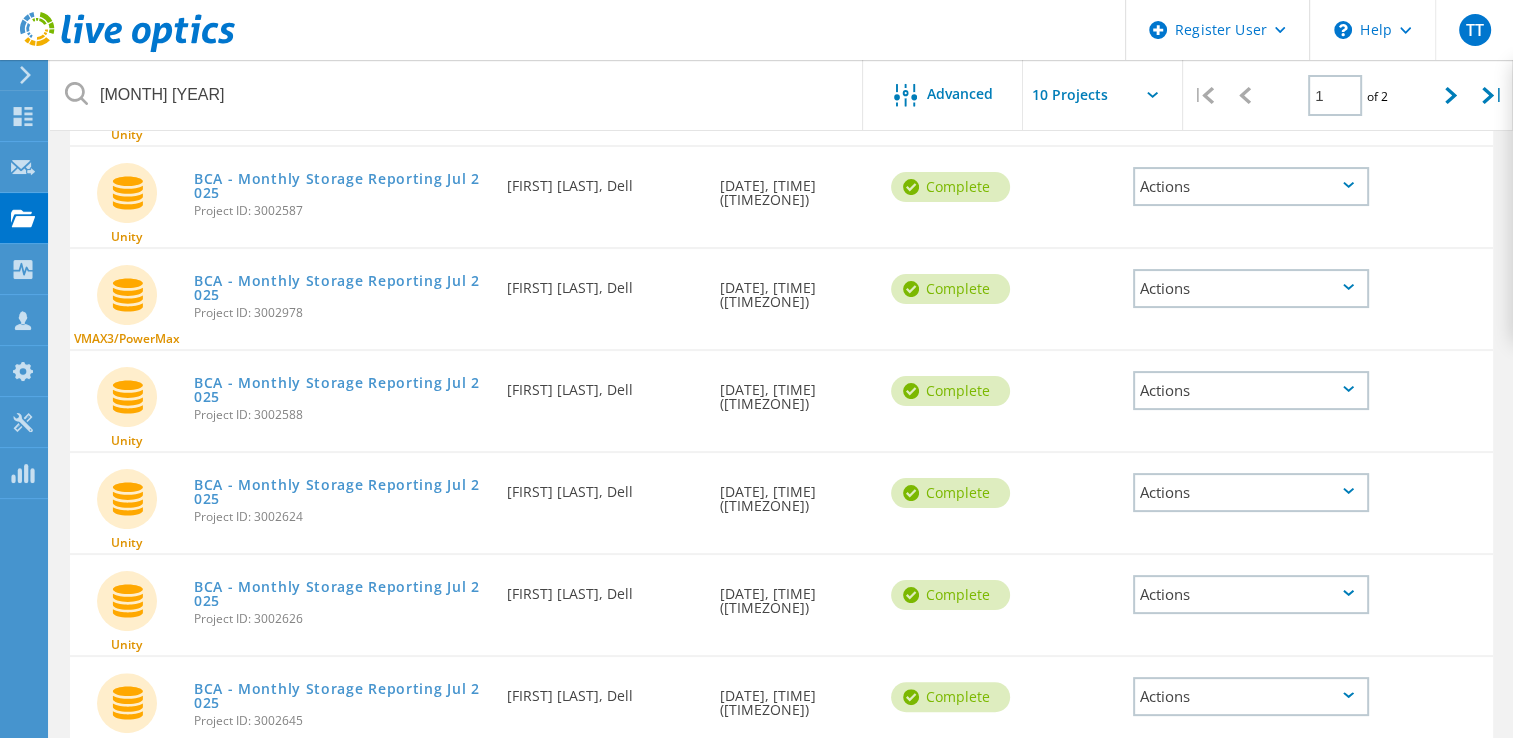 scroll, scrollTop: 224, scrollLeft: 0, axis: vertical 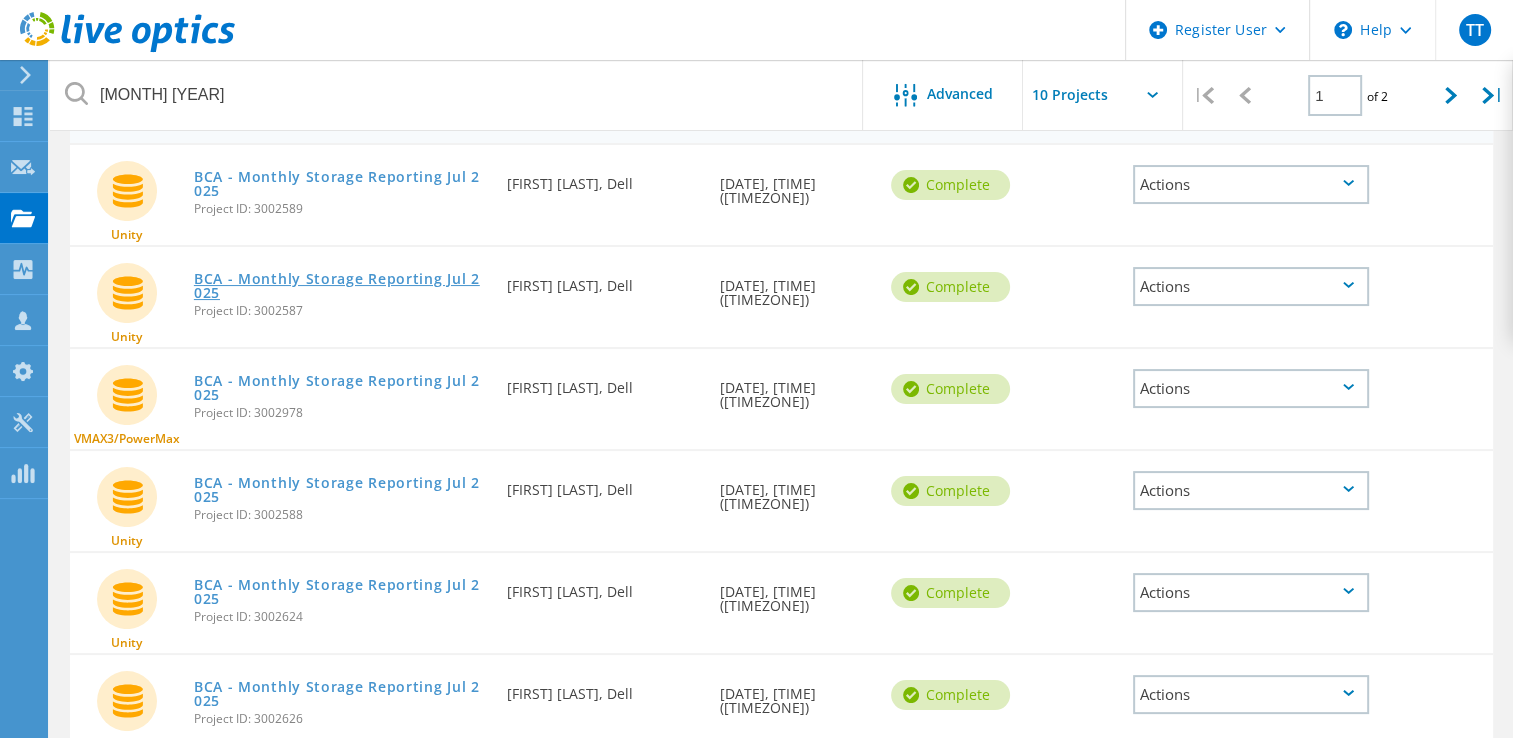 click on "BCA - Monthly Storage Reporting Jul 2025" 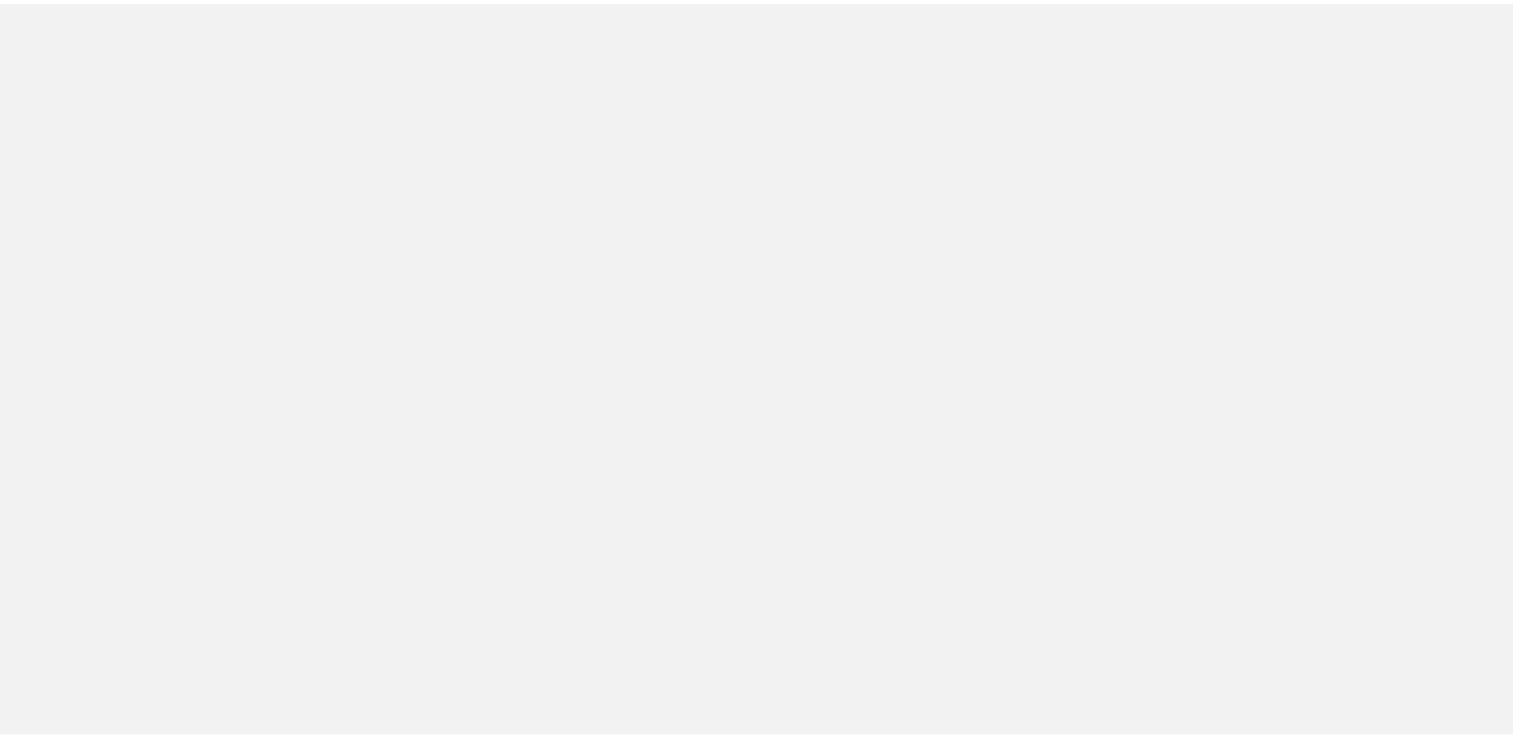 scroll, scrollTop: 224, scrollLeft: 0, axis: vertical 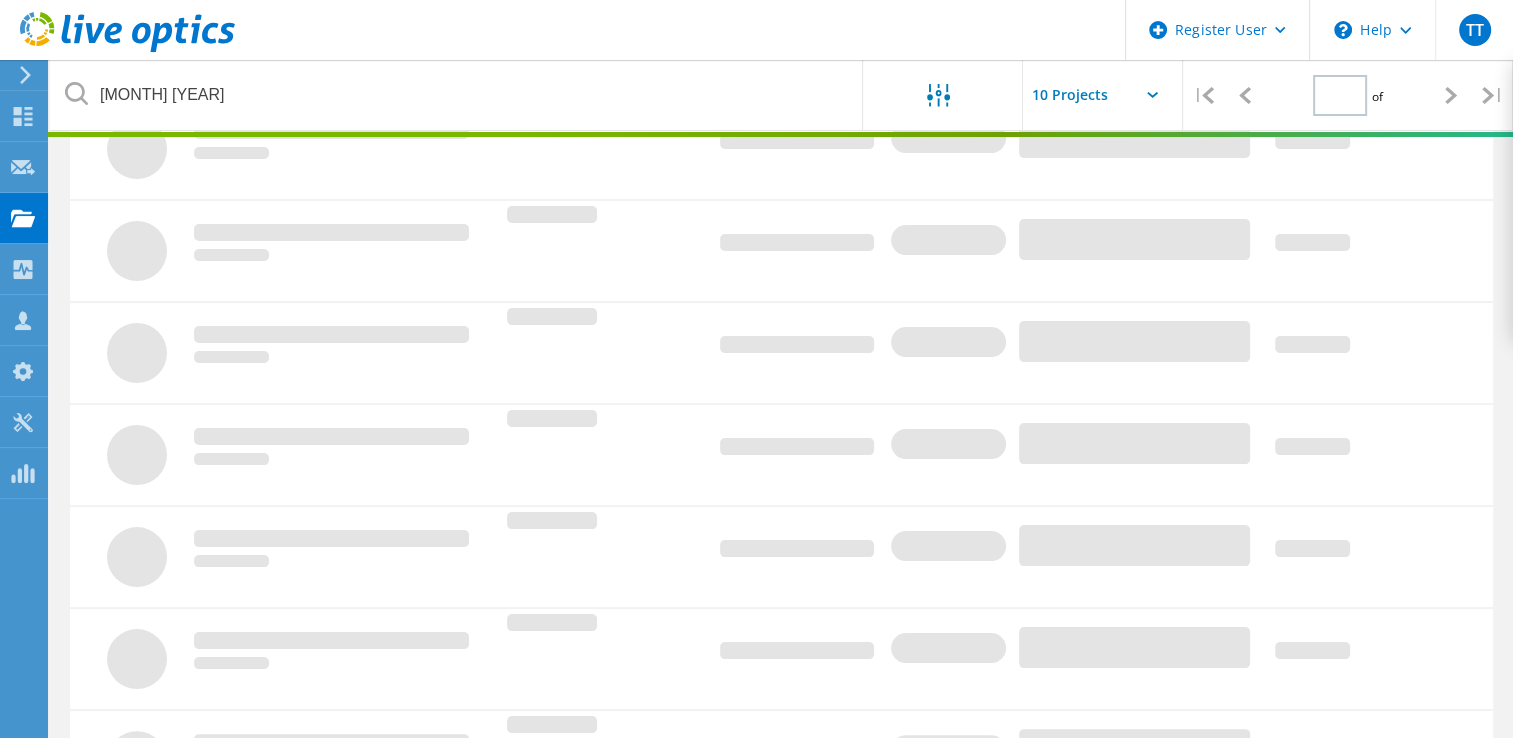 type on "1" 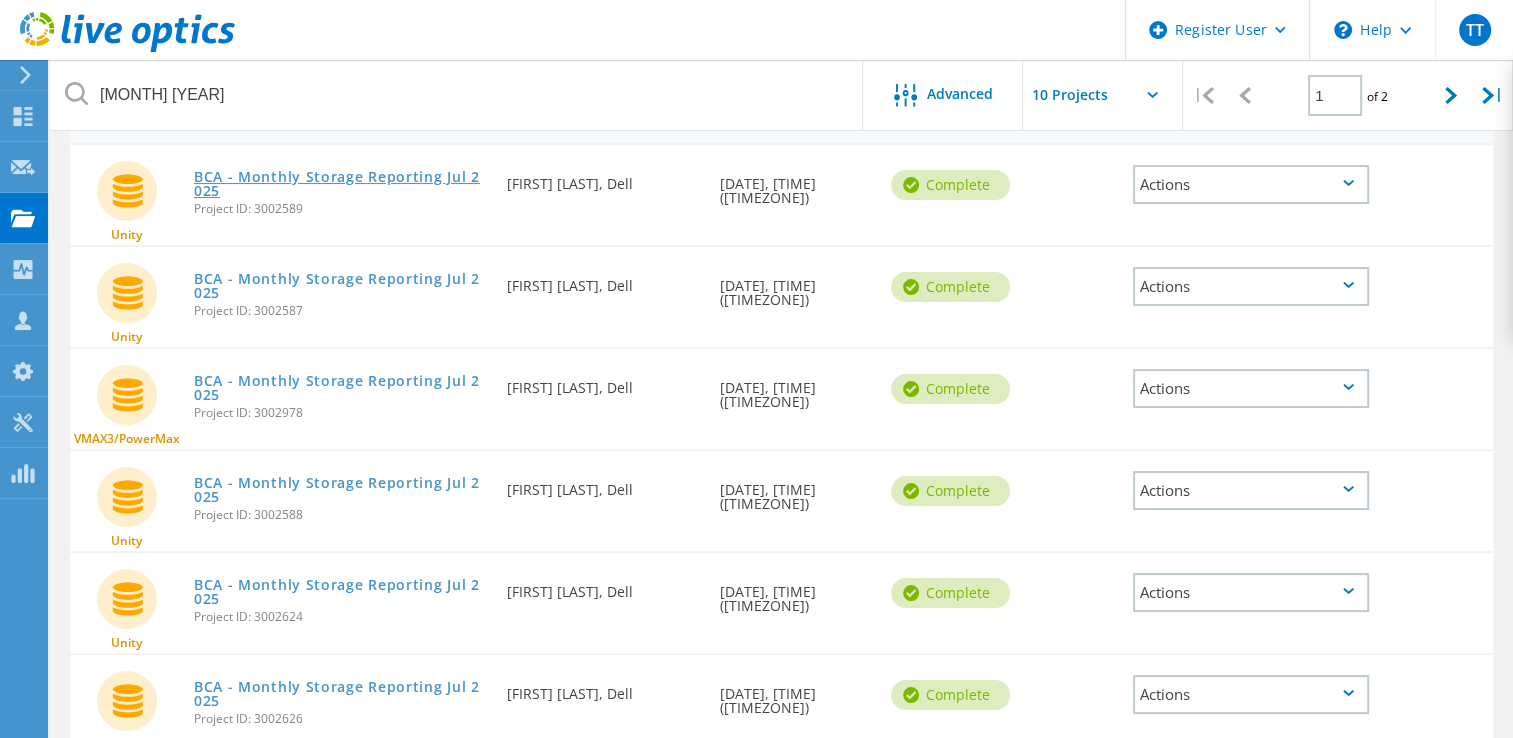 click on "BCA - Monthly Storage Reporting Jul 2025" 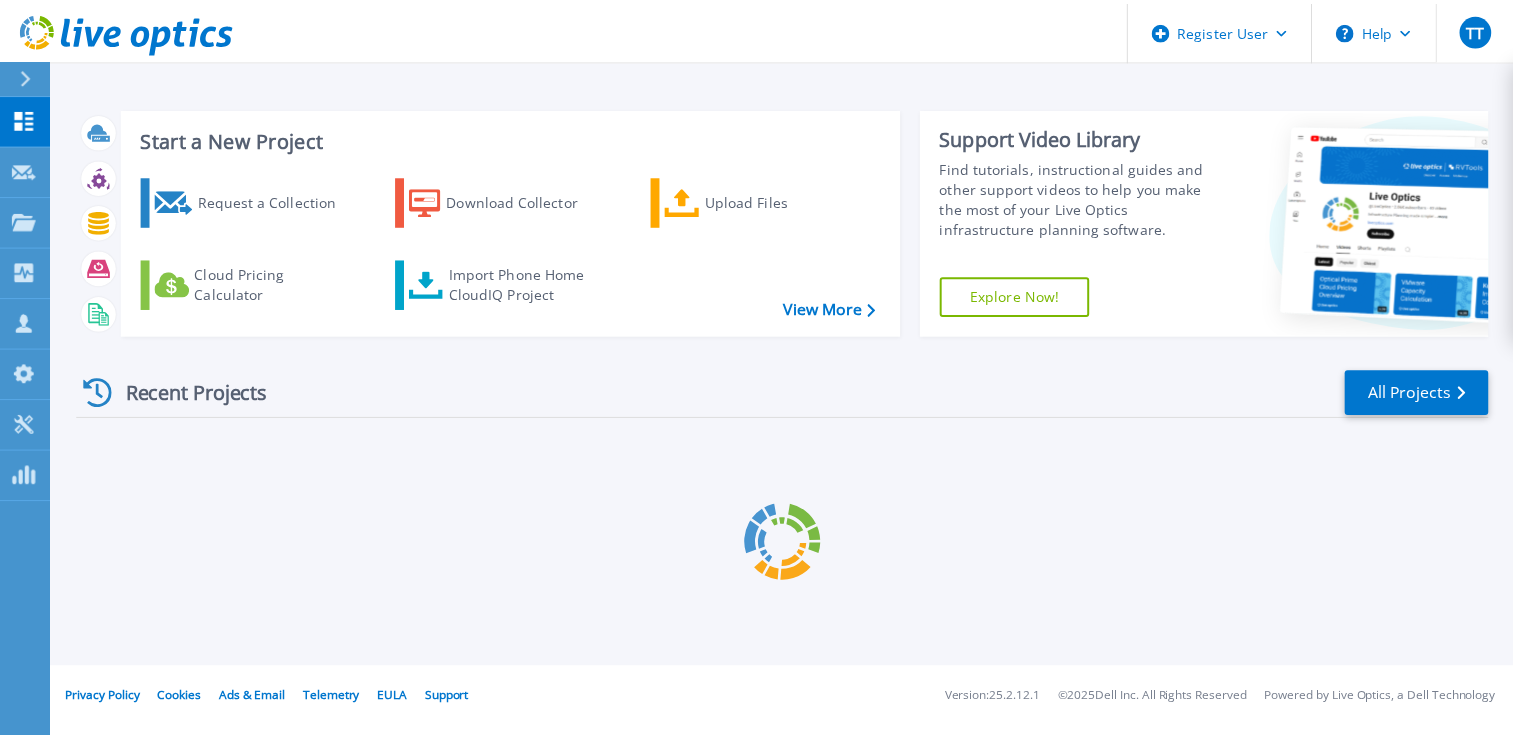 scroll, scrollTop: 0, scrollLeft: 0, axis: both 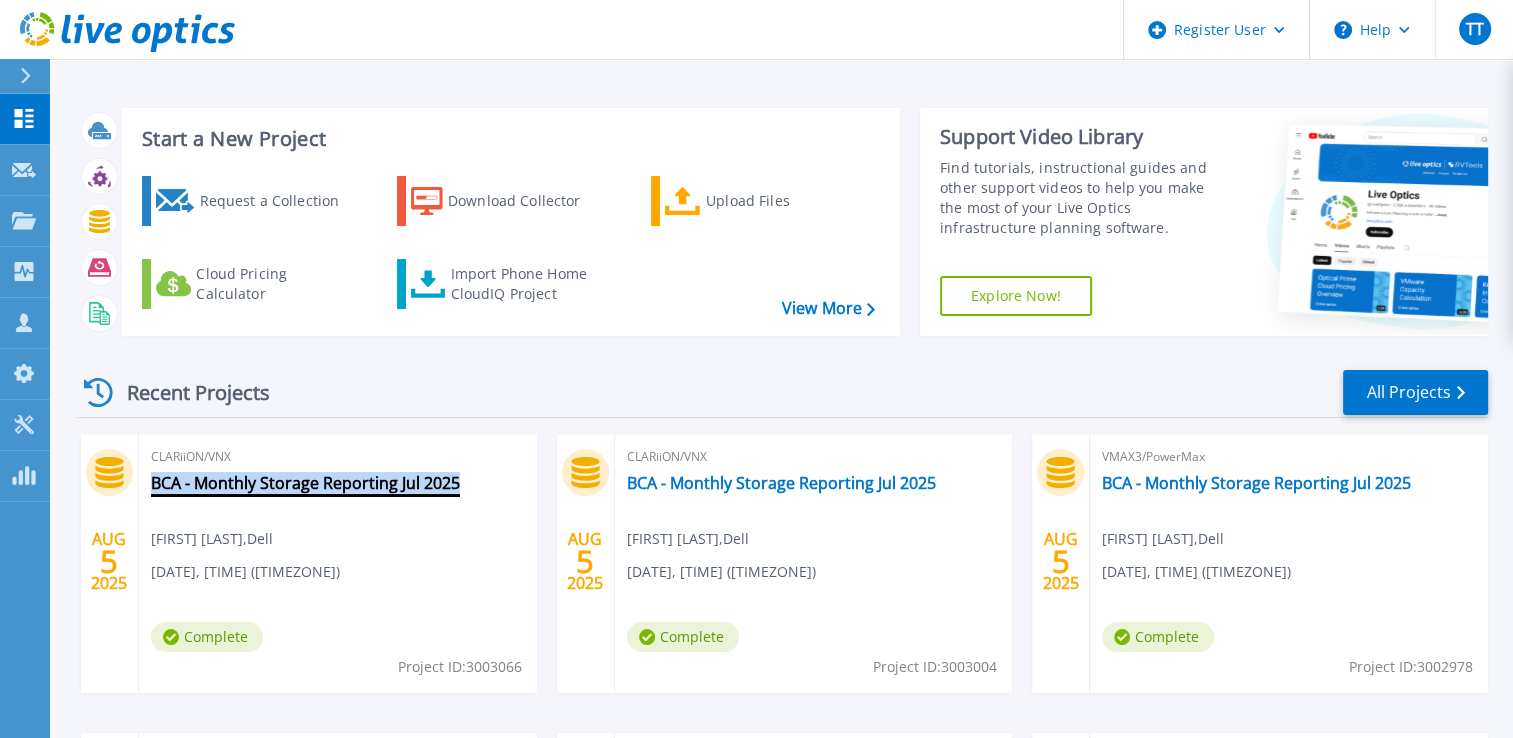 drag, startPoint x: 145, startPoint y: 482, endPoint x: 456, endPoint y: 491, distance: 311.1302 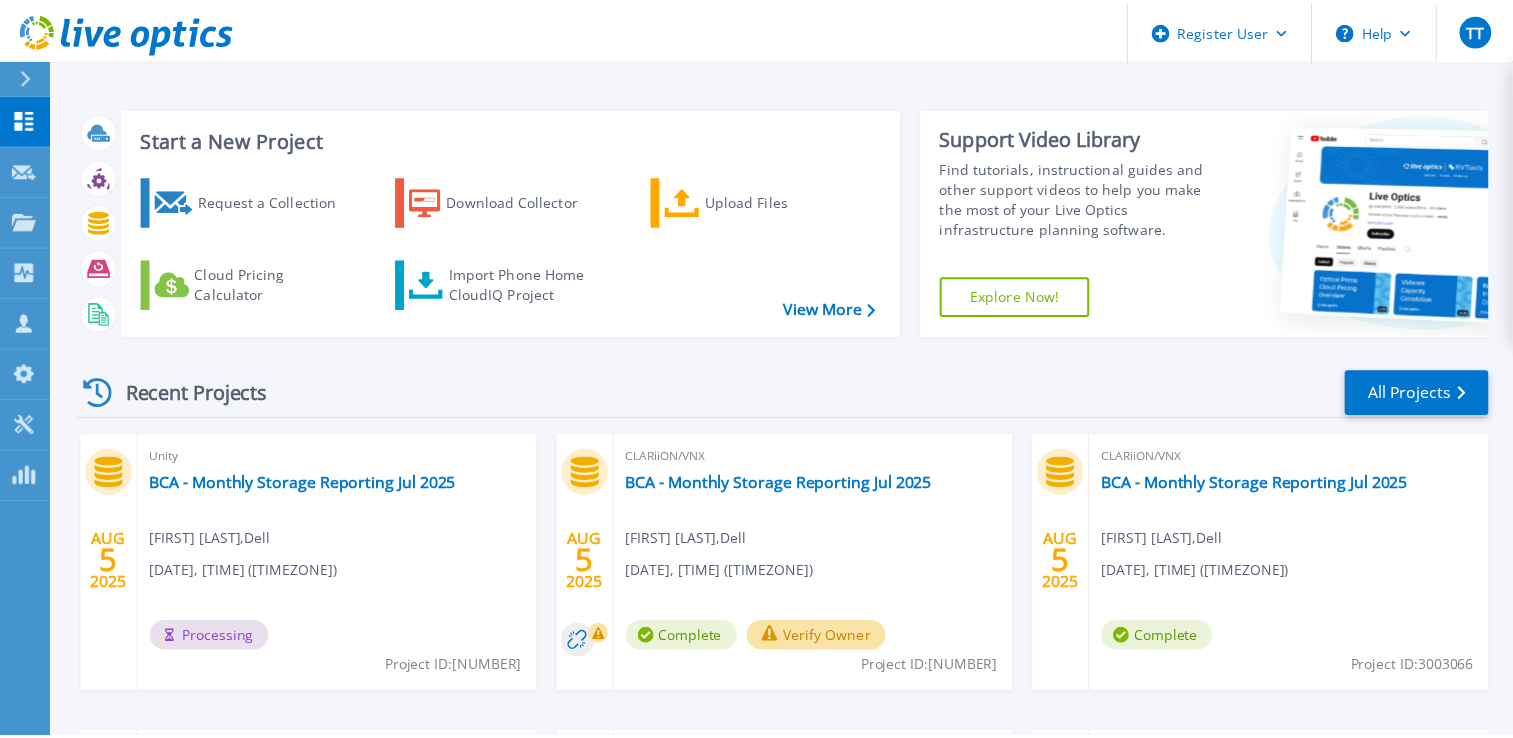 scroll, scrollTop: 0, scrollLeft: 0, axis: both 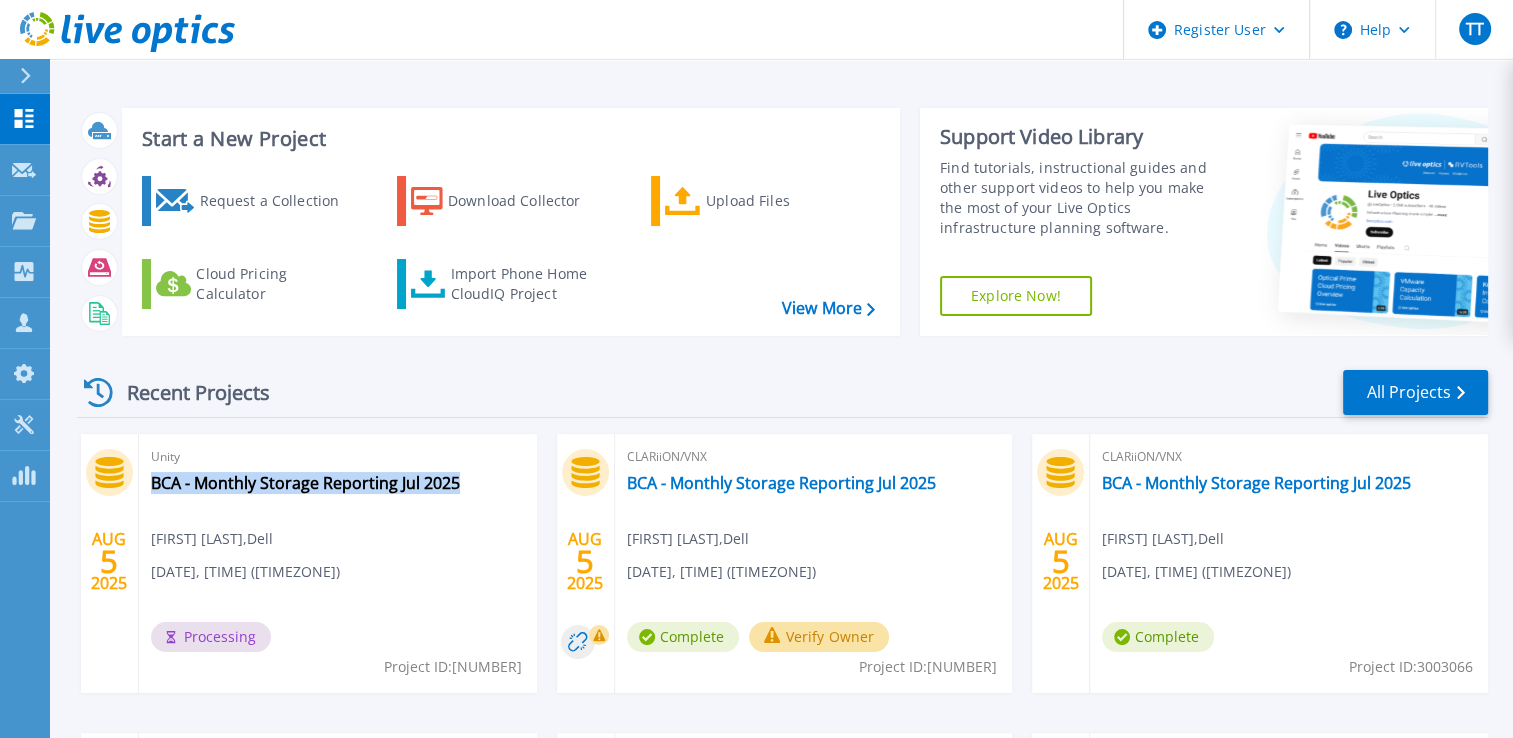drag, startPoint x: 144, startPoint y: 482, endPoint x: 458, endPoint y: 475, distance: 314.078 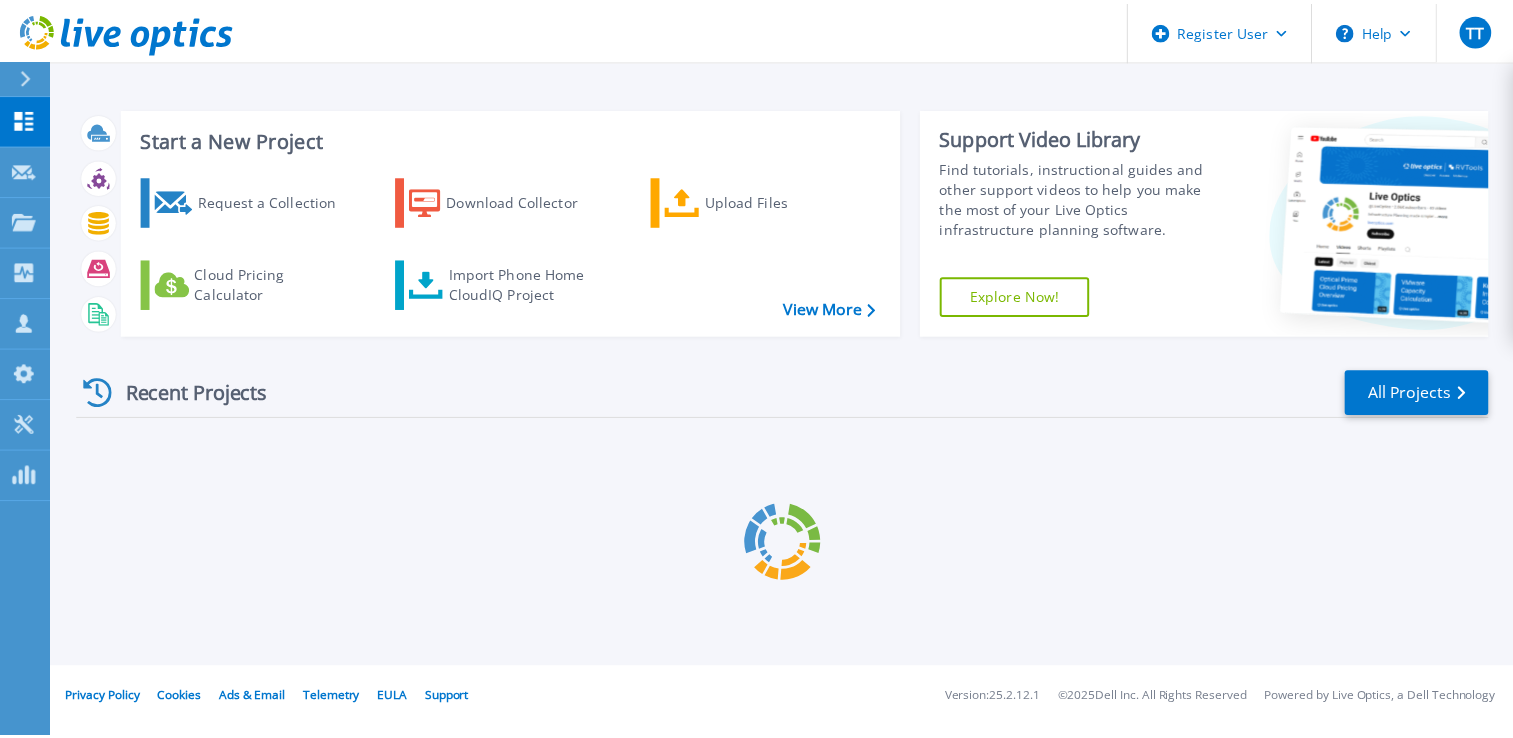 scroll, scrollTop: 0, scrollLeft: 0, axis: both 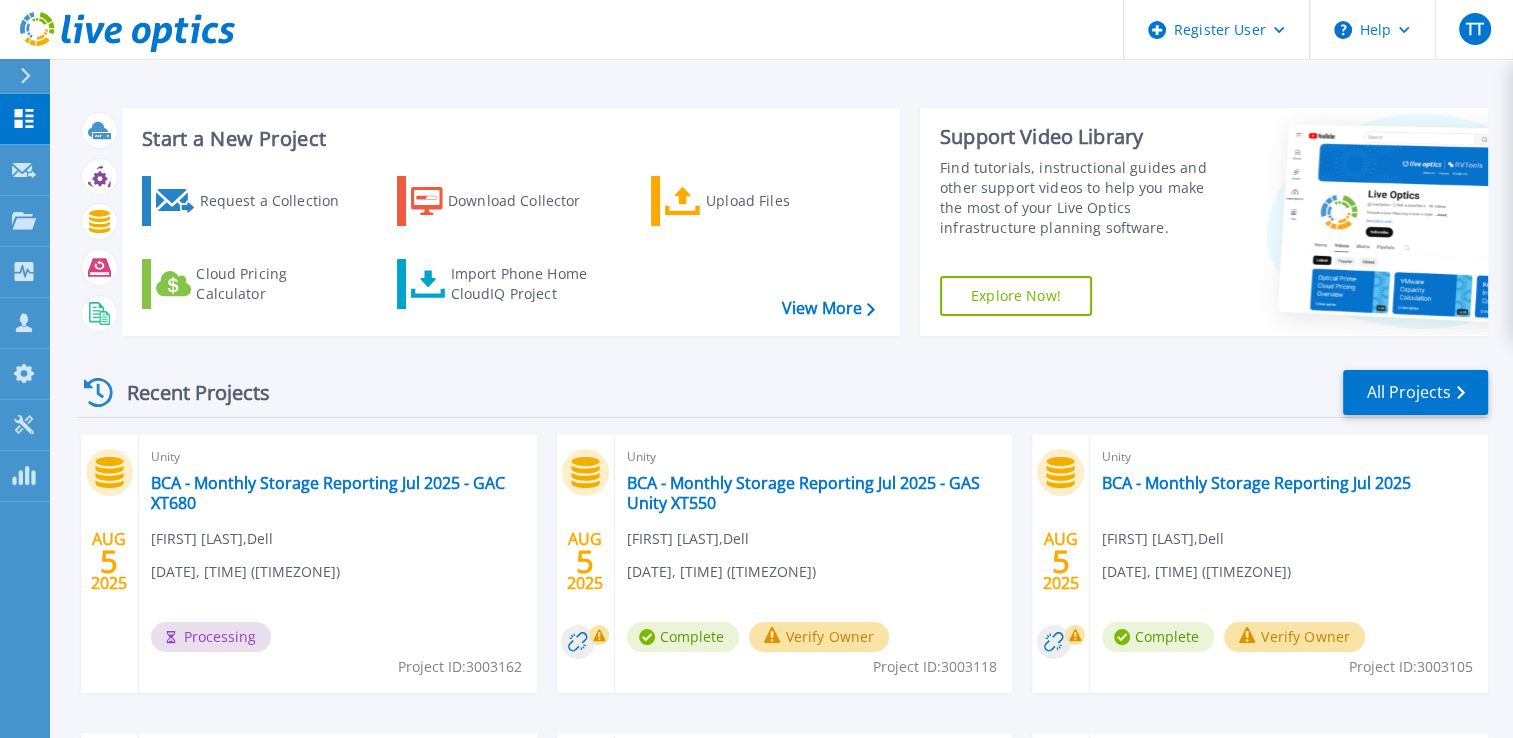 click on "Verify Owner" at bounding box center (819, 637) 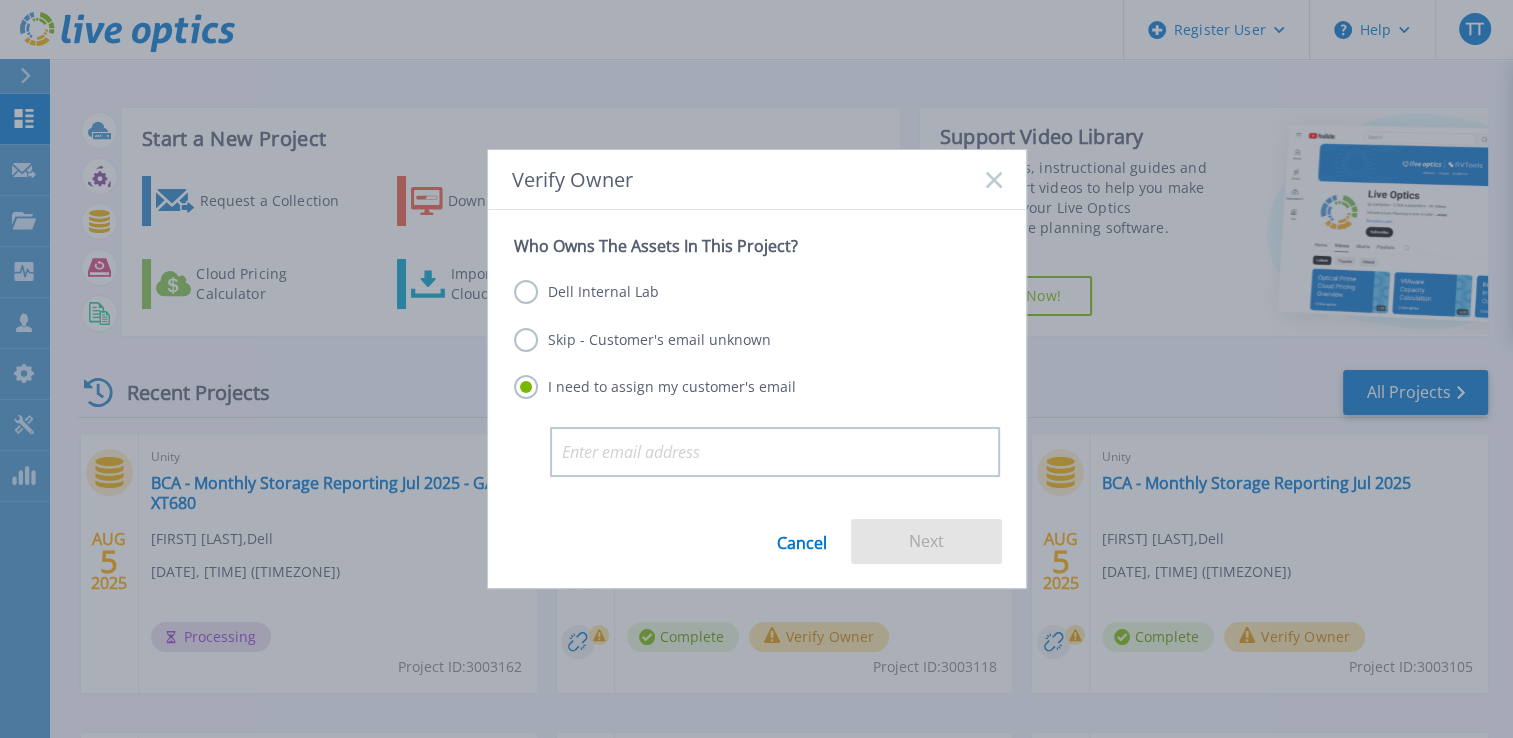 click on "Dell Internal Lab" at bounding box center [586, 292] 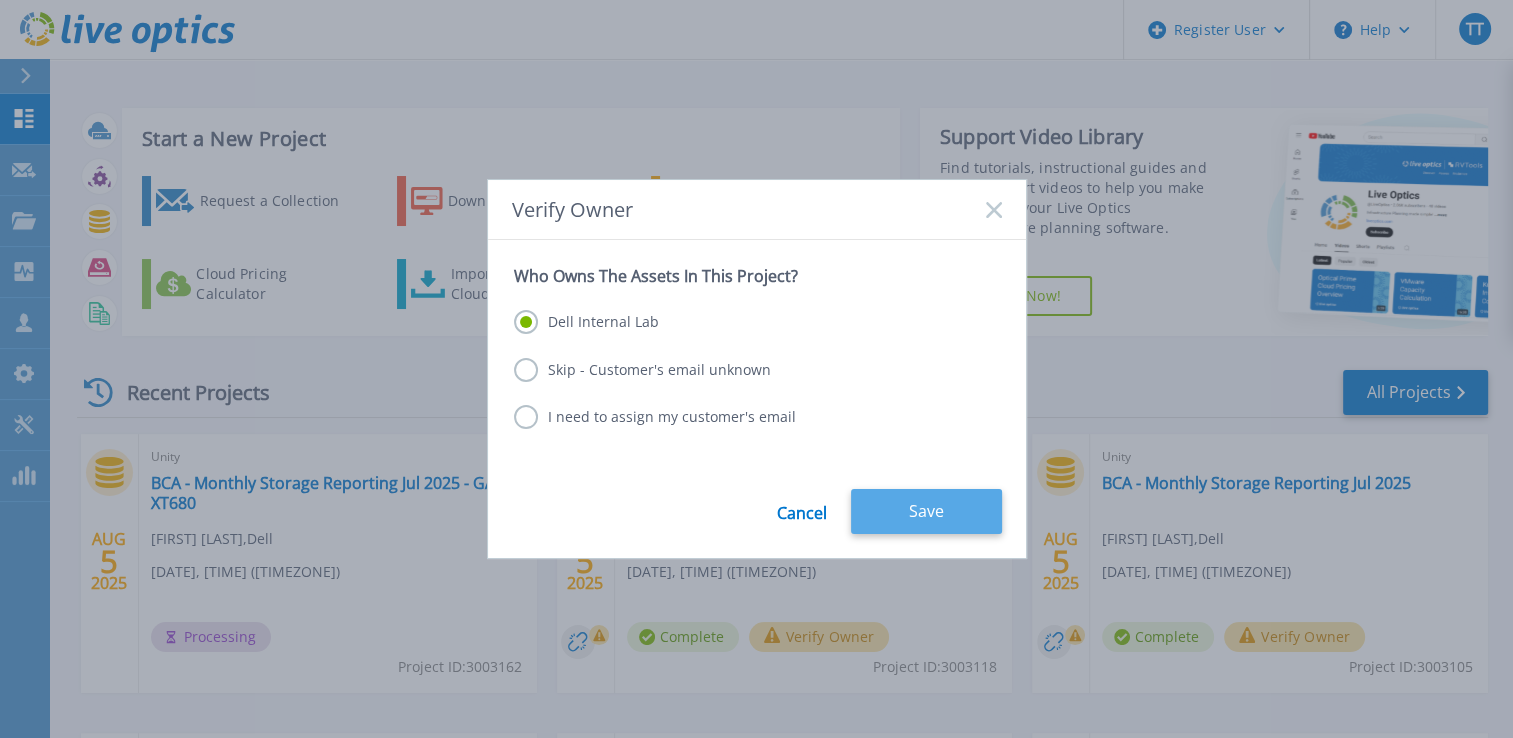 click on "Save" at bounding box center [926, 511] 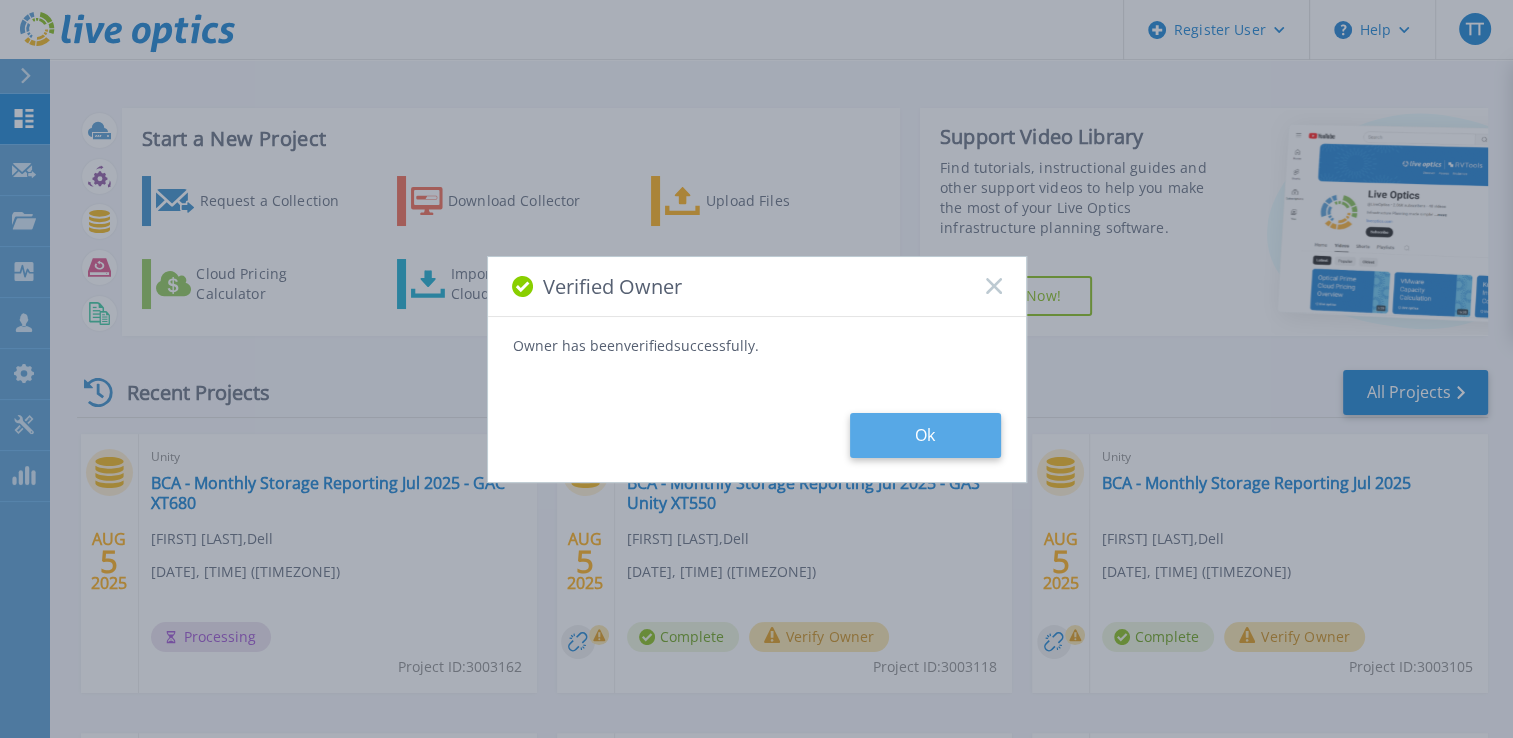 click on "Ok" at bounding box center [925, 435] 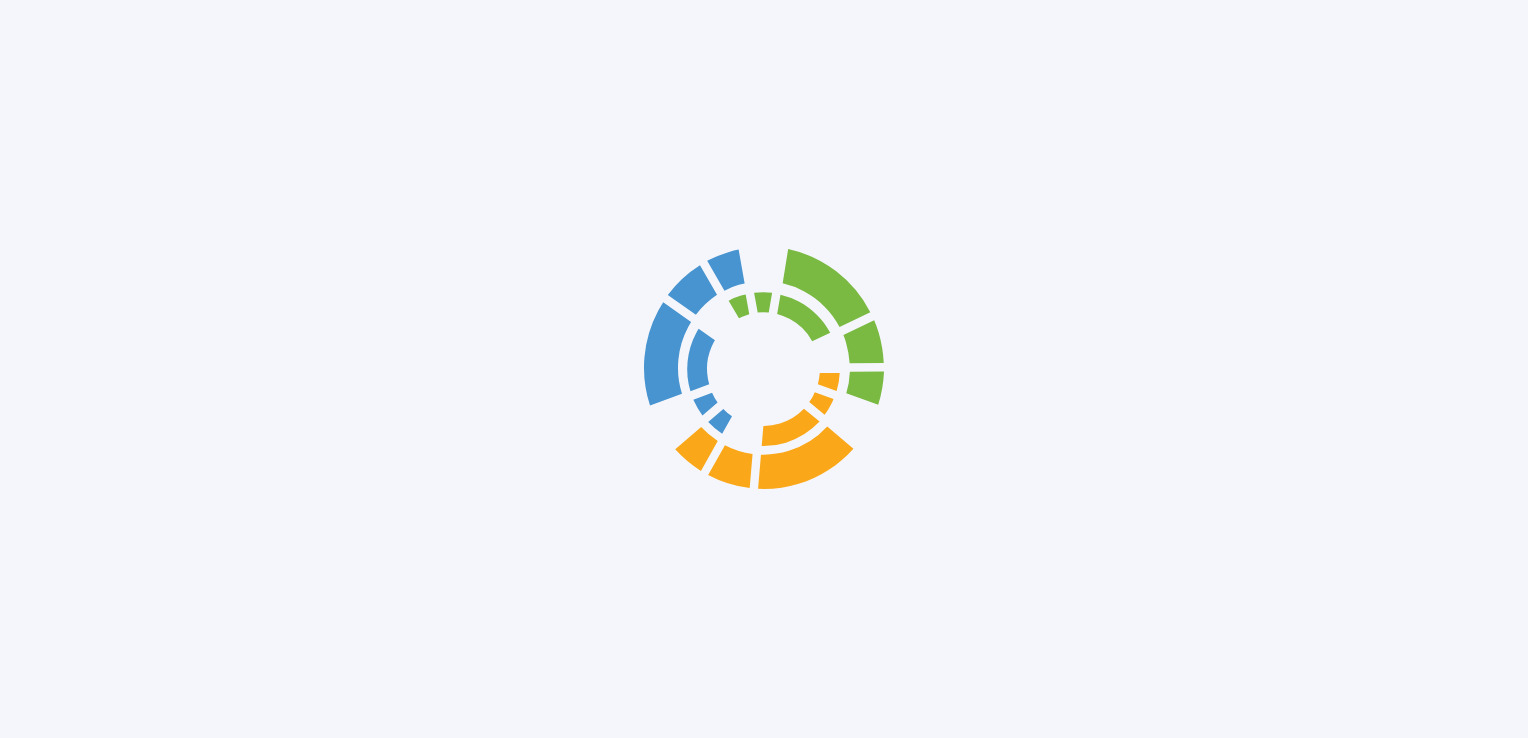 click 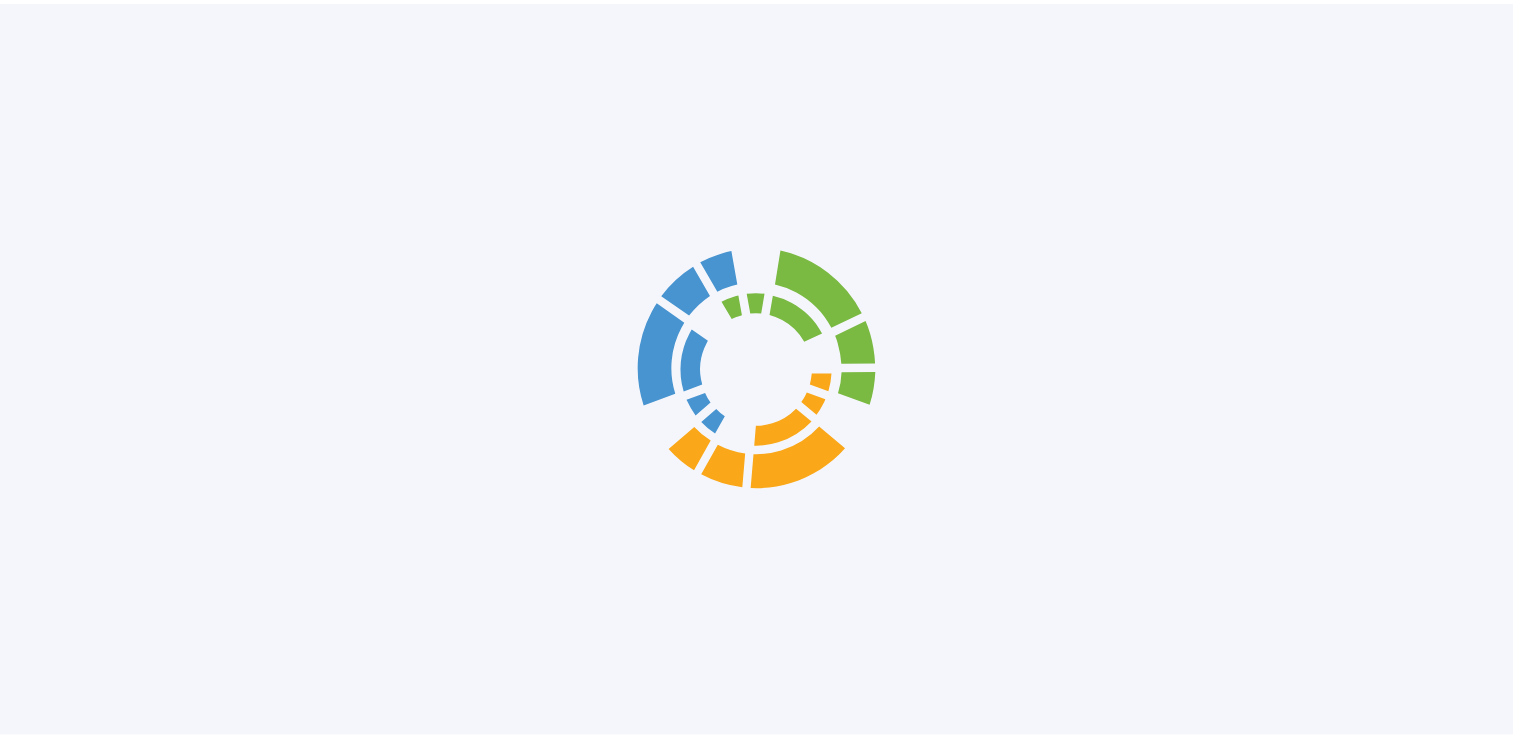 scroll, scrollTop: 0, scrollLeft: 0, axis: both 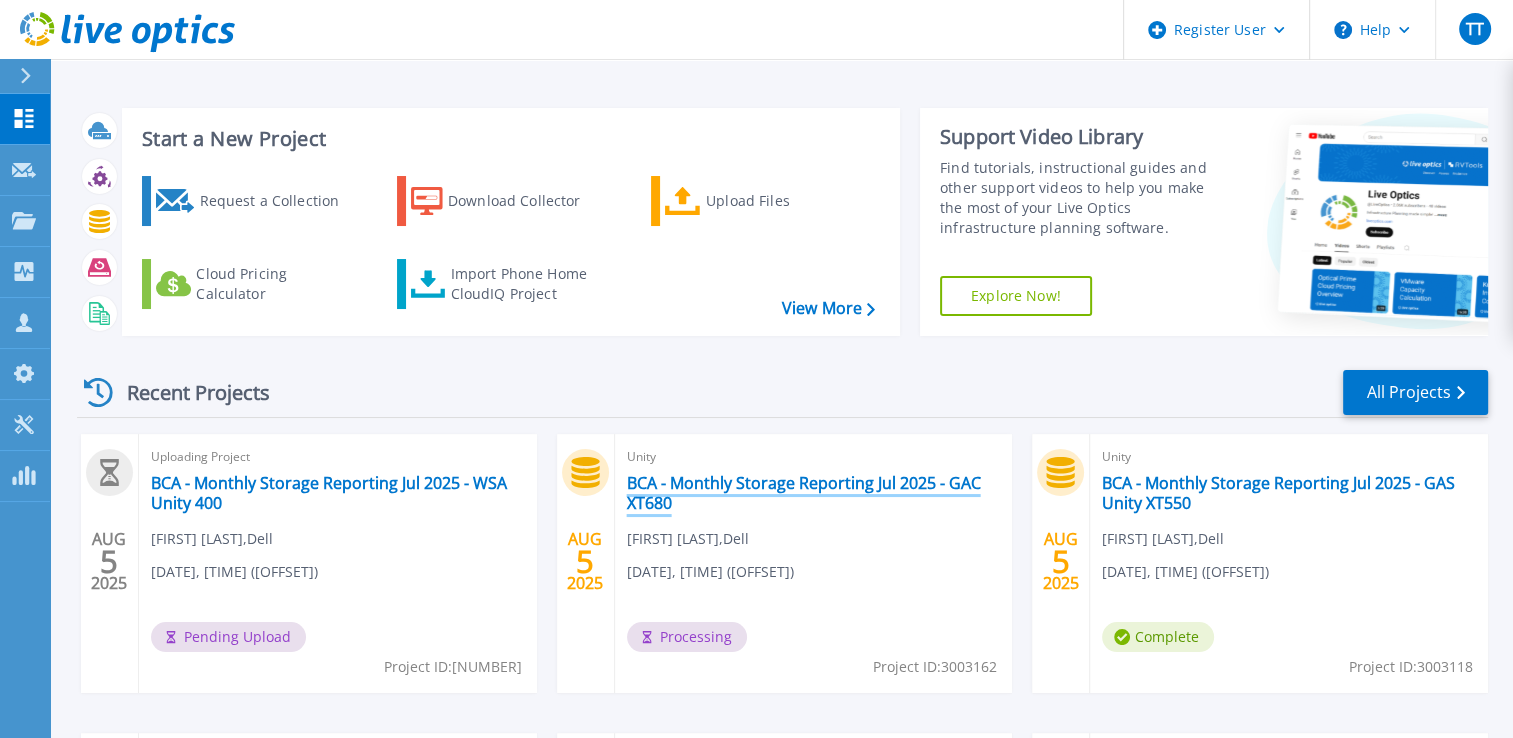 click on "BCA - Monthly Storage Reporting Jul 2025 - GAC XT680" at bounding box center [814, 493] 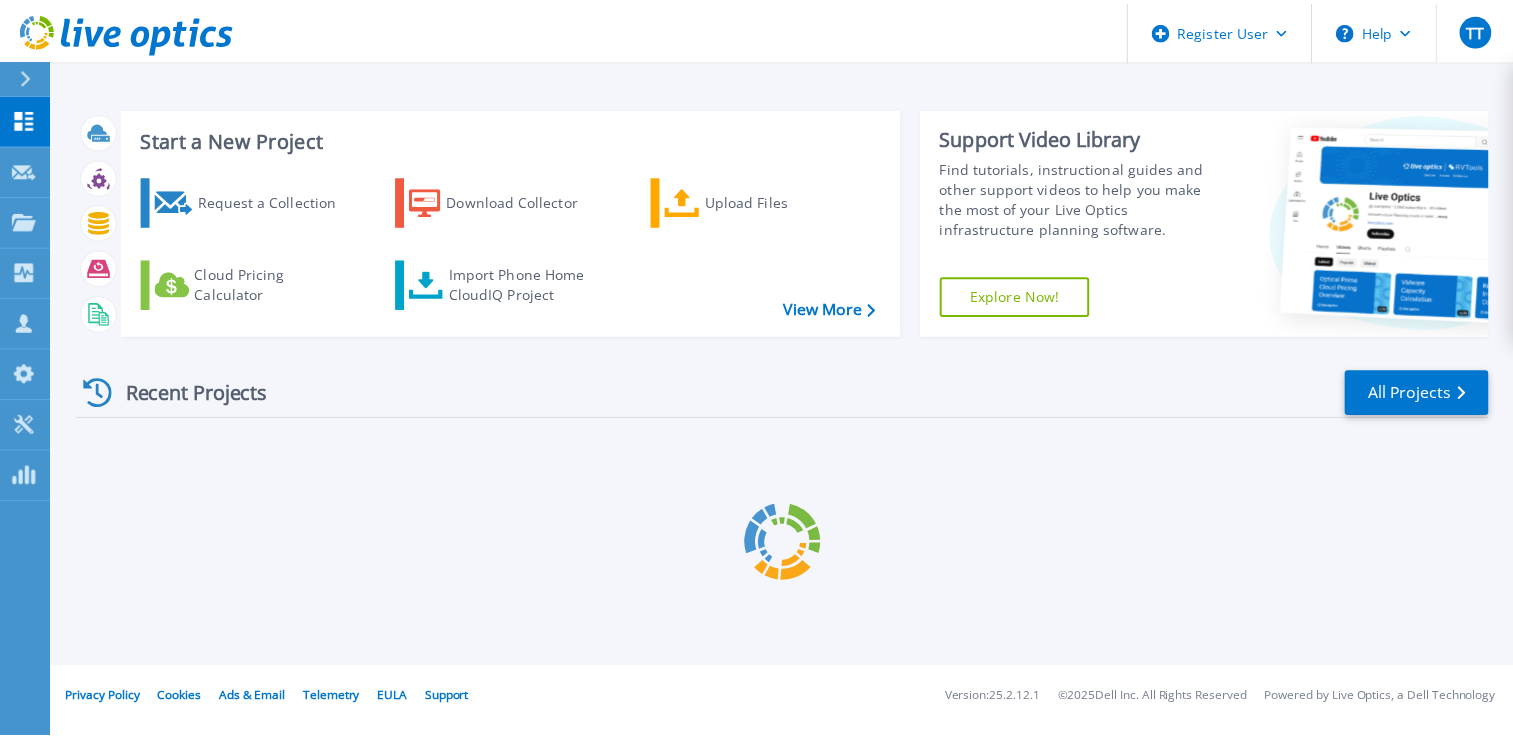 scroll, scrollTop: 0, scrollLeft: 0, axis: both 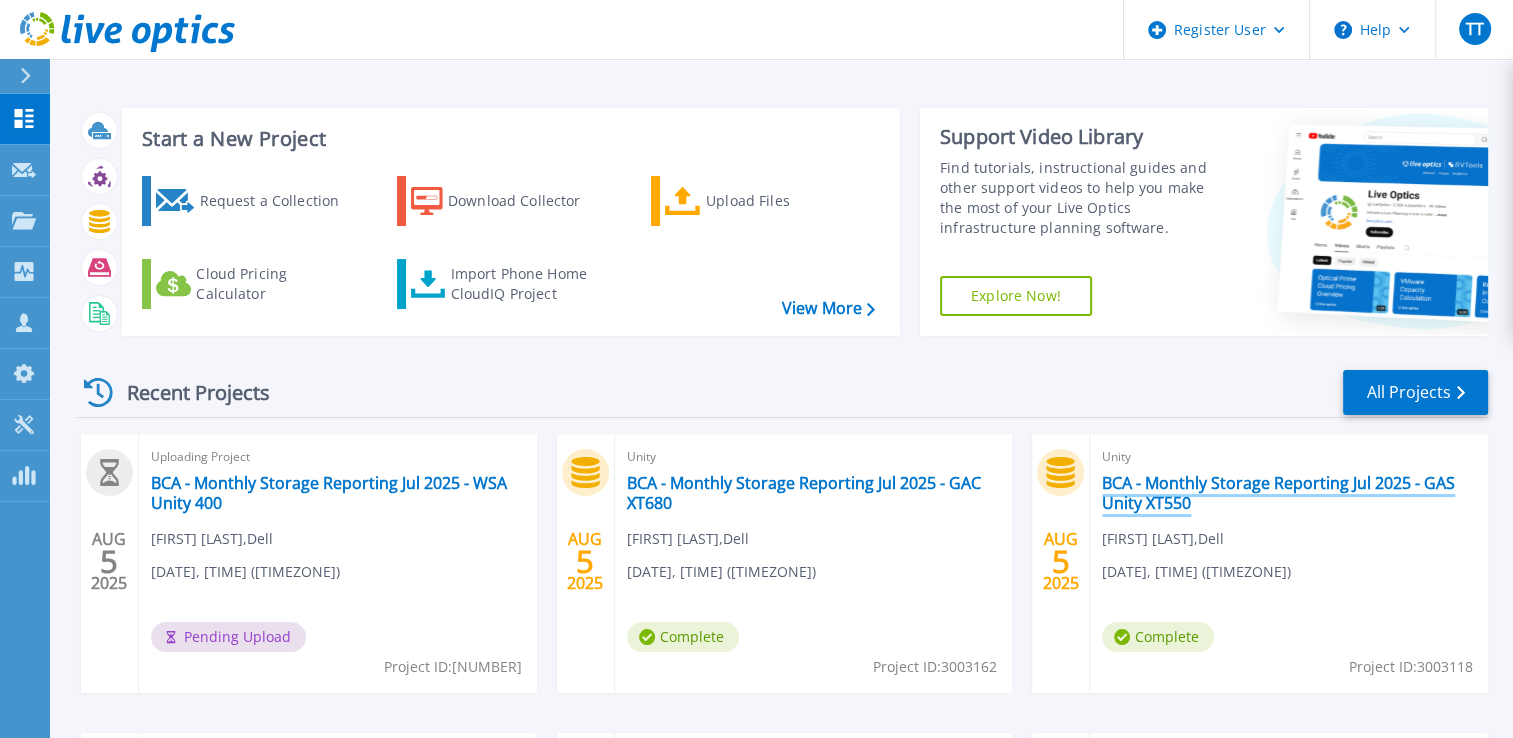 click on "BCA - Monthly Storage Reporting Jul 2025 - GAS Unity XT550" at bounding box center (1289, 493) 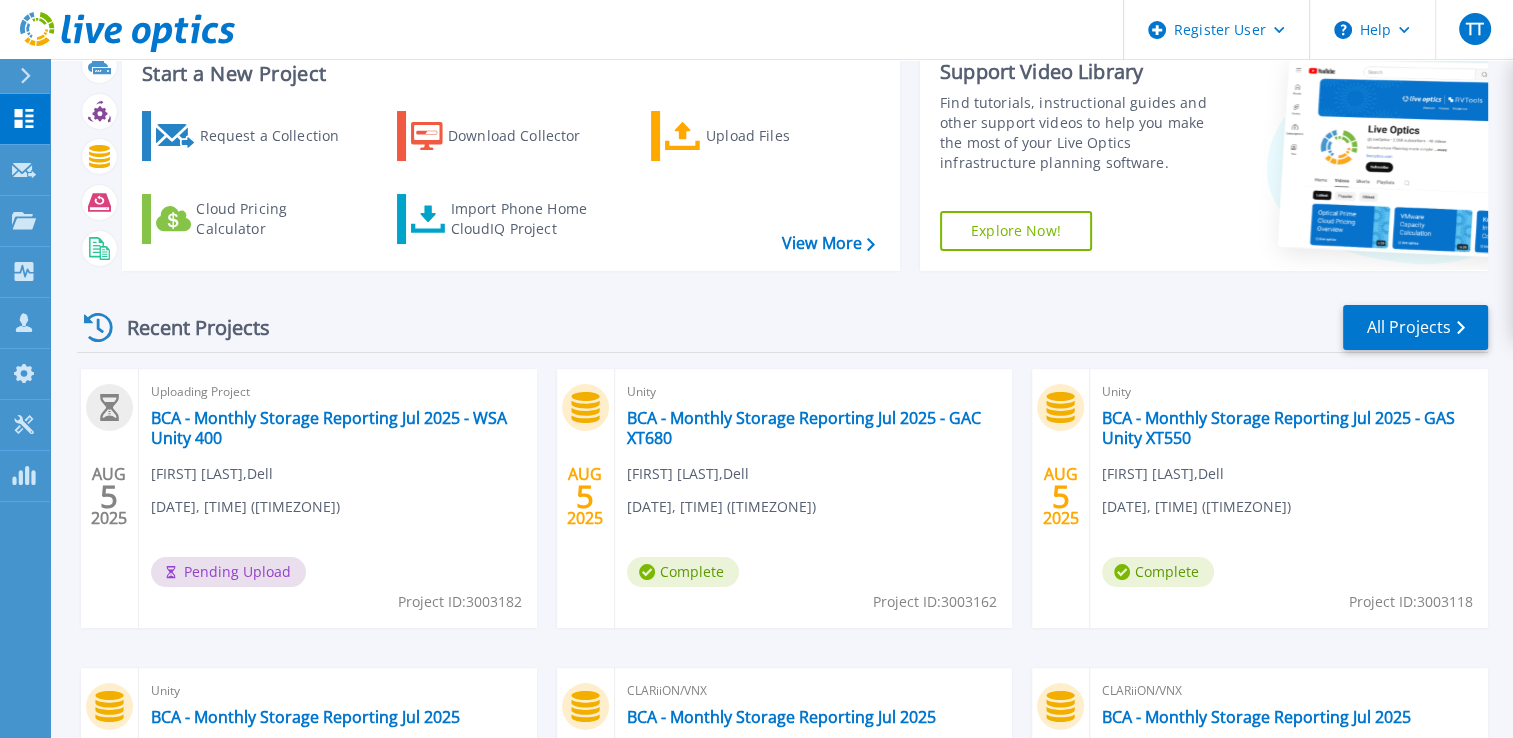 scroll, scrollTop: 100, scrollLeft: 0, axis: vertical 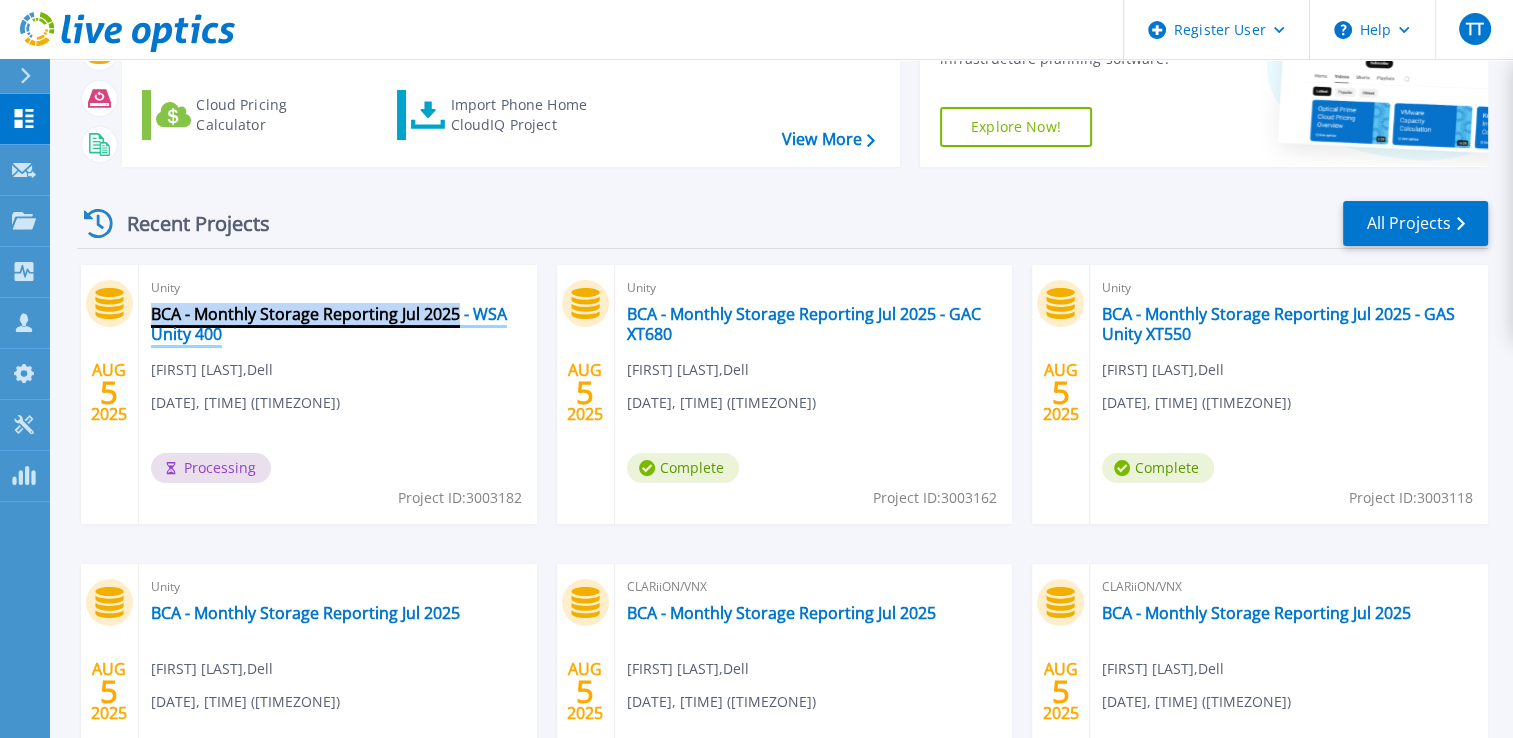 drag, startPoint x: 141, startPoint y: 310, endPoint x: 455, endPoint y: 314, distance: 314.02548 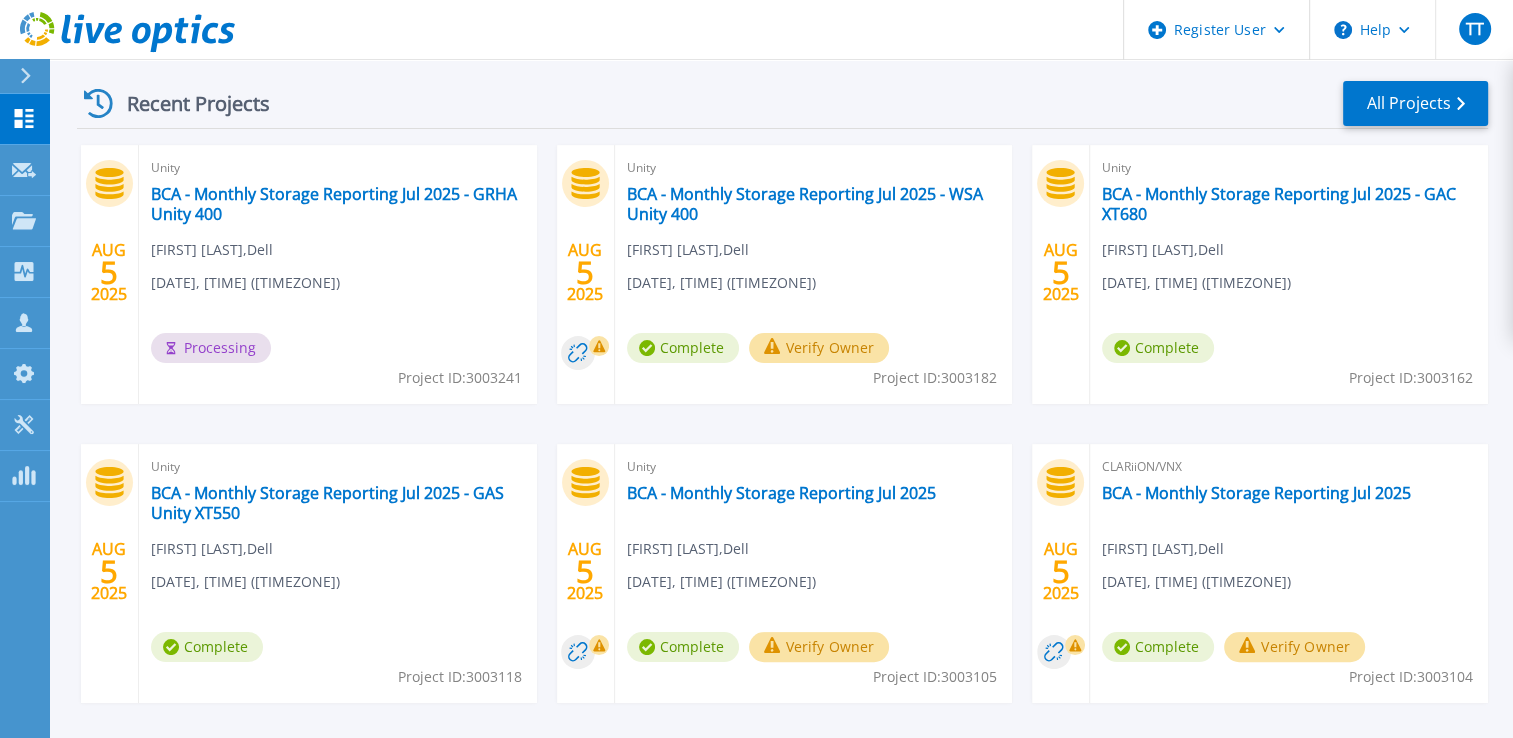 scroll, scrollTop: 300, scrollLeft: 0, axis: vertical 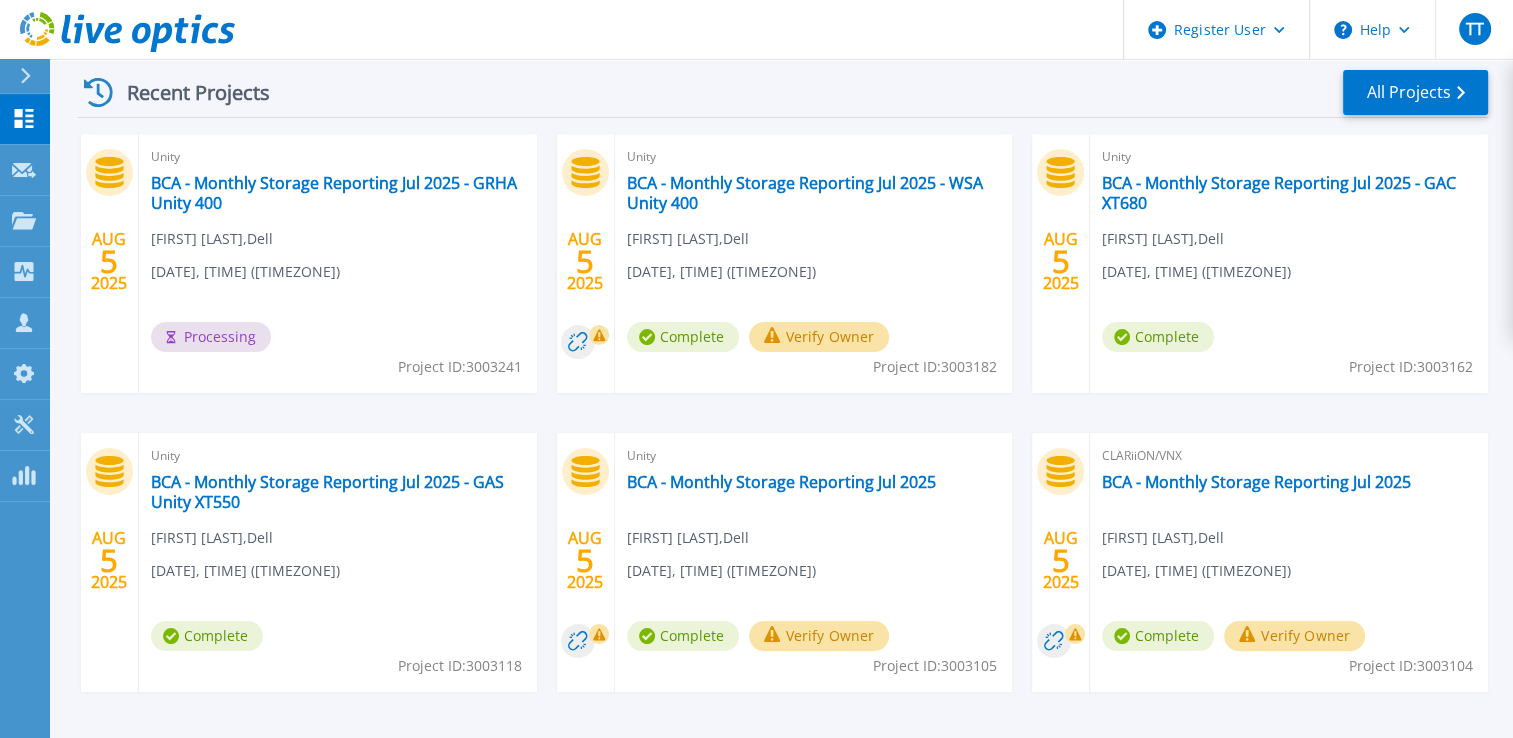 click on "Verify Owner" at bounding box center [819, 337] 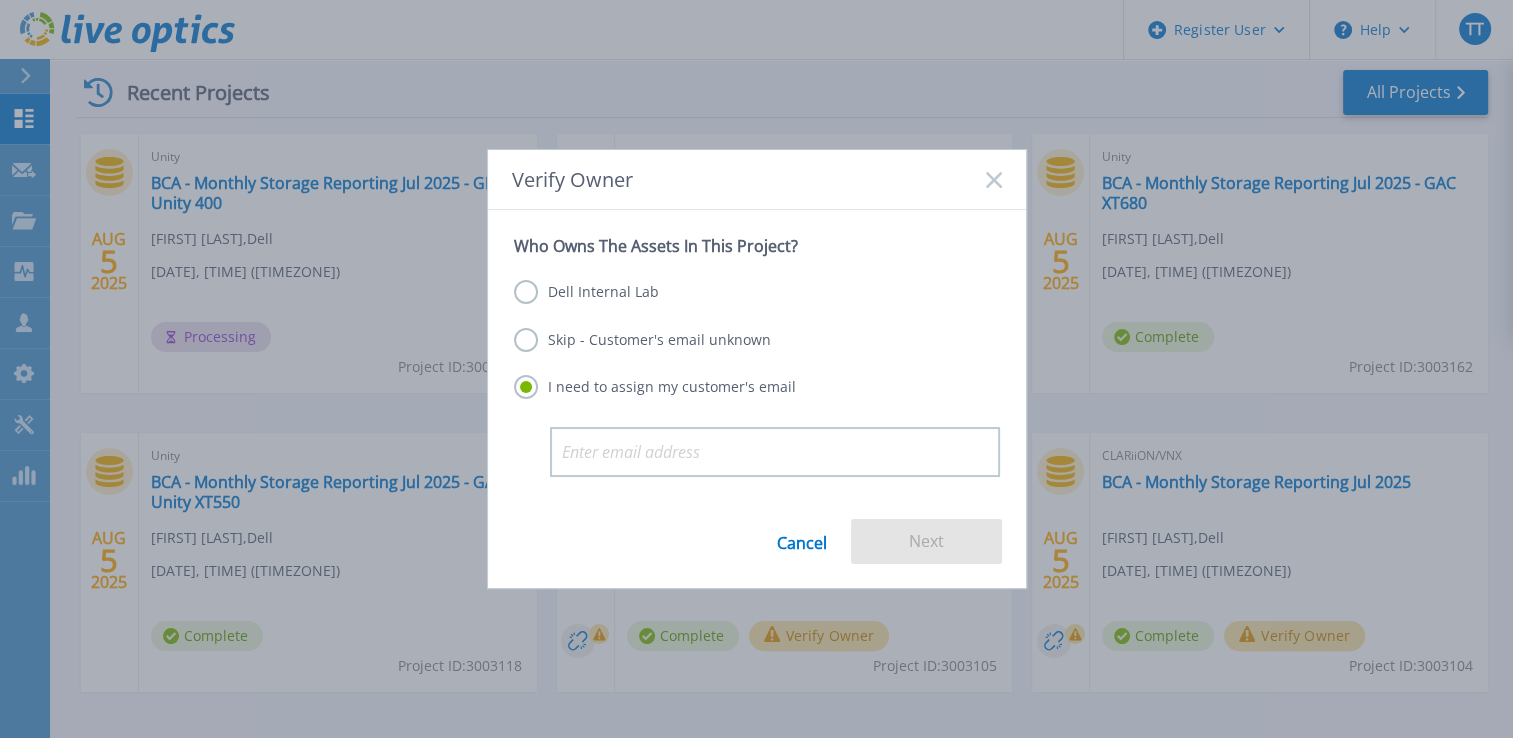 click on "Dell Internal Lab" at bounding box center [586, 292] 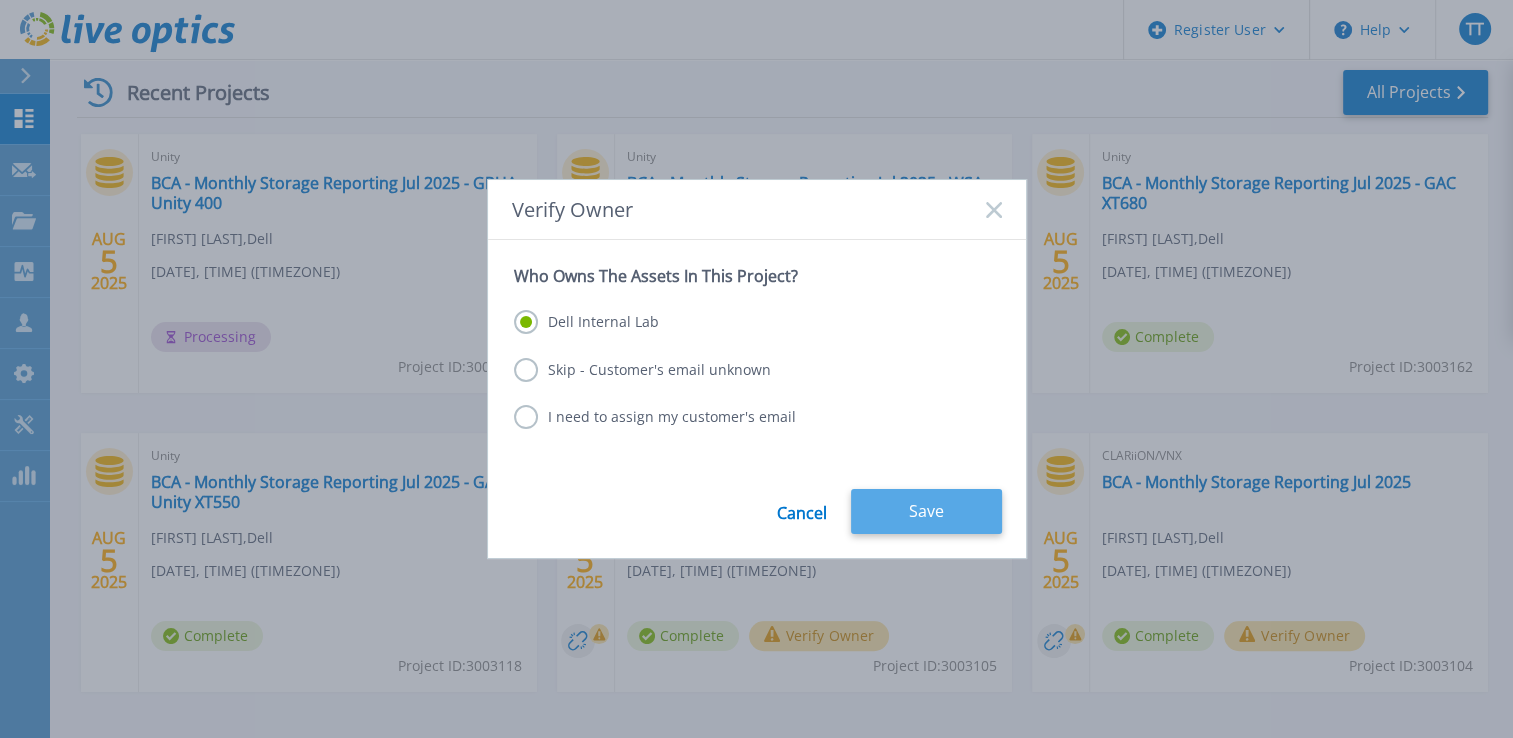 click on "Save" at bounding box center [926, 511] 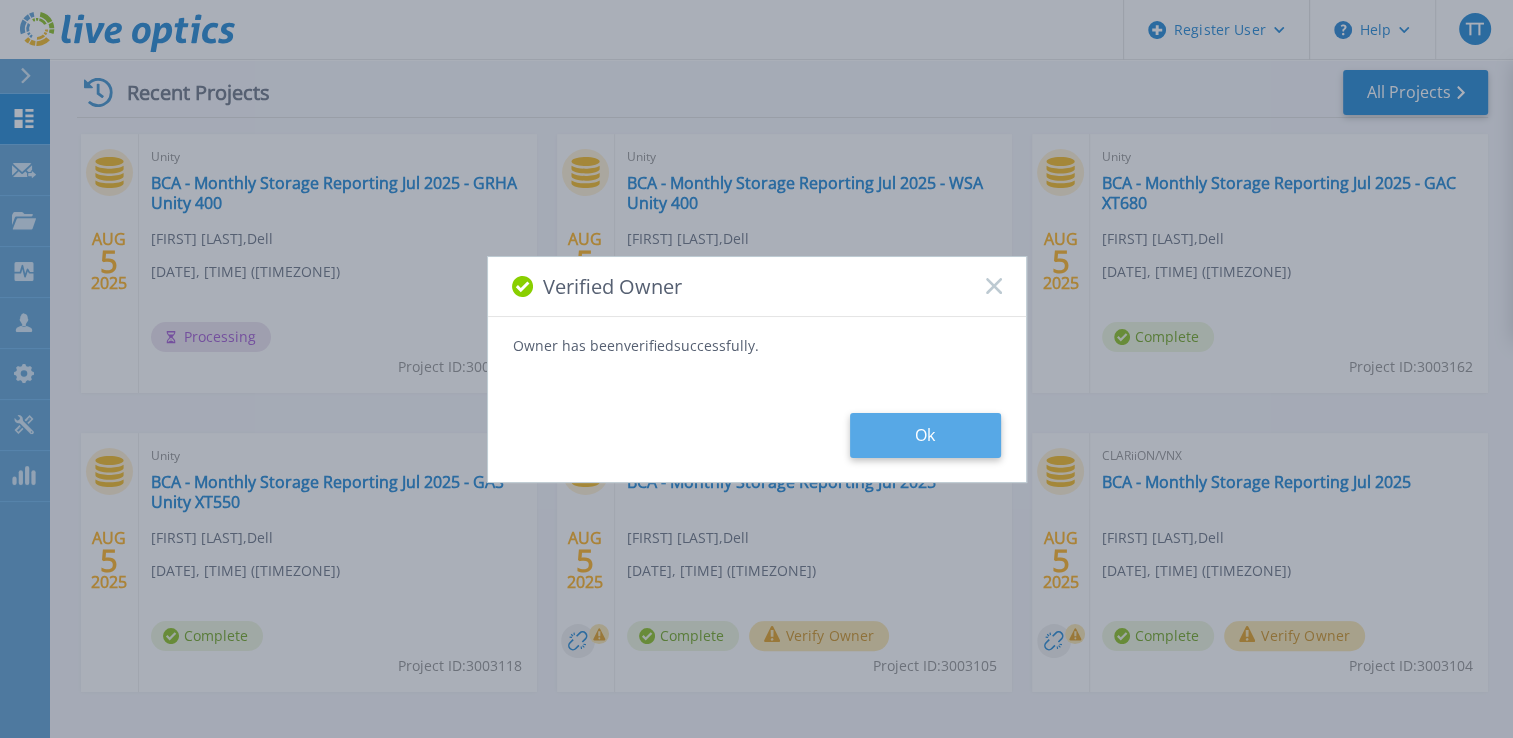 click on "Ok" at bounding box center (925, 435) 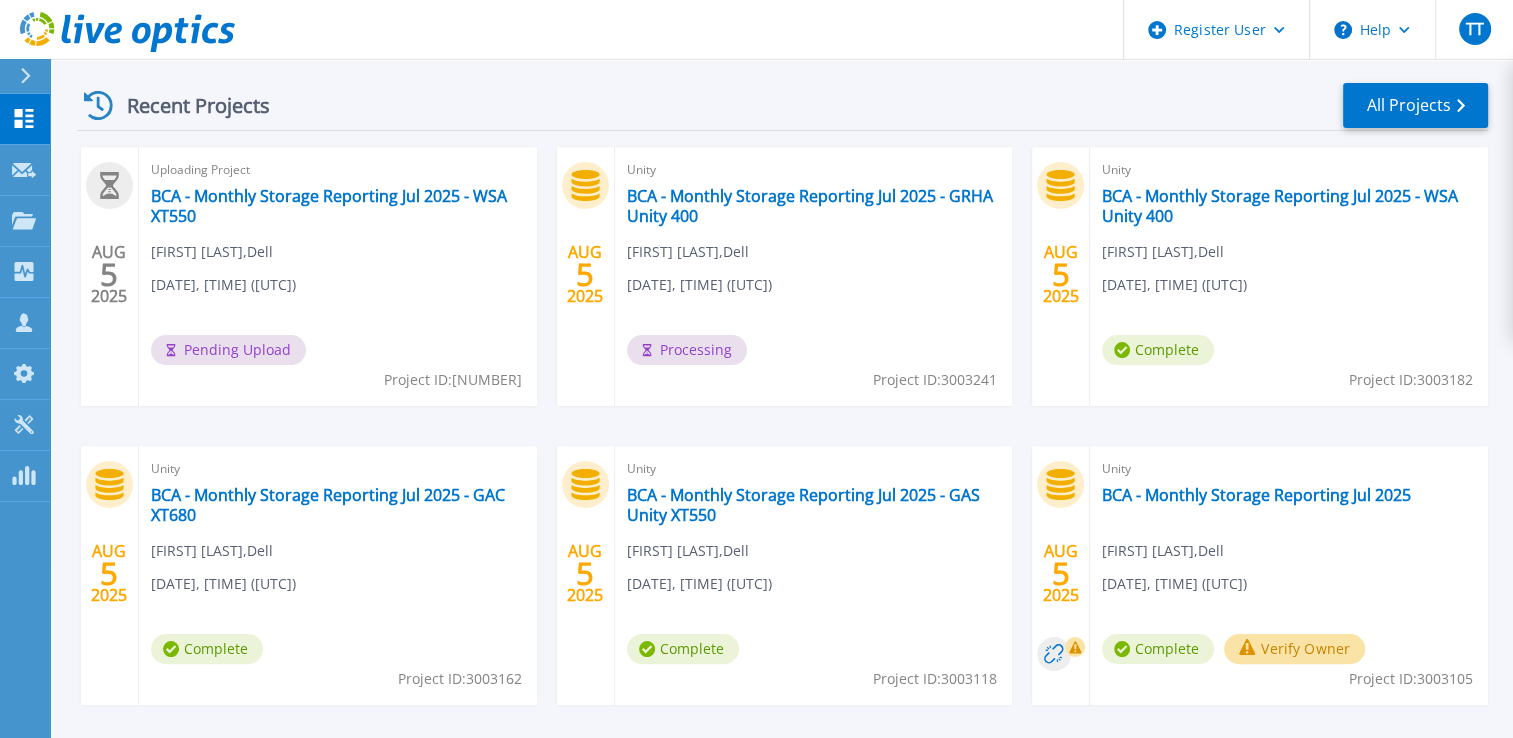 scroll, scrollTop: 300, scrollLeft: 0, axis: vertical 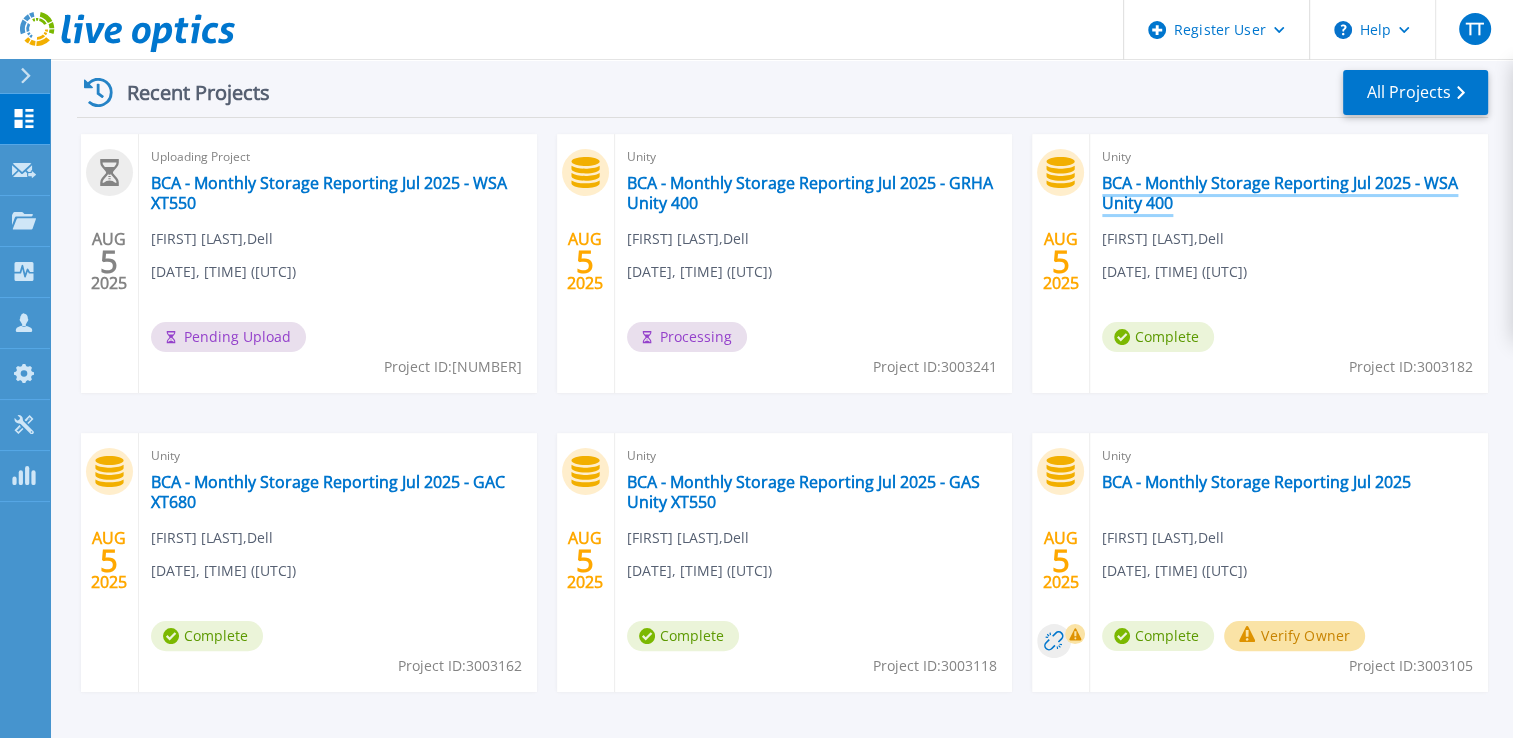 click on "BCA - Monthly Storage Reporting Jul 2025 - WSA Unity 400" at bounding box center [1289, 193] 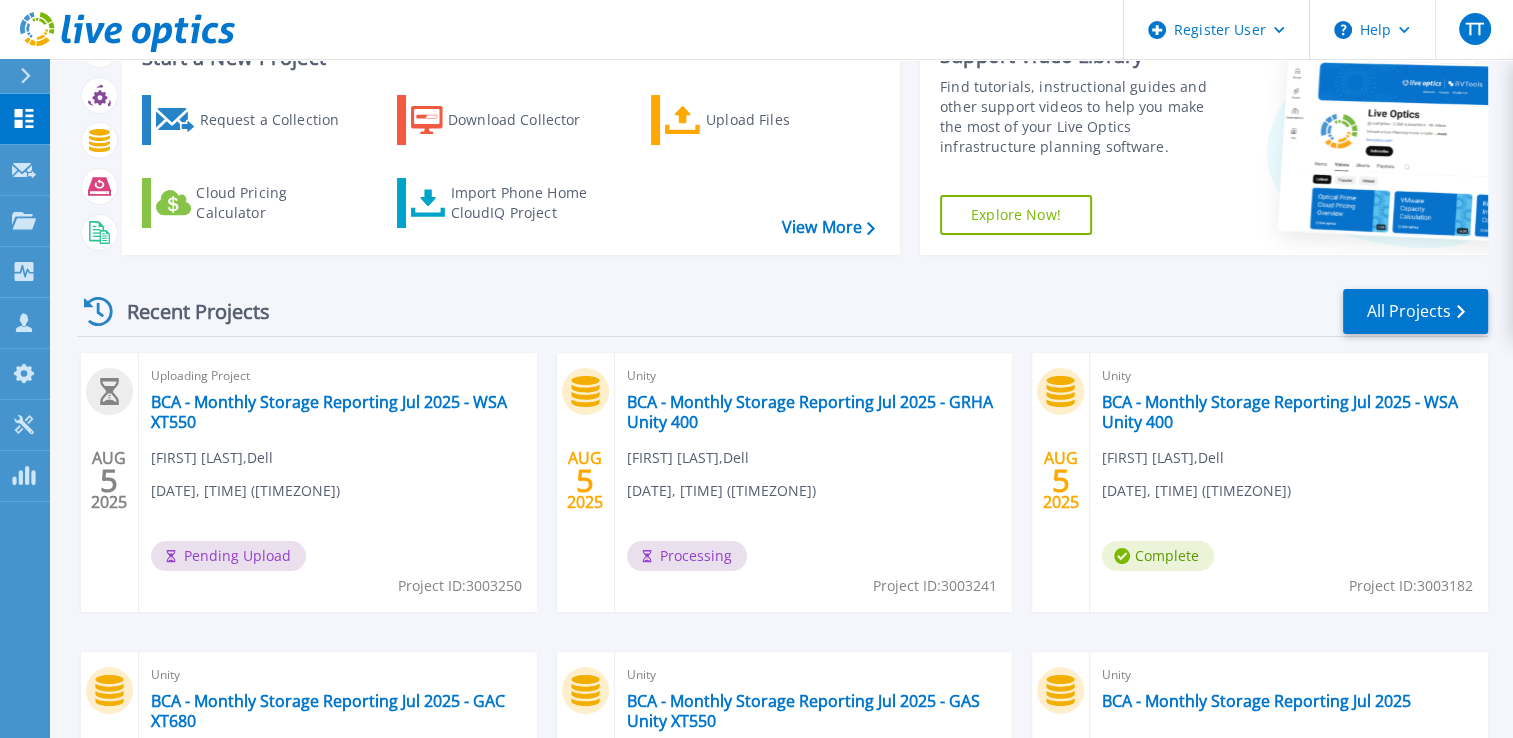 scroll, scrollTop: 300, scrollLeft: 0, axis: vertical 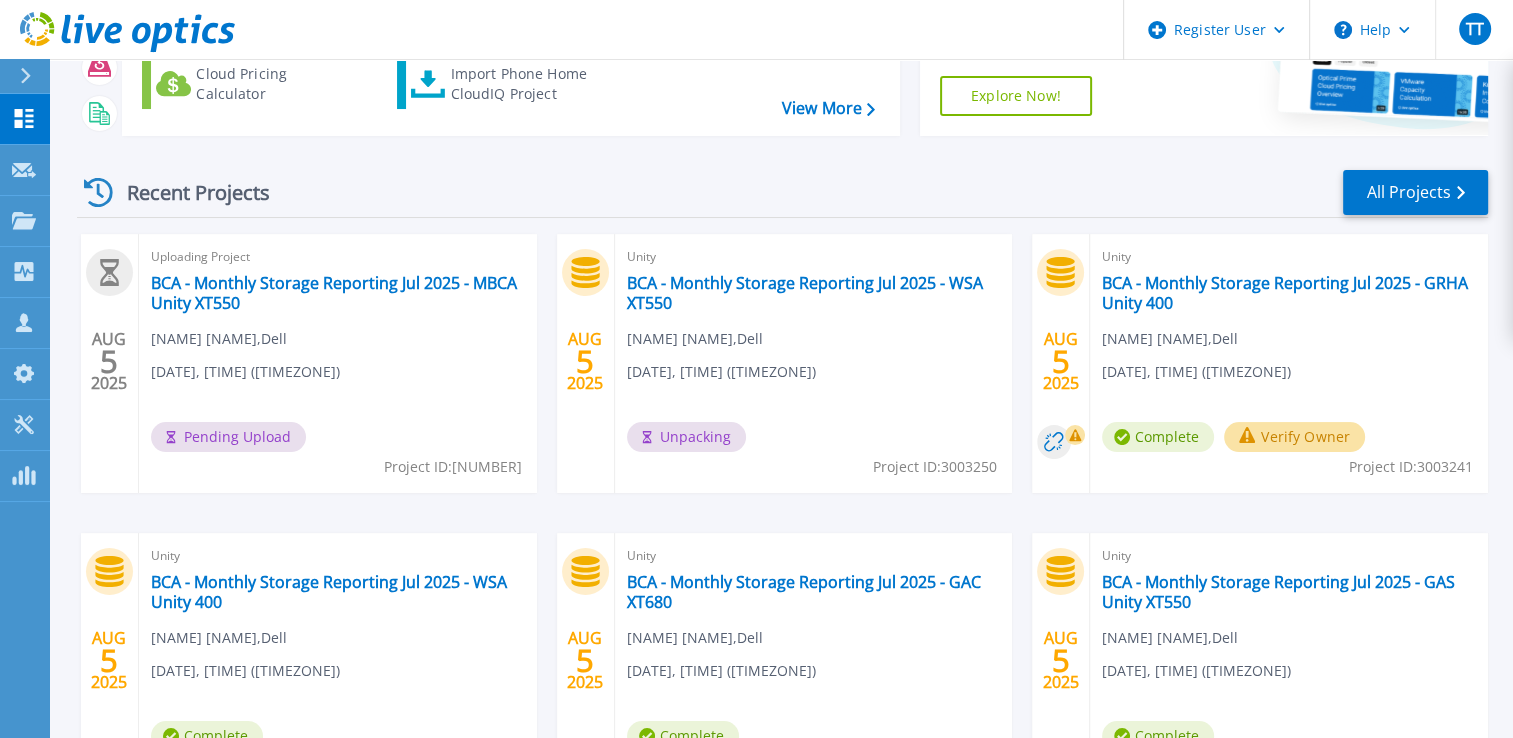 click on "Verify Owner" at bounding box center (1294, 437) 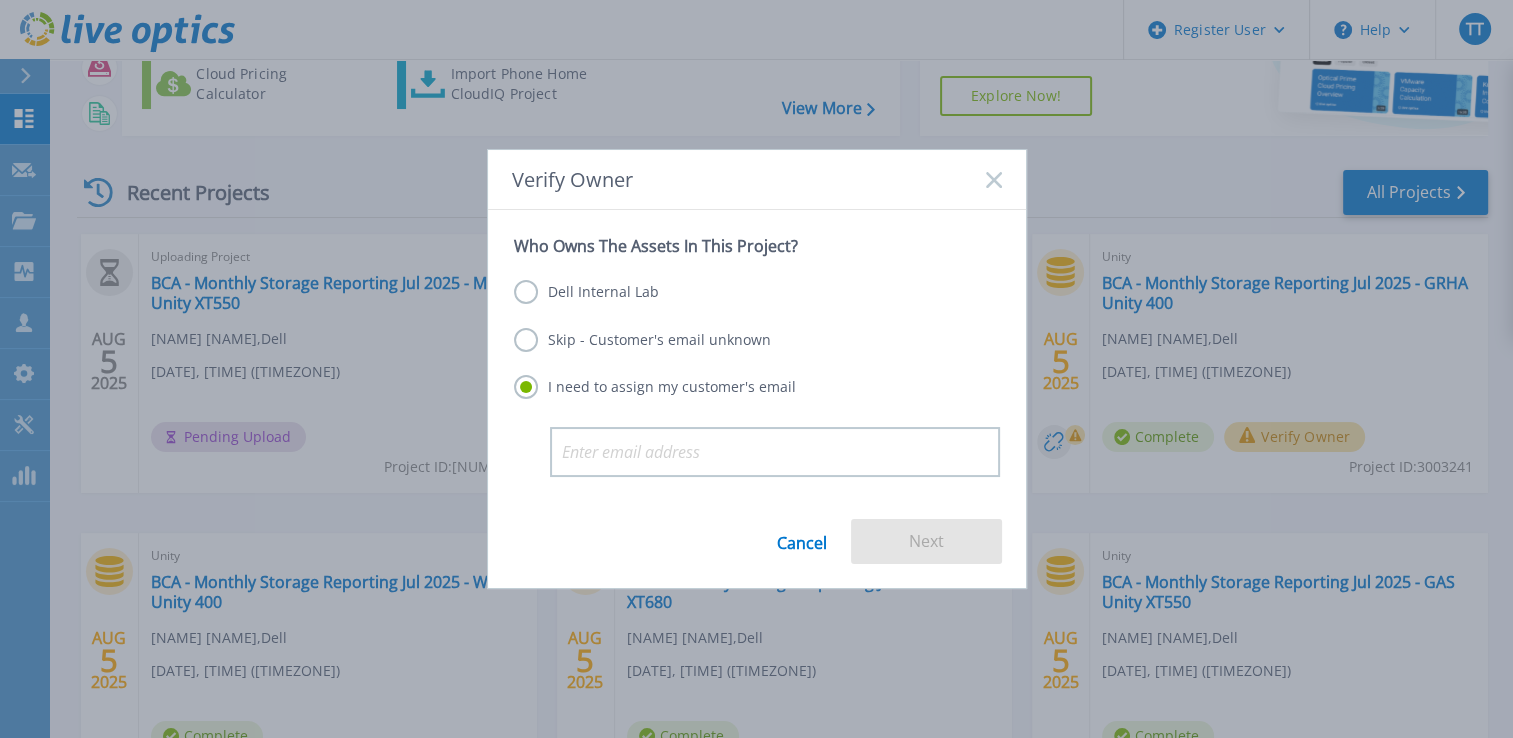 click on "Dell Internal Lab" at bounding box center (586, 292) 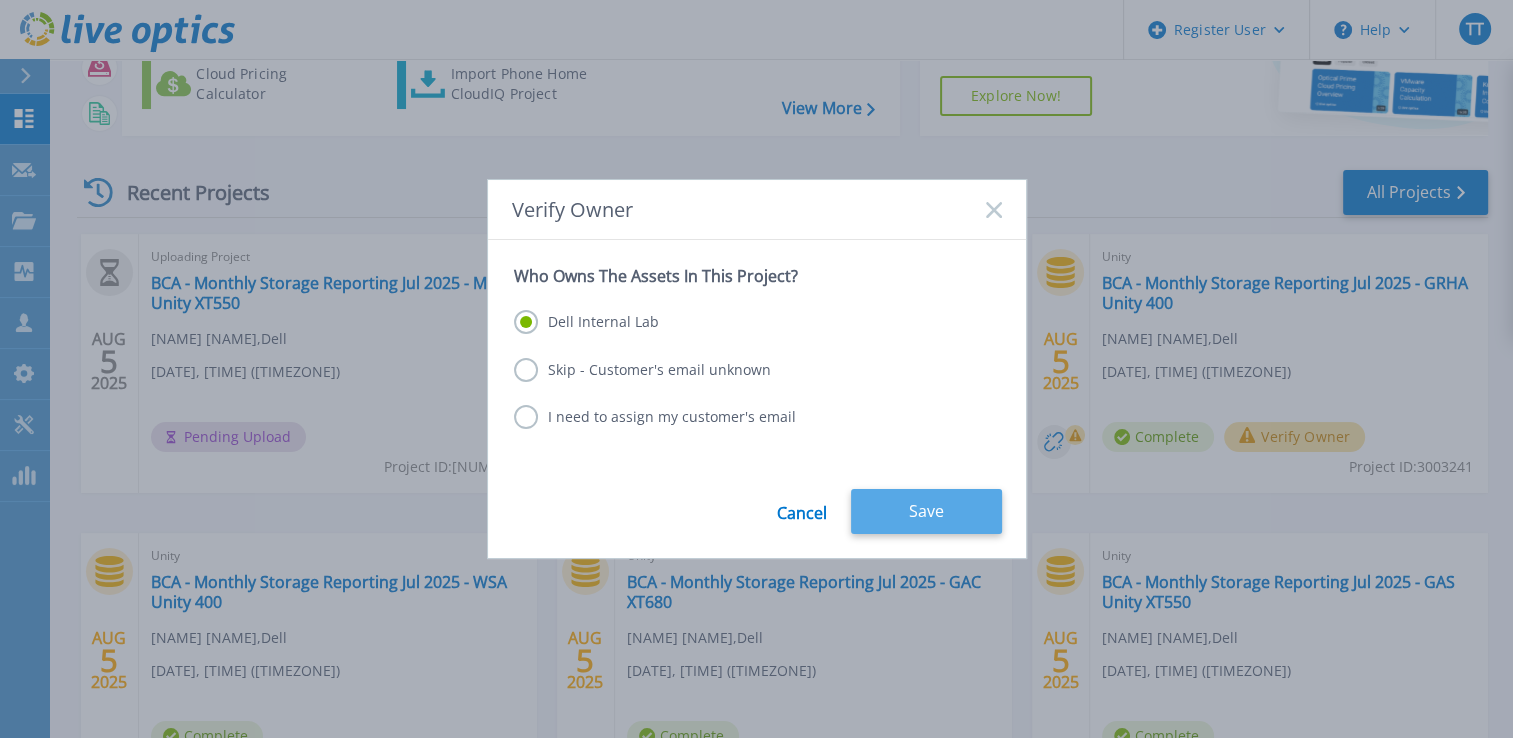 click on "Save" at bounding box center [926, 511] 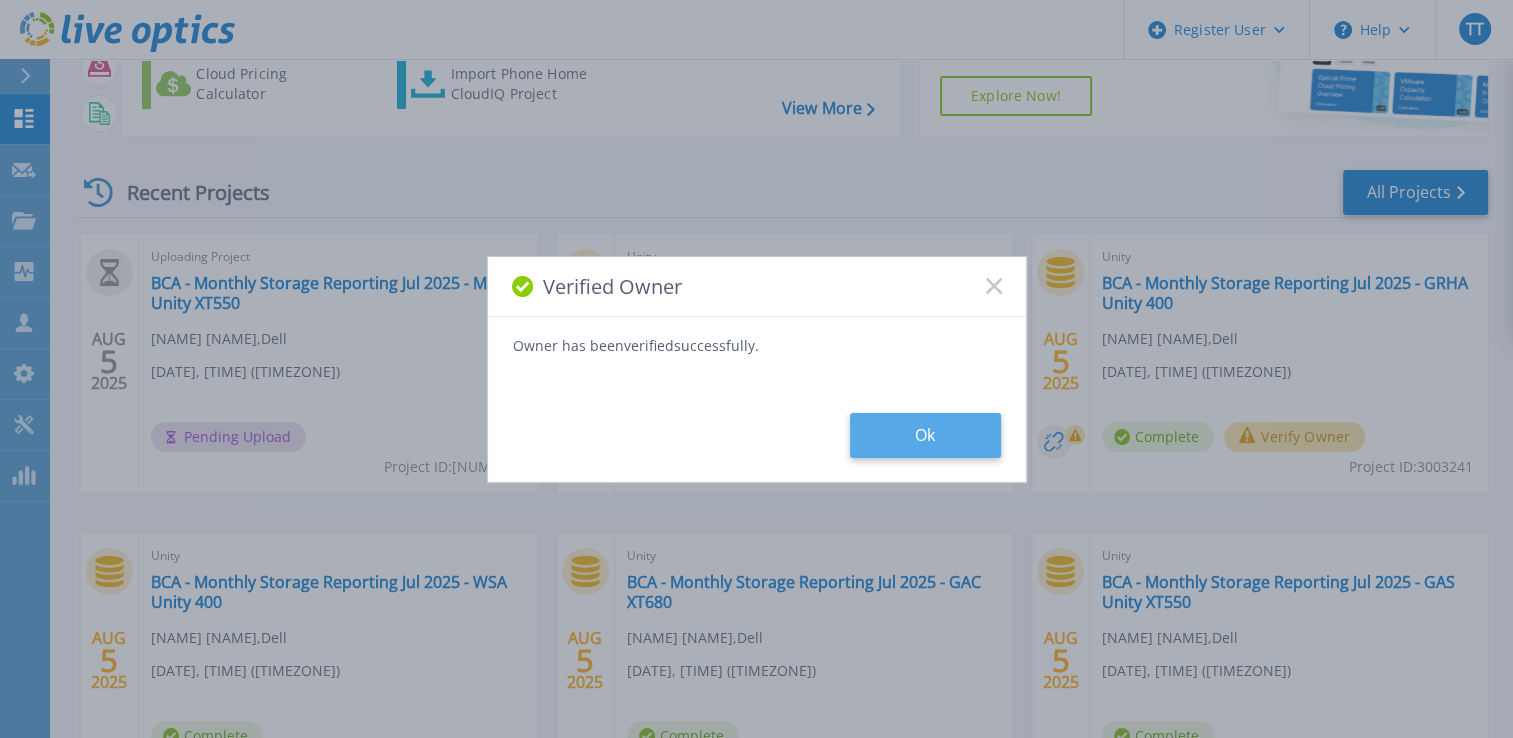 click on "Ok" at bounding box center [925, 435] 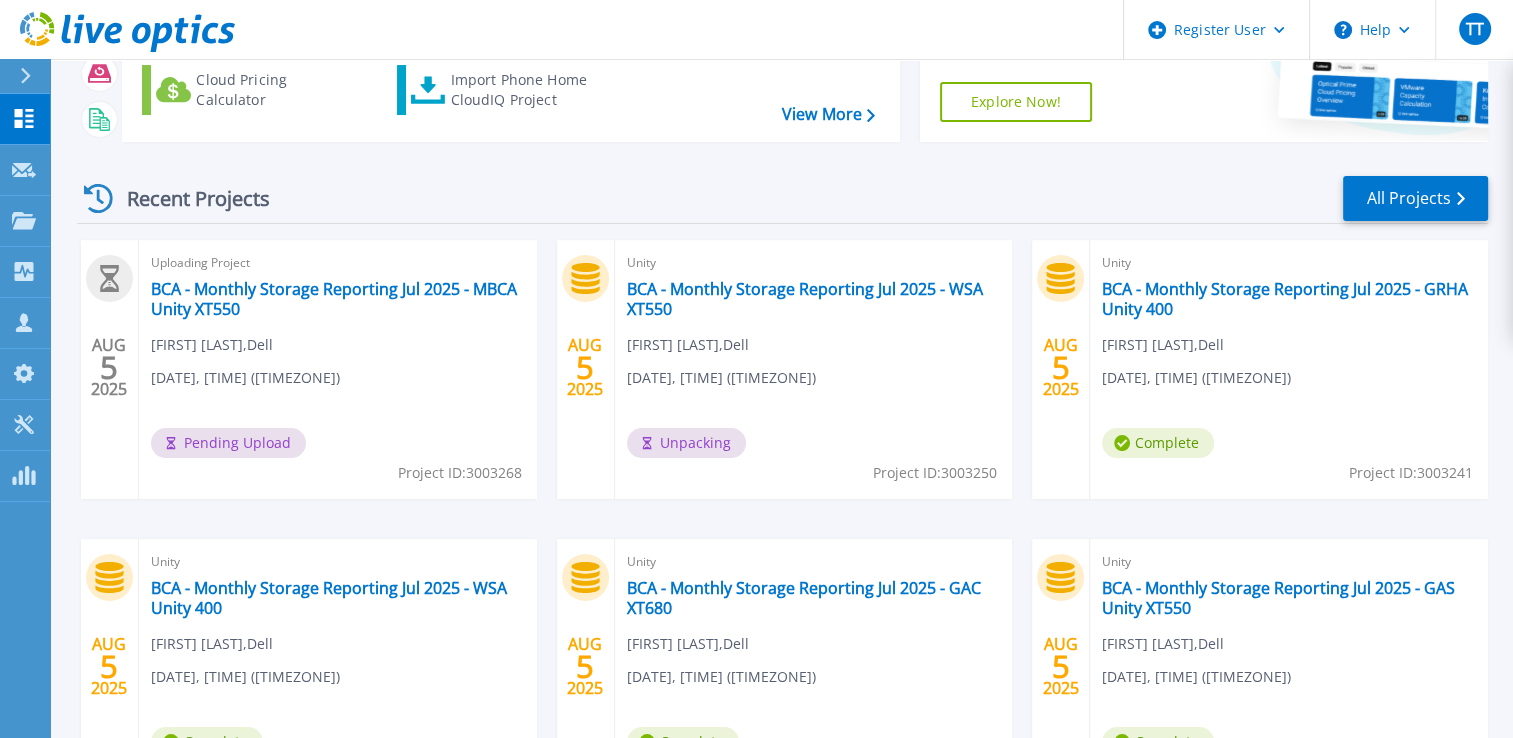 scroll, scrollTop: 200, scrollLeft: 0, axis: vertical 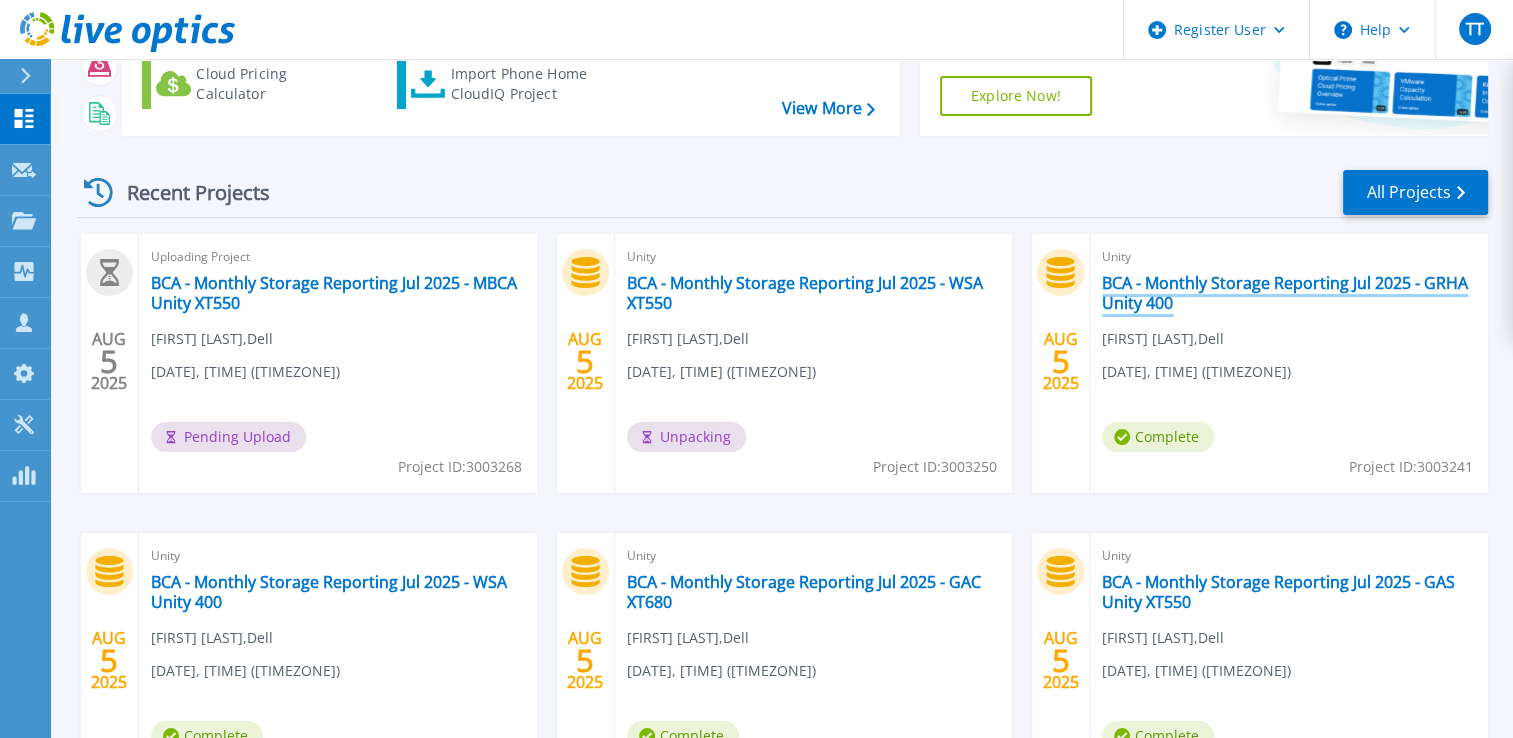 click on "BCA - Monthly Storage Reporting Jul 2025 - GRHA Unity 400" at bounding box center (1289, 293) 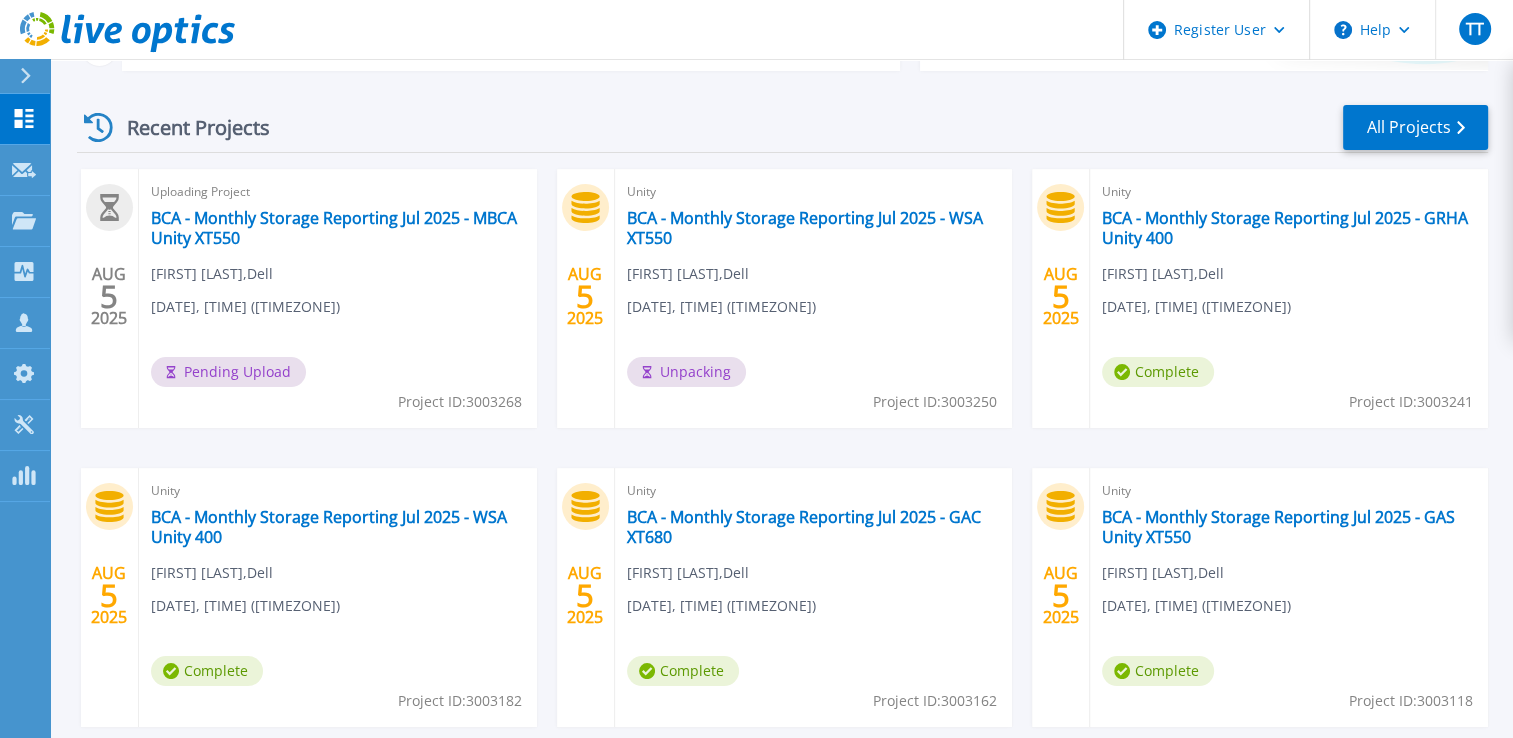 scroll, scrollTop: 300, scrollLeft: 0, axis: vertical 